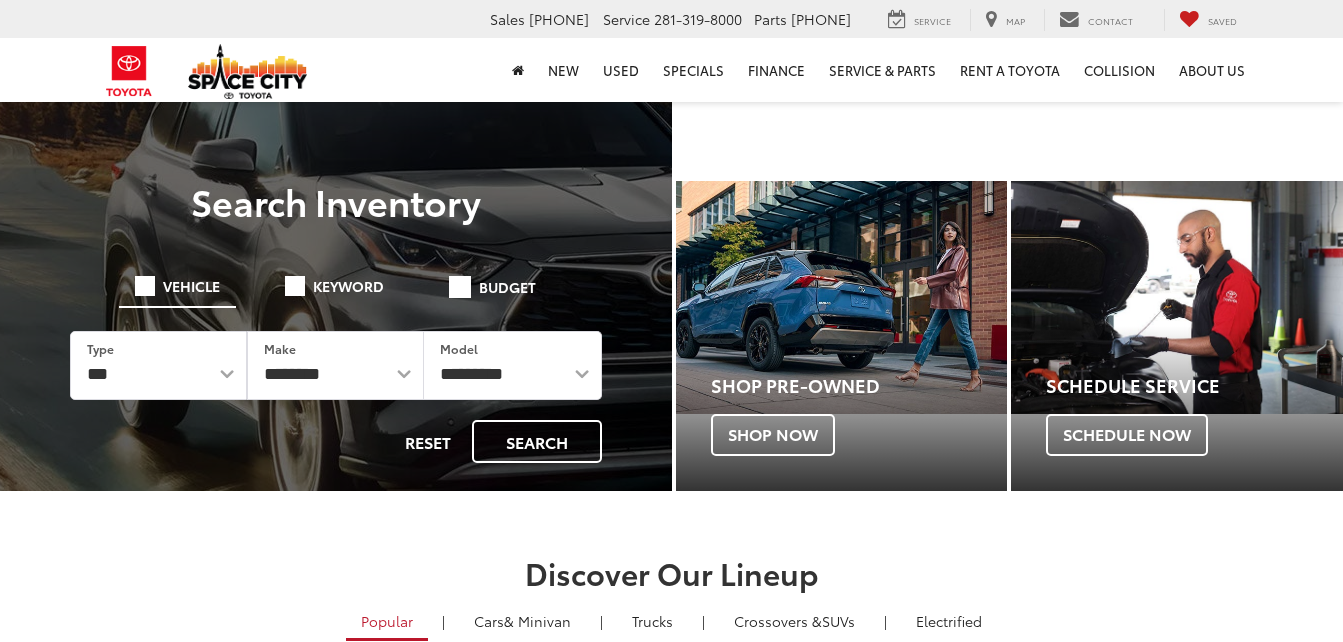 scroll, scrollTop: 0, scrollLeft: 0, axis: both 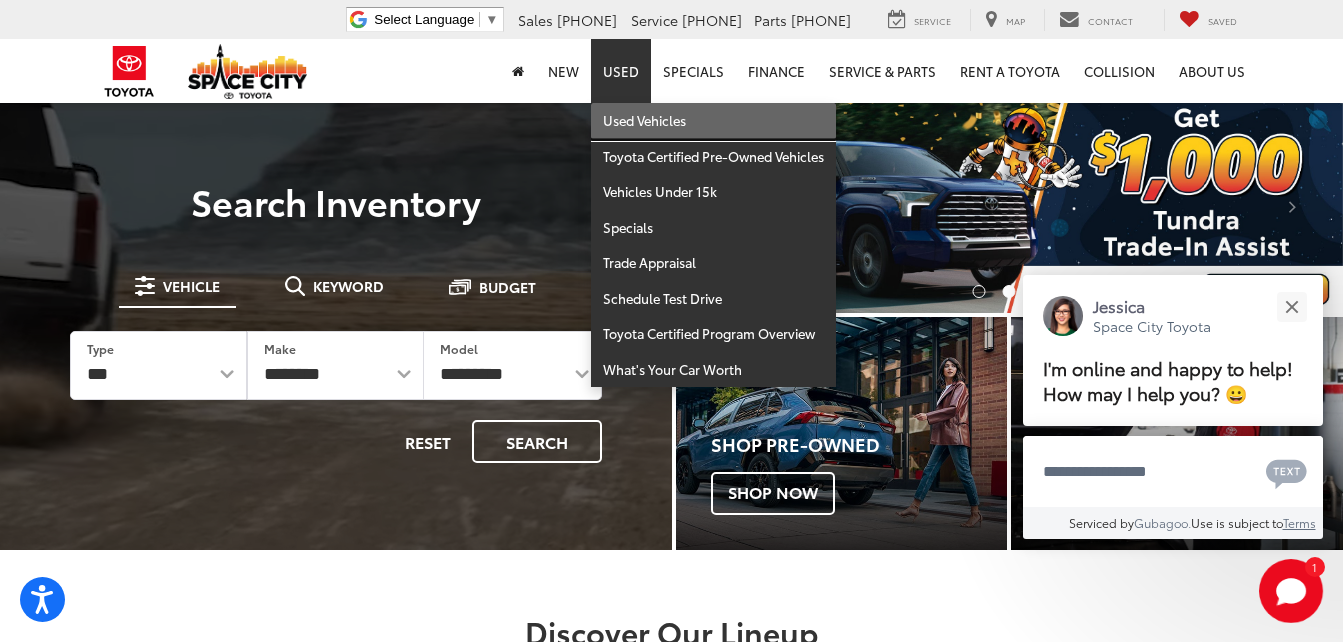 click on "Used Vehicles" at bounding box center (713, 121) 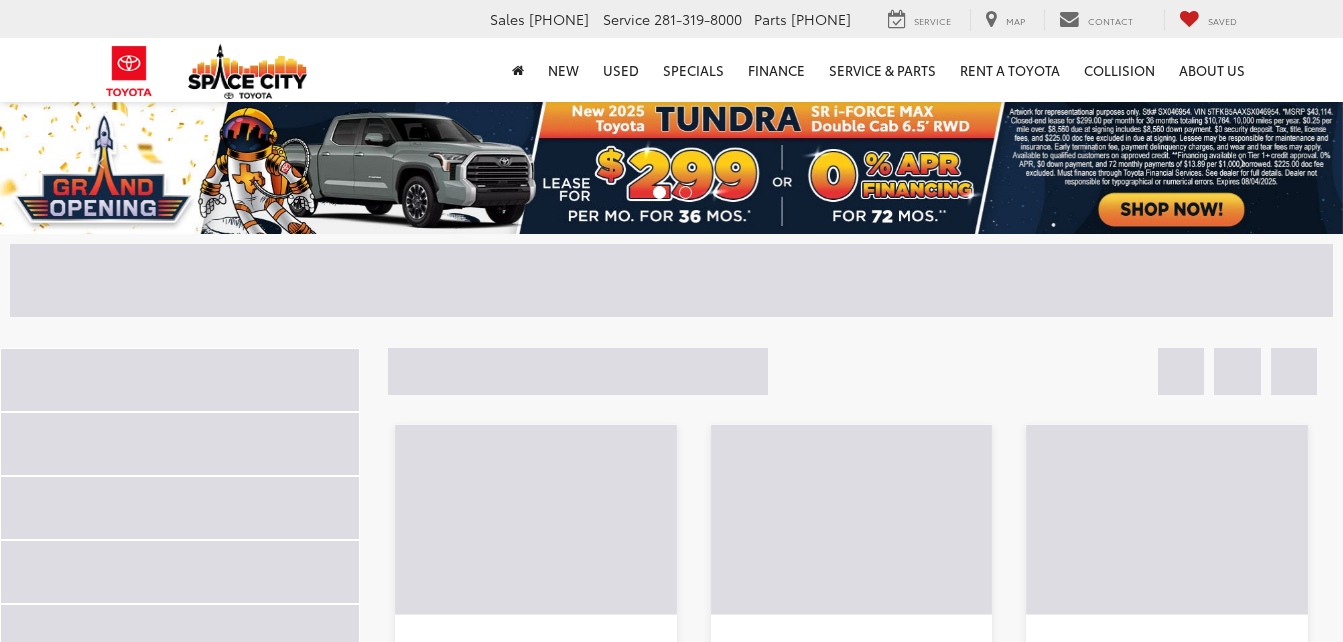 scroll, scrollTop: 0, scrollLeft: 0, axis: both 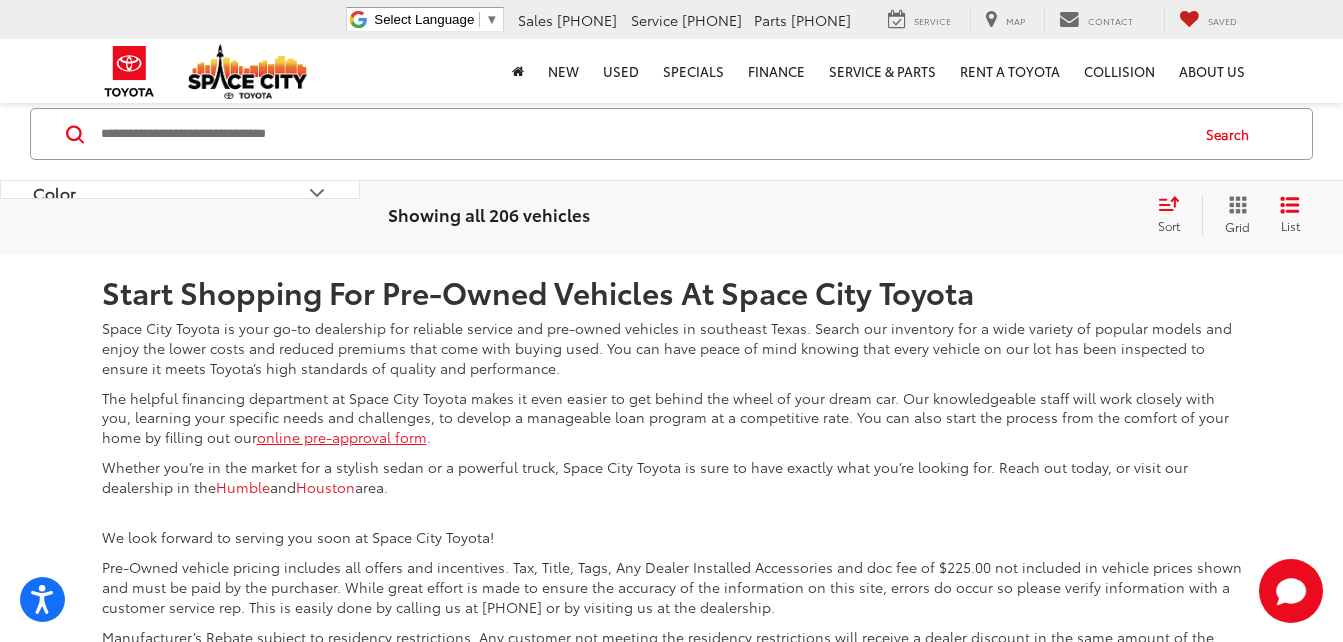 click on "2" at bounding box center [969, 106] 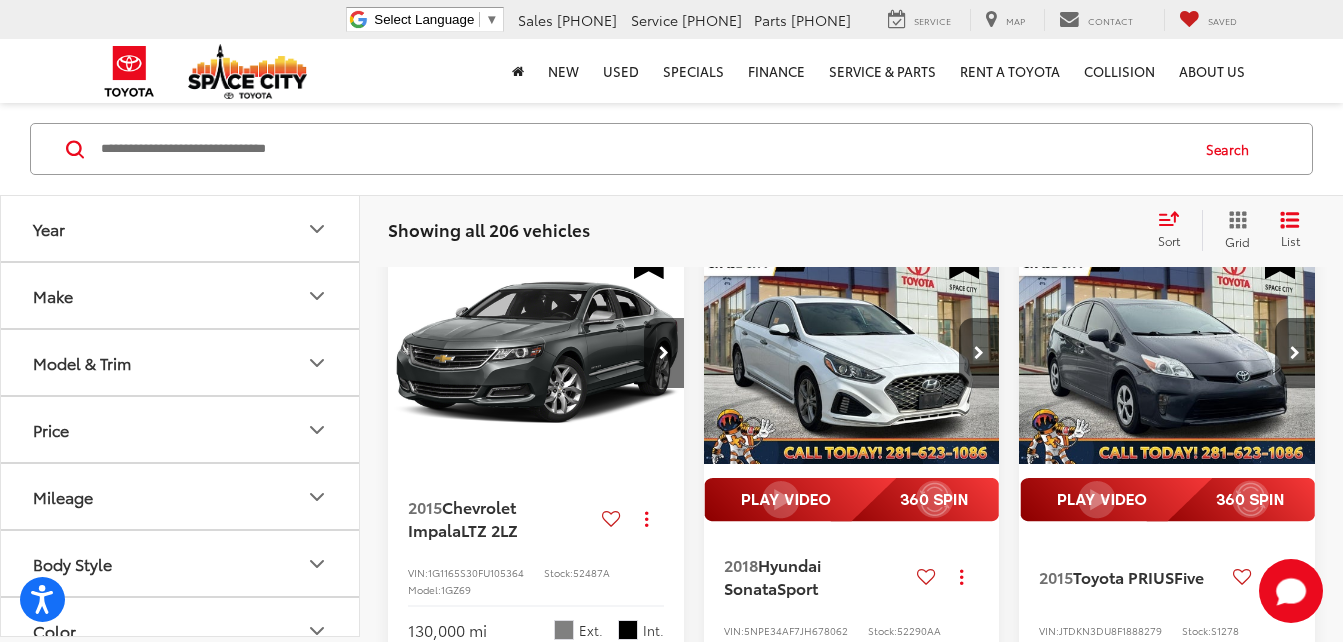 scroll, scrollTop: 160, scrollLeft: 0, axis: vertical 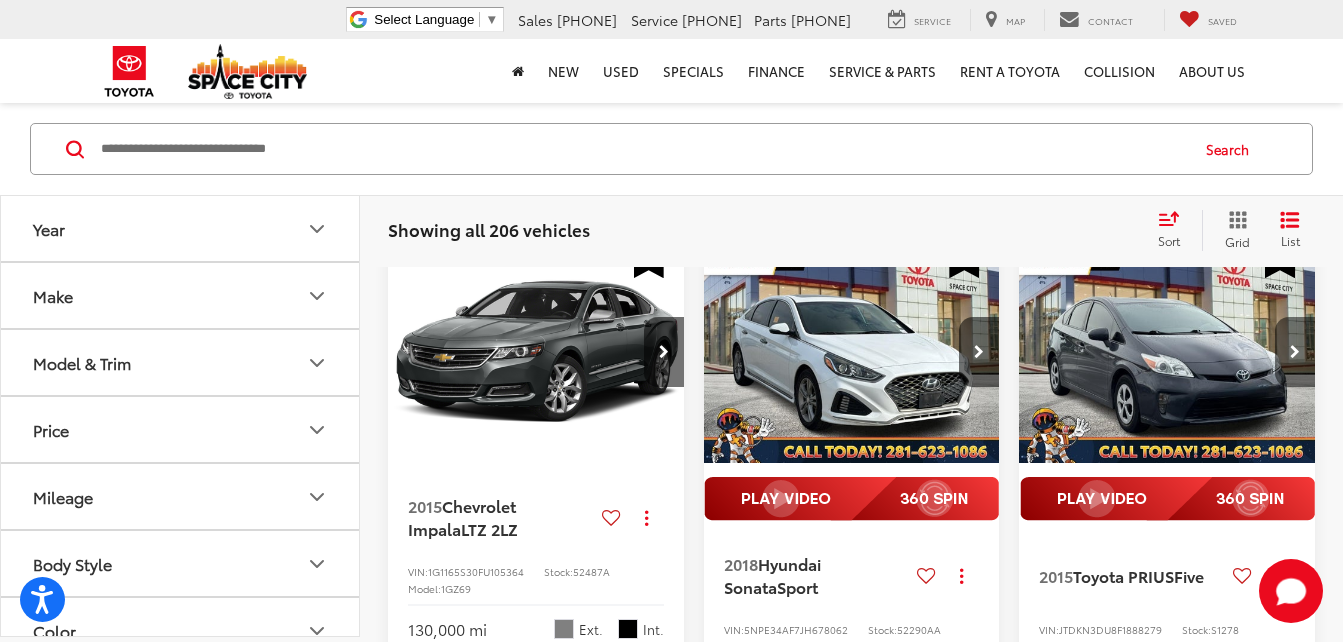 click at bounding box center (1295, 352) 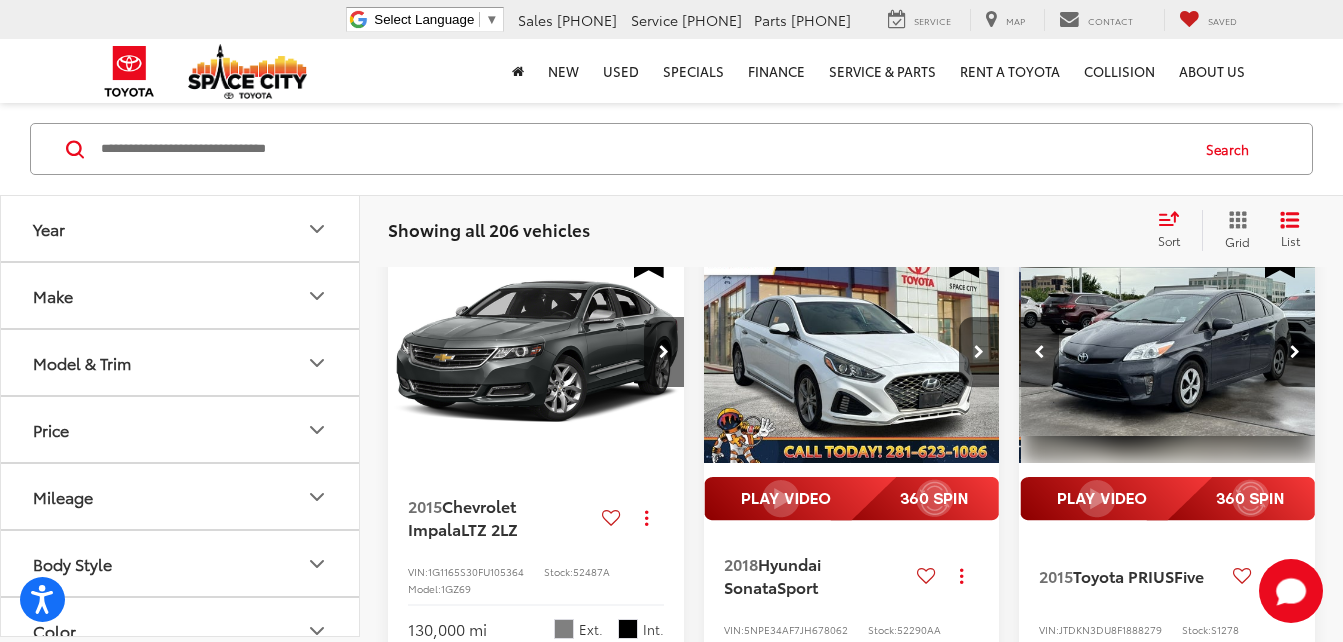 scroll, scrollTop: 0, scrollLeft: 299, axis: horizontal 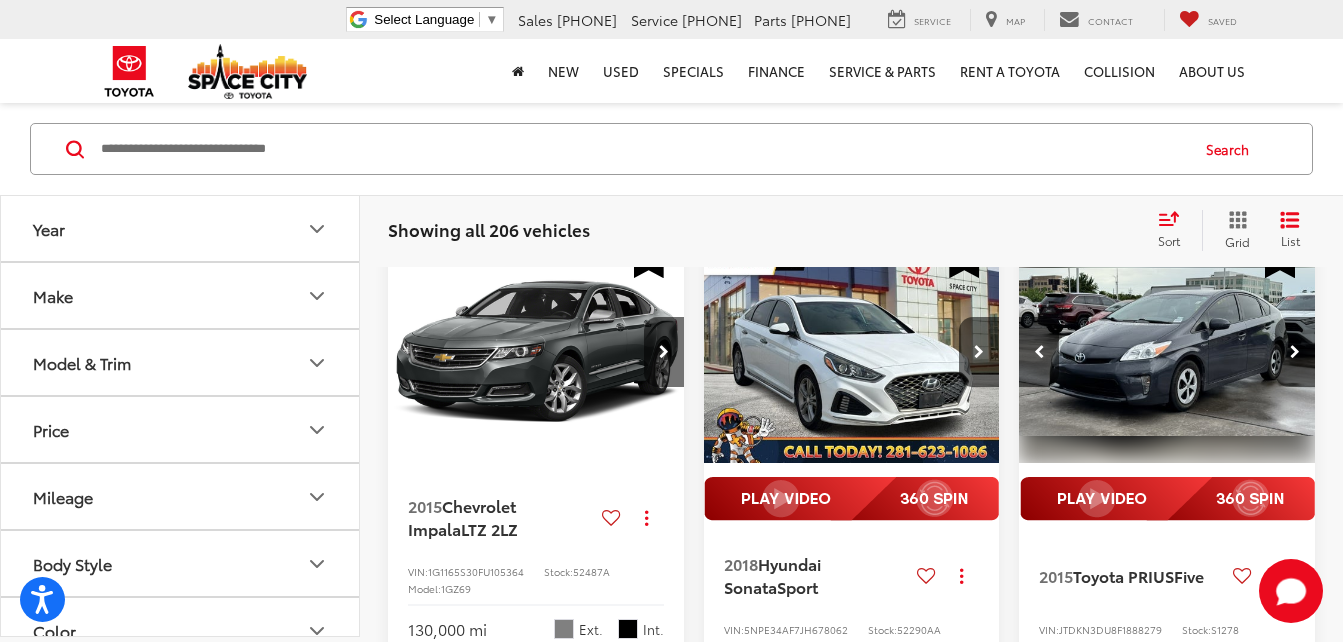 click at bounding box center [1295, 352] 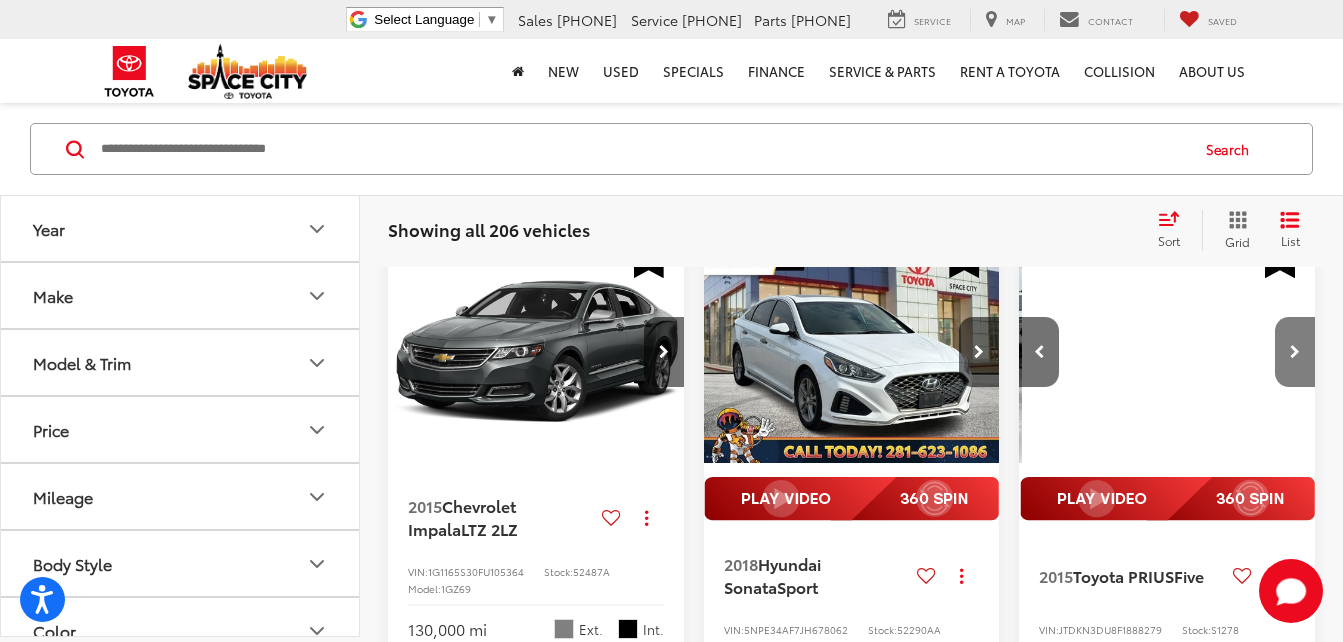 scroll, scrollTop: 0, scrollLeft: 597, axis: horizontal 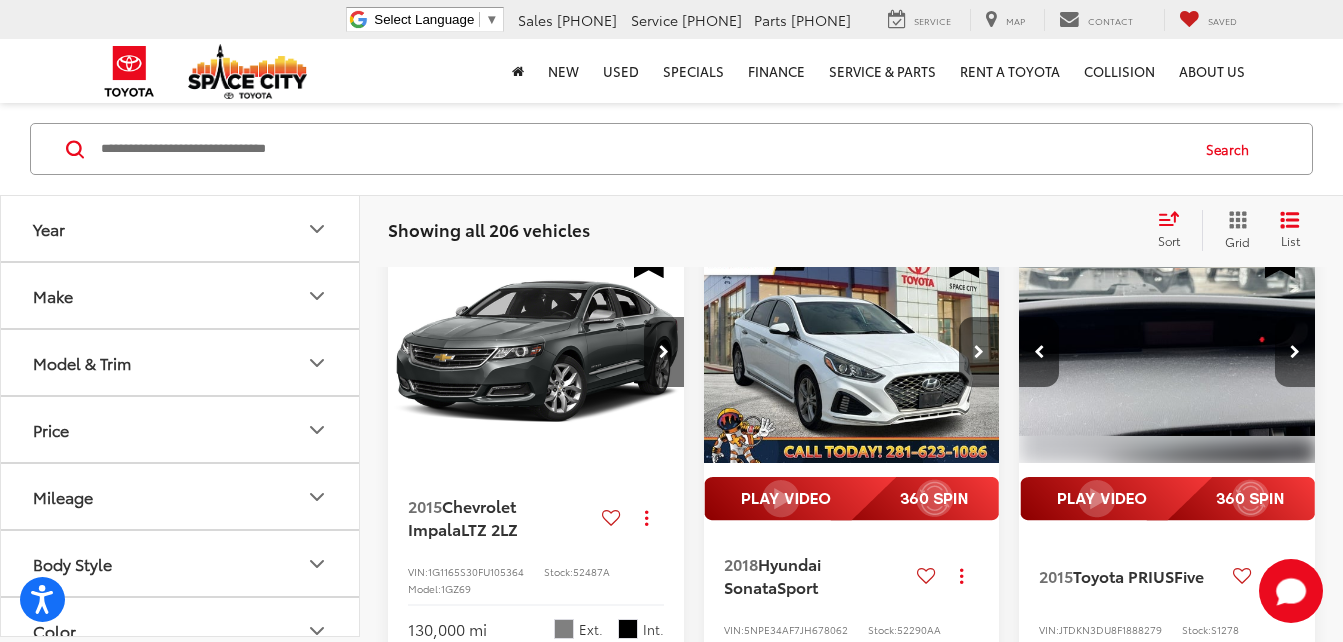 click at bounding box center [1295, 352] 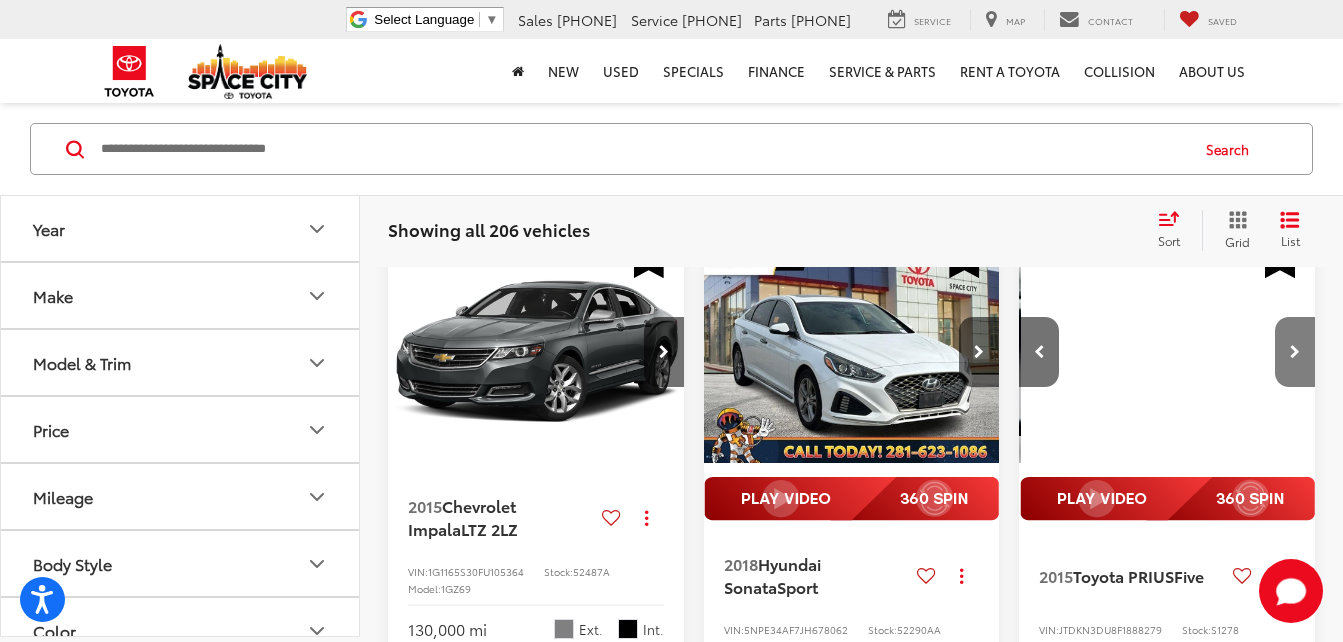 scroll, scrollTop: 0, scrollLeft: 896, axis: horizontal 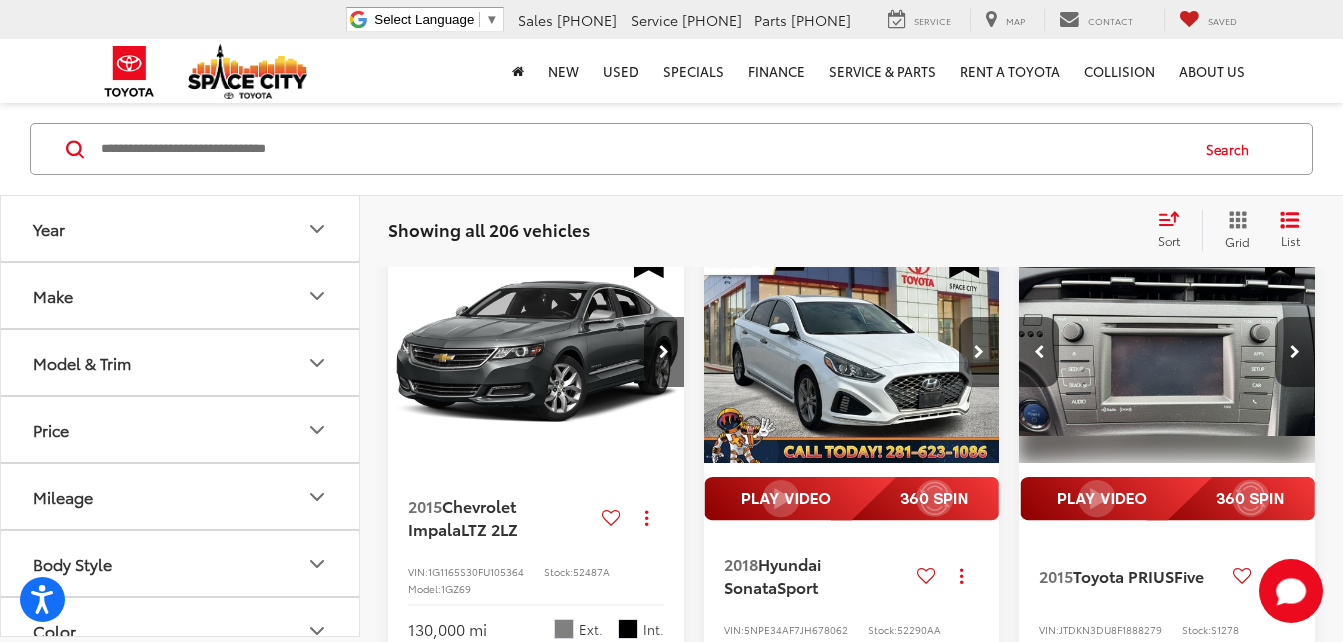 click at bounding box center (1295, 352) 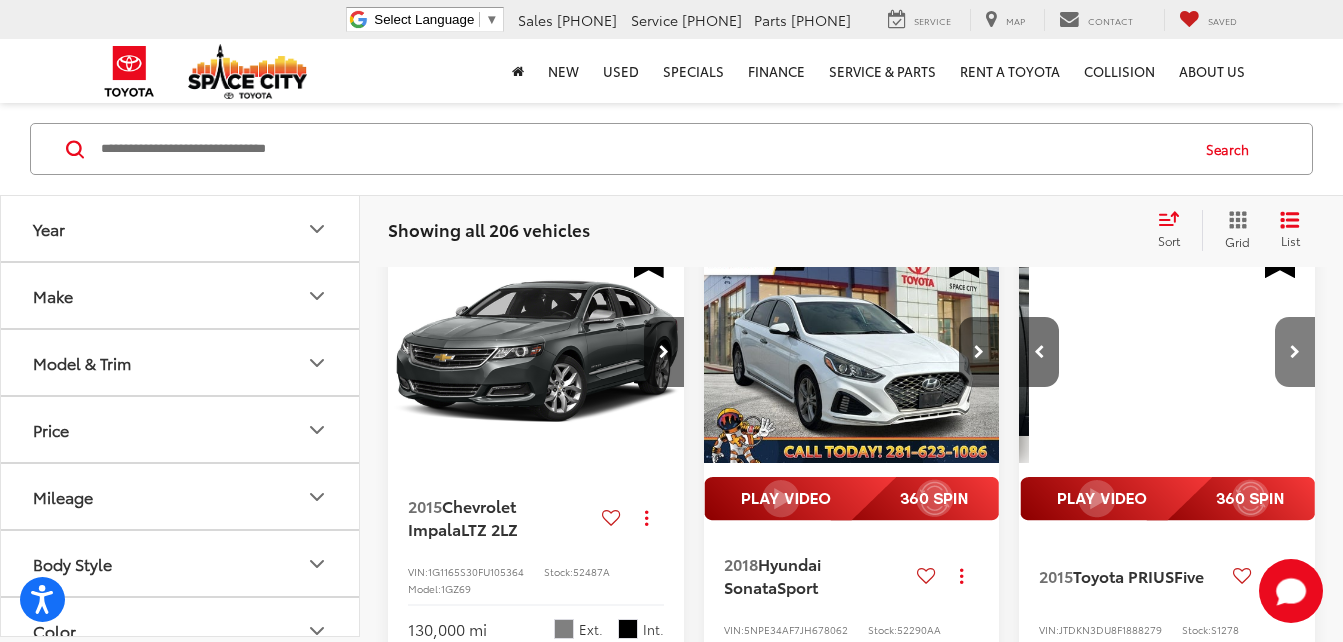 scroll, scrollTop: 0, scrollLeft: 1195, axis: horizontal 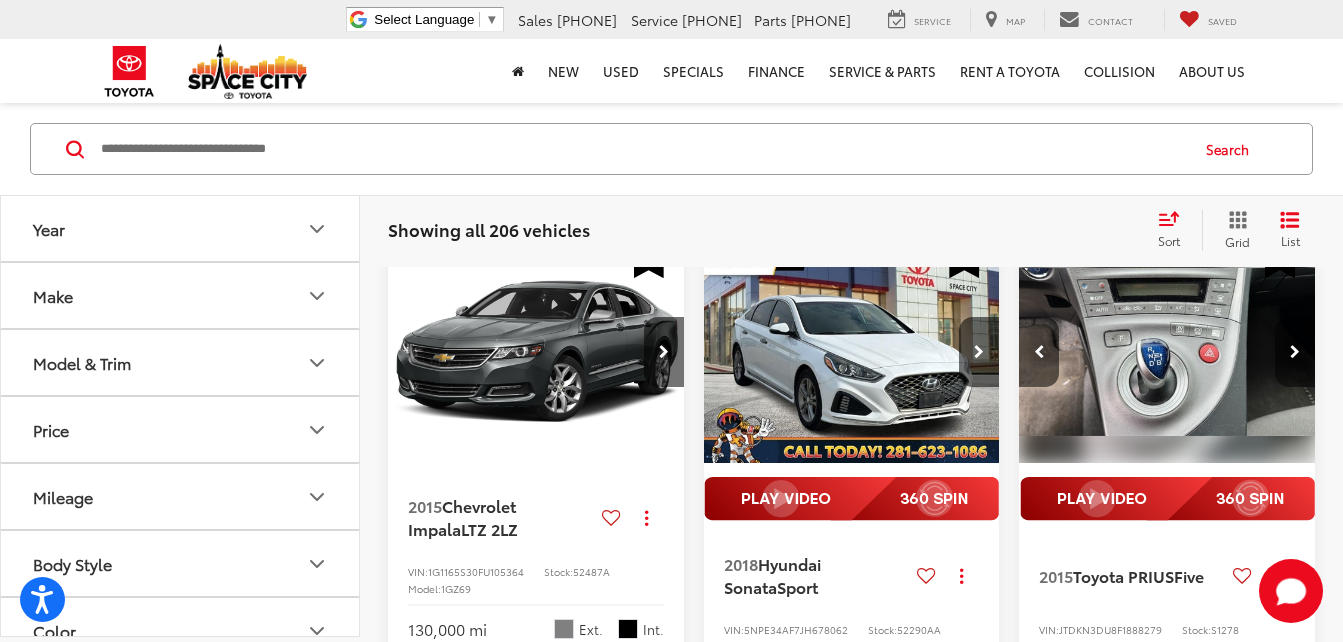 click at bounding box center (1295, 352) 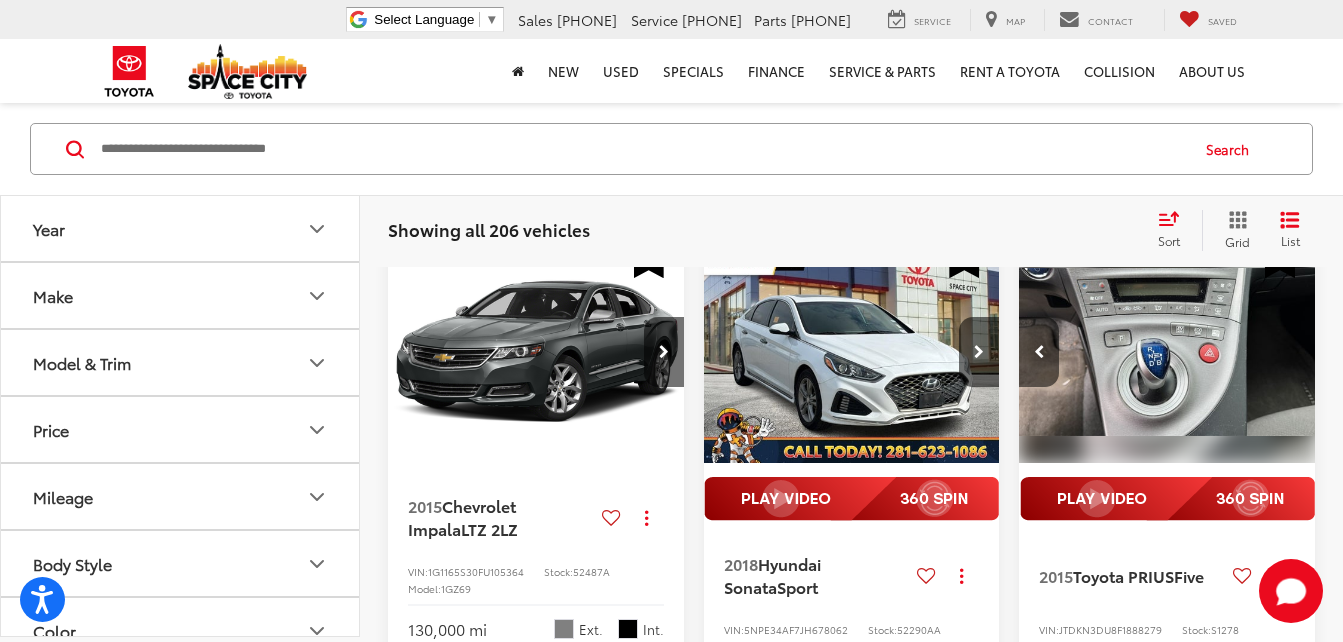 scroll, scrollTop: 0, scrollLeft: 1493, axis: horizontal 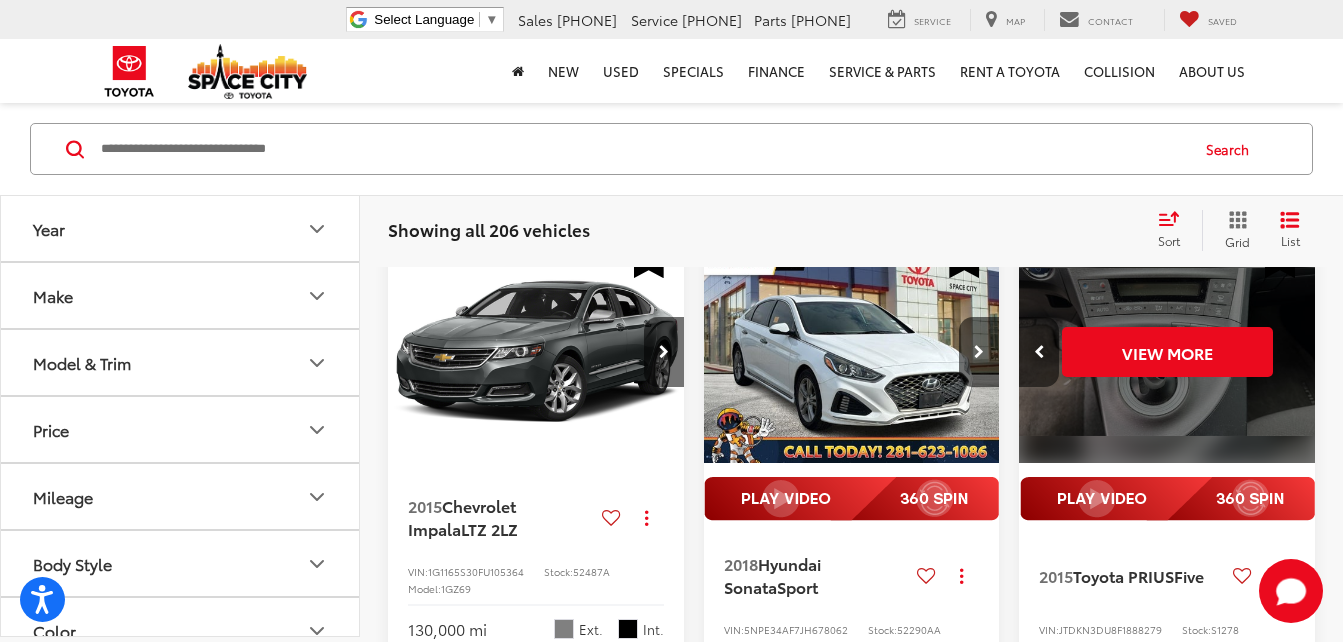 click on "View More" at bounding box center (1168, 352) 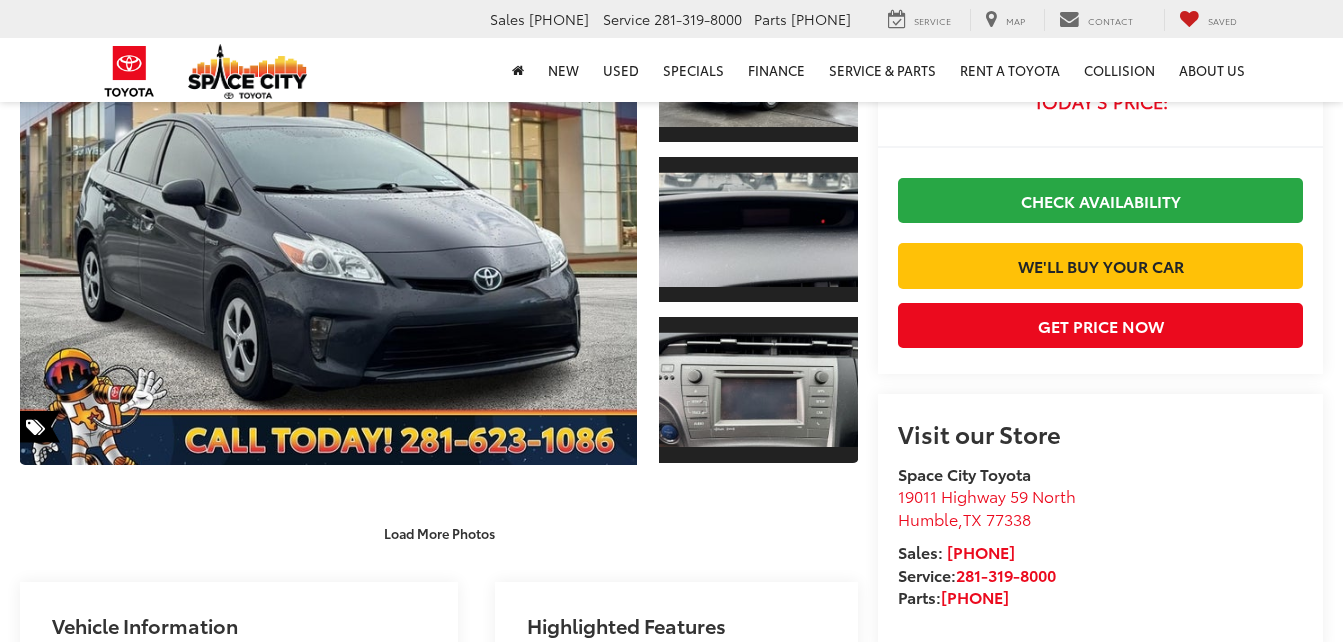 scroll, scrollTop: 271, scrollLeft: 0, axis: vertical 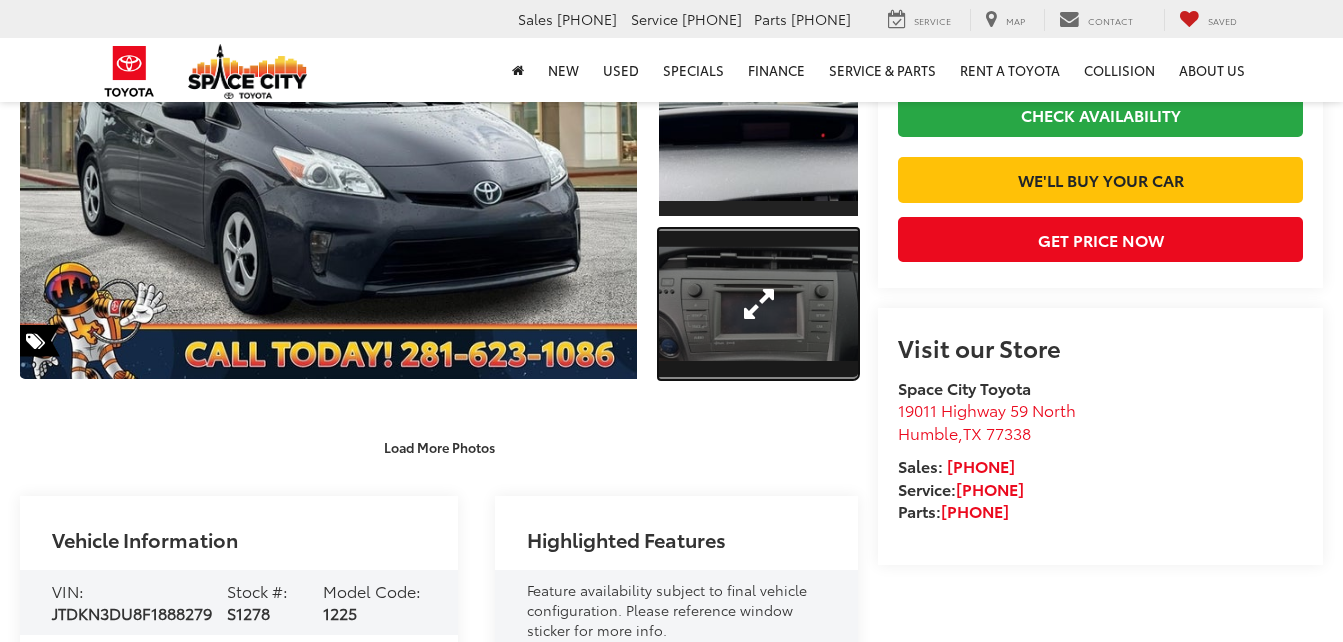 click at bounding box center (758, 303) 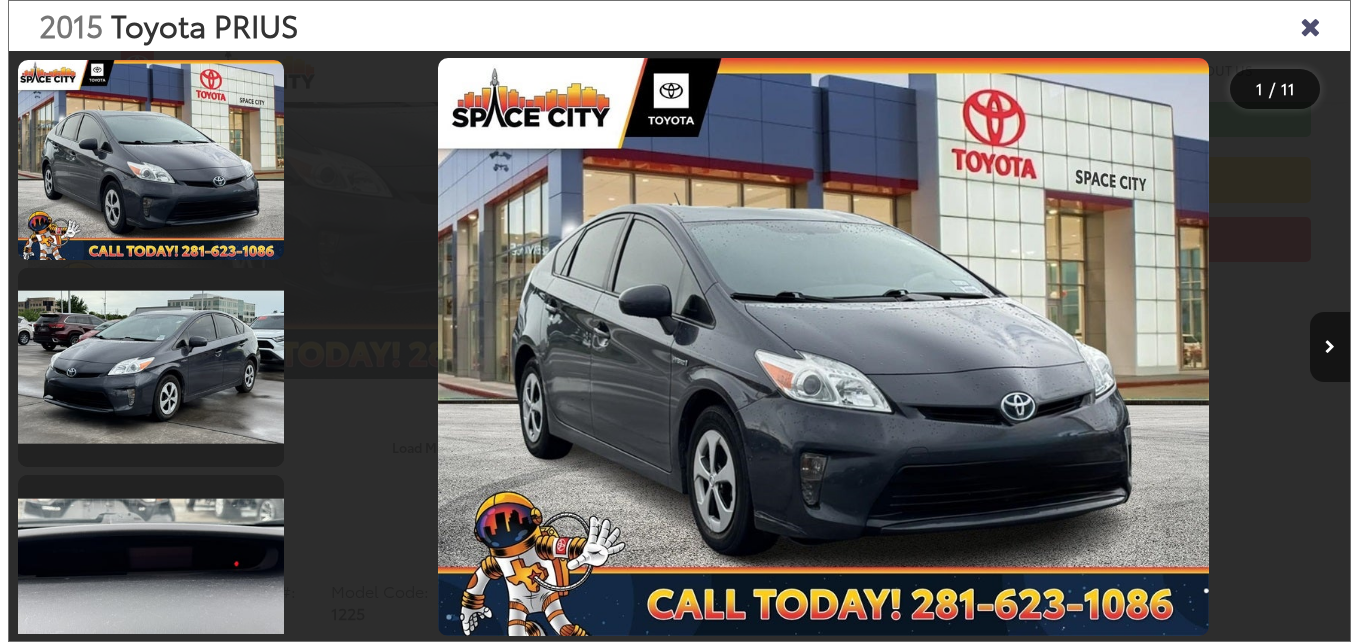 scroll, scrollTop: 244, scrollLeft: 0, axis: vertical 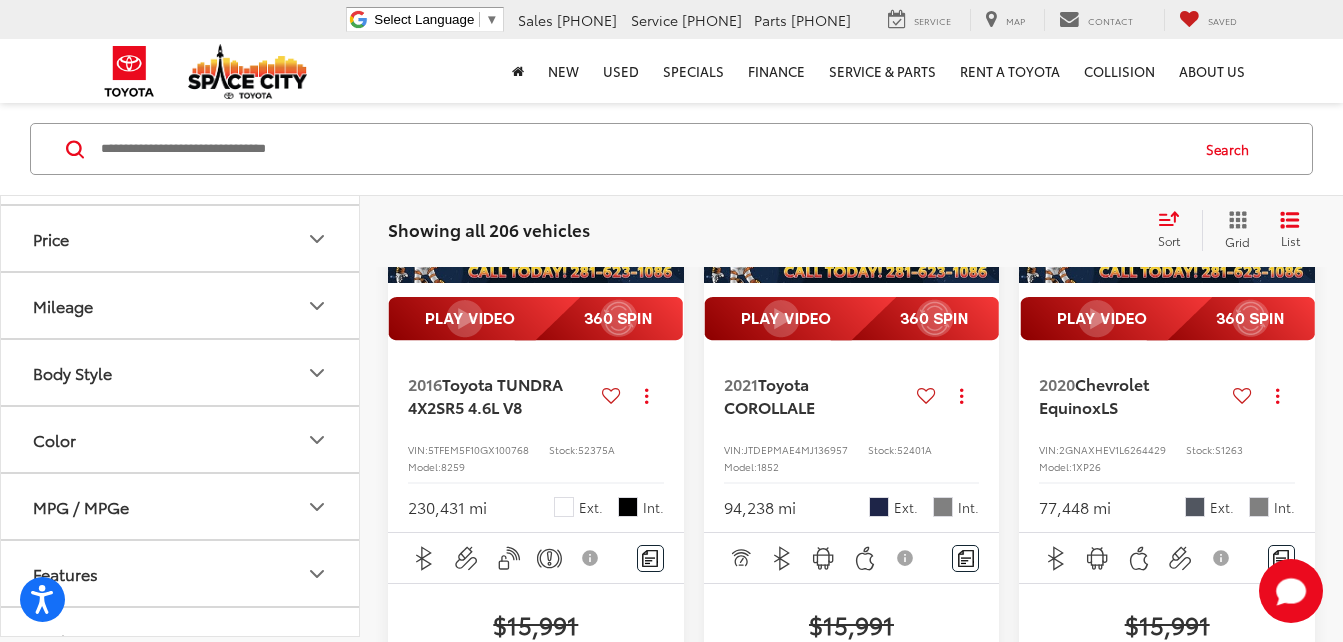 click at bounding box center [664, 172] 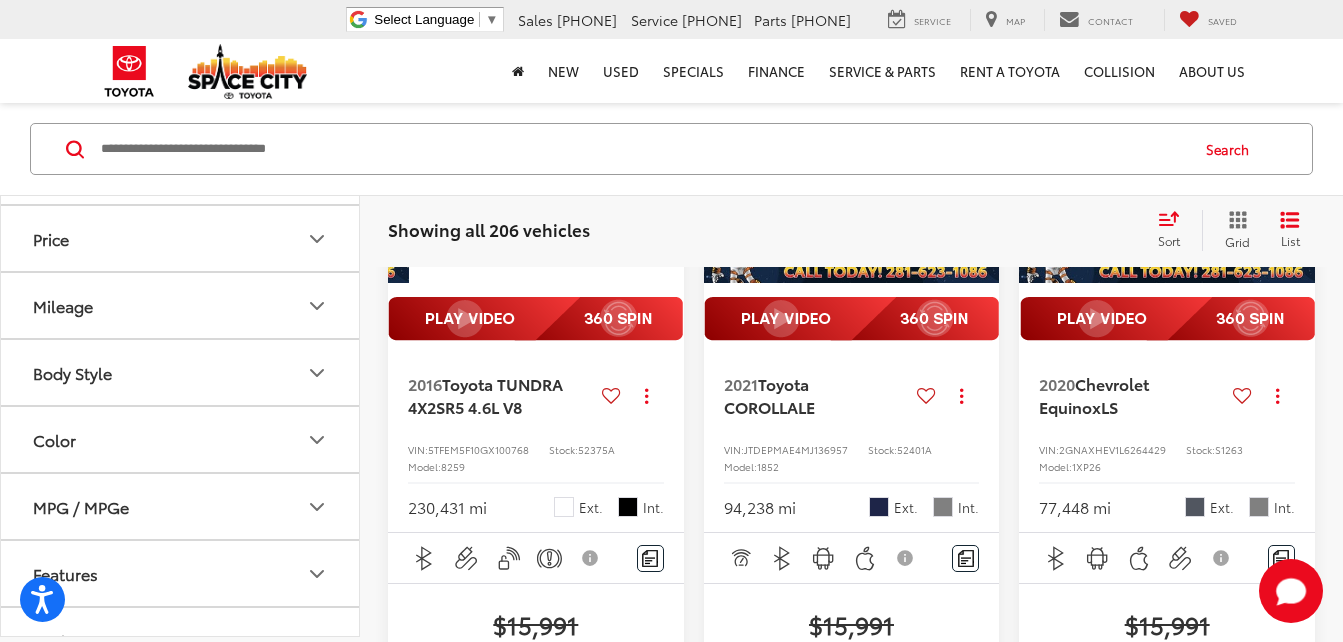 scroll, scrollTop: 0, scrollLeft: 299, axis: horizontal 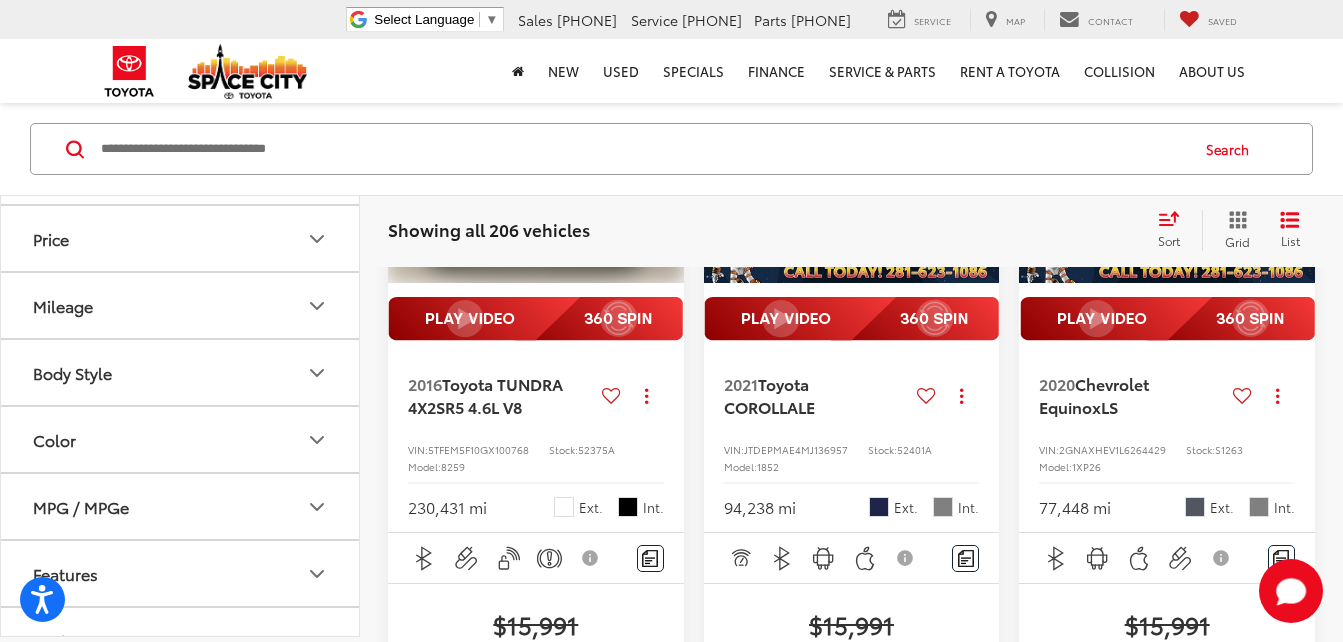 drag, startPoint x: 656, startPoint y: 351, endPoint x: 646, endPoint y: 152, distance: 199.2511 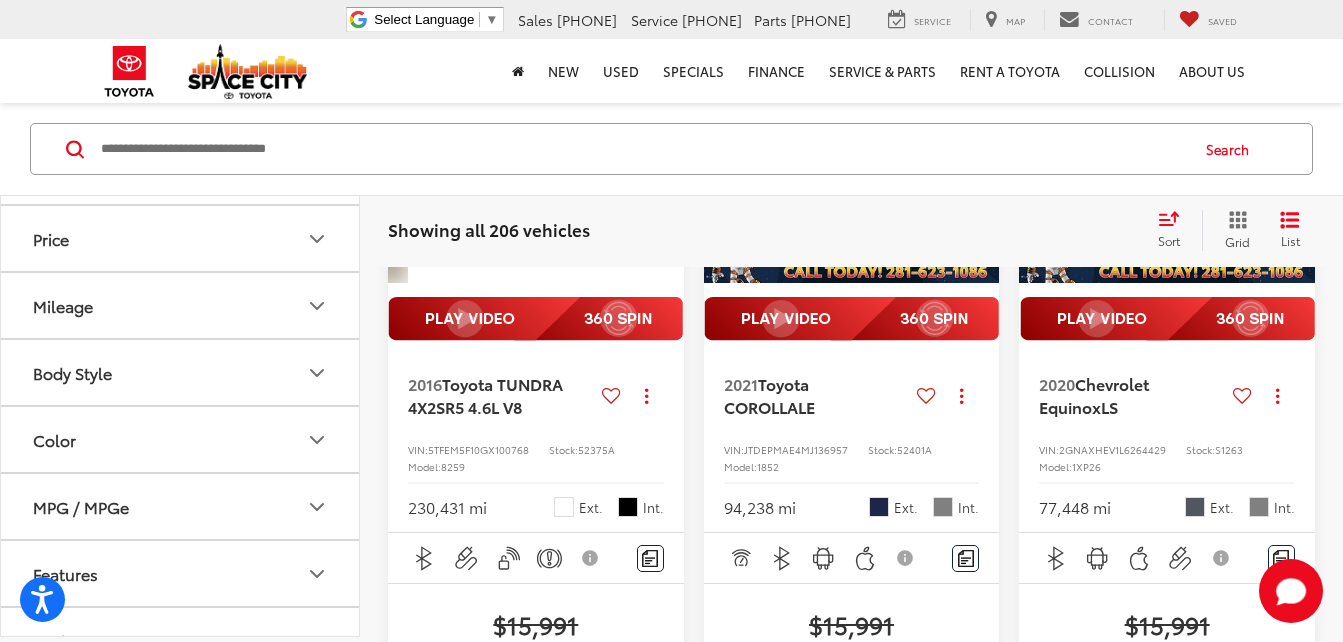 scroll, scrollTop: 0, scrollLeft: 597, axis: horizontal 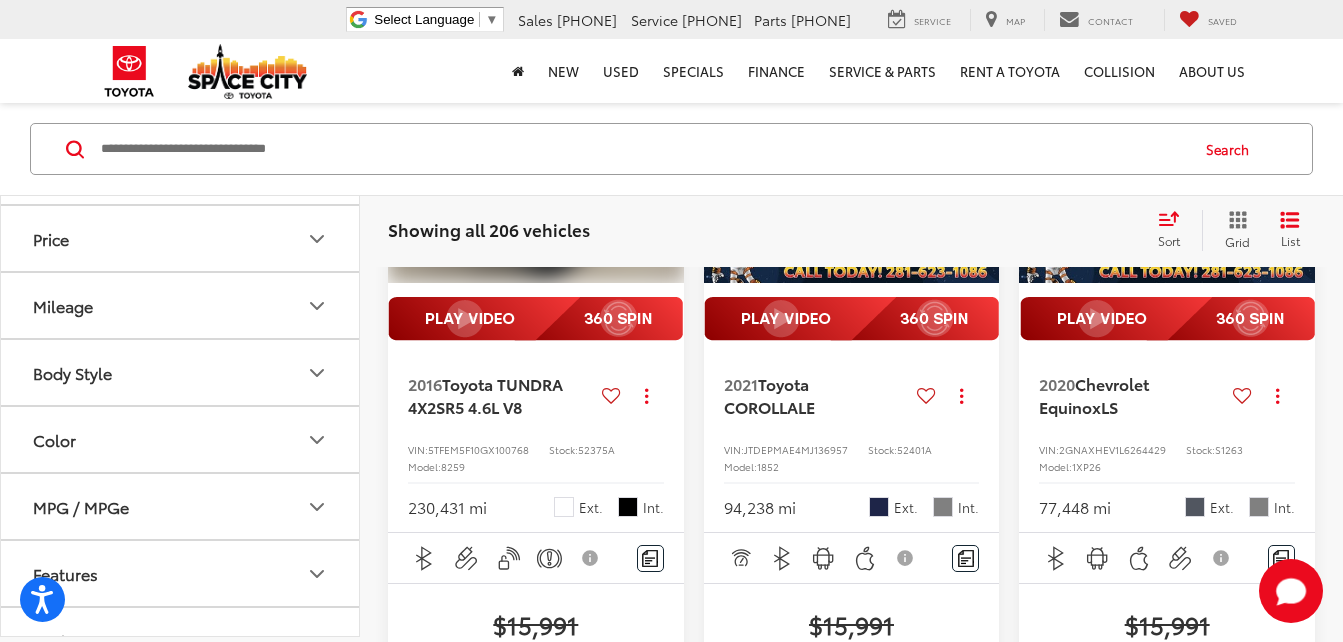 click at bounding box center (664, 172) 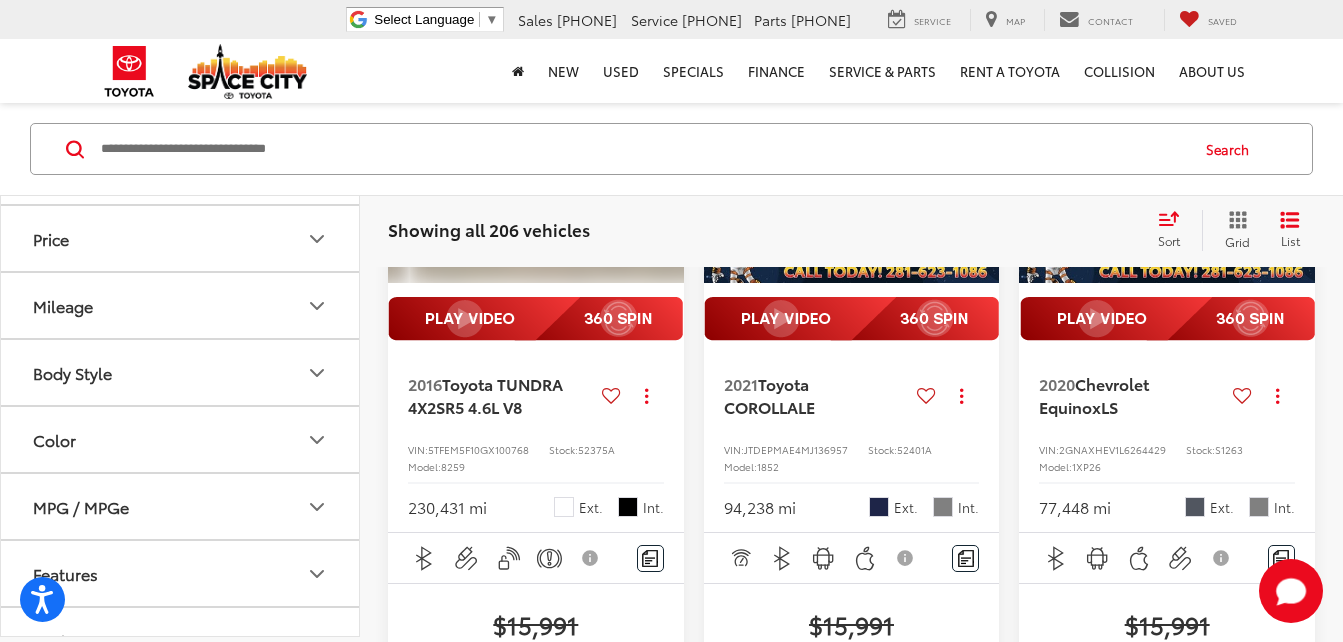 scroll, scrollTop: 0, scrollLeft: 896, axis: horizontal 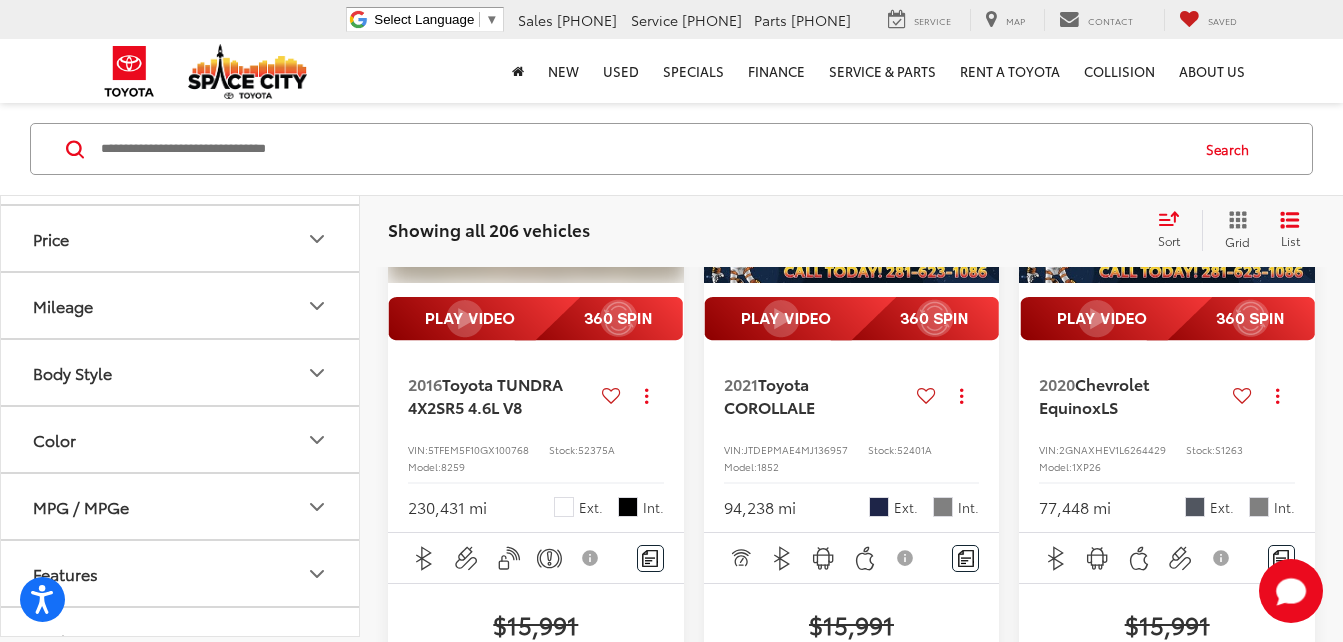click at bounding box center [664, 172] 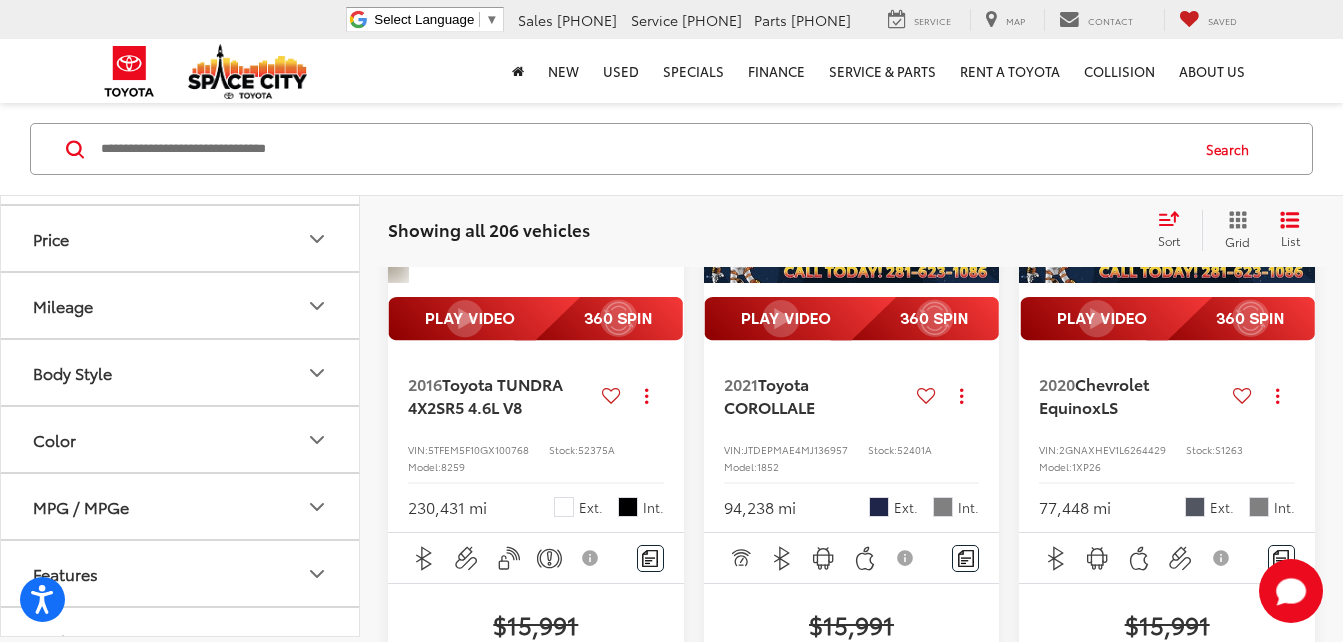 scroll, scrollTop: 0, scrollLeft: 1195, axis: horizontal 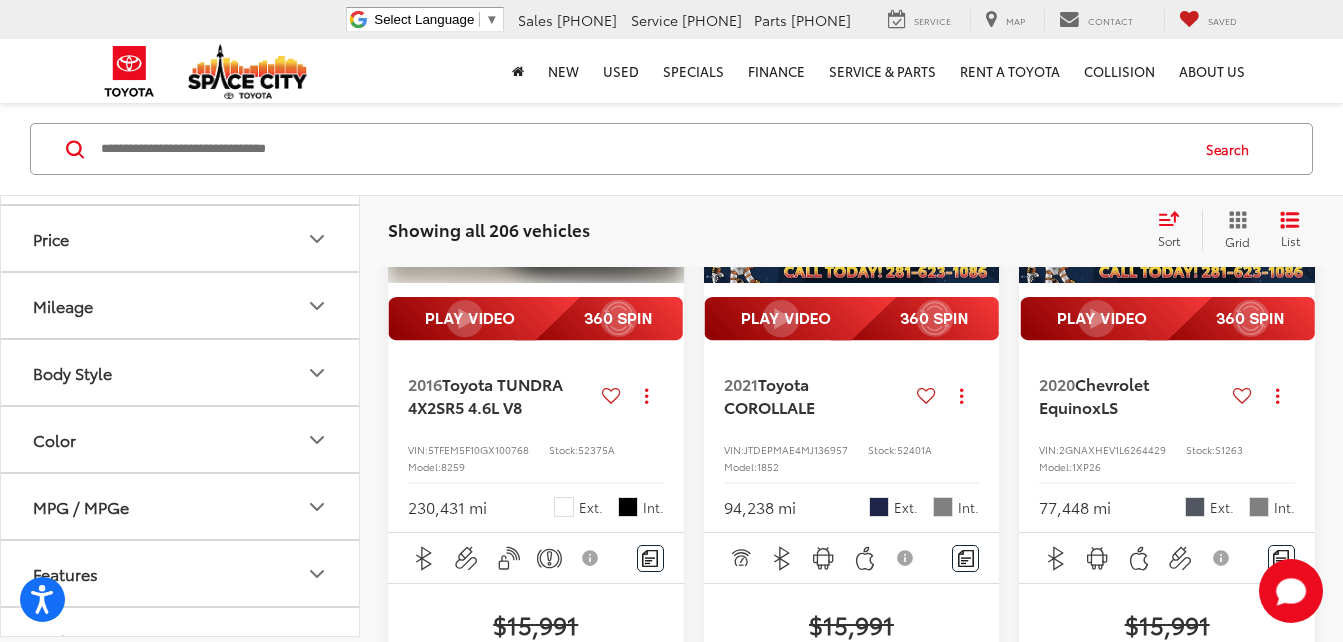 click at bounding box center (664, 172) 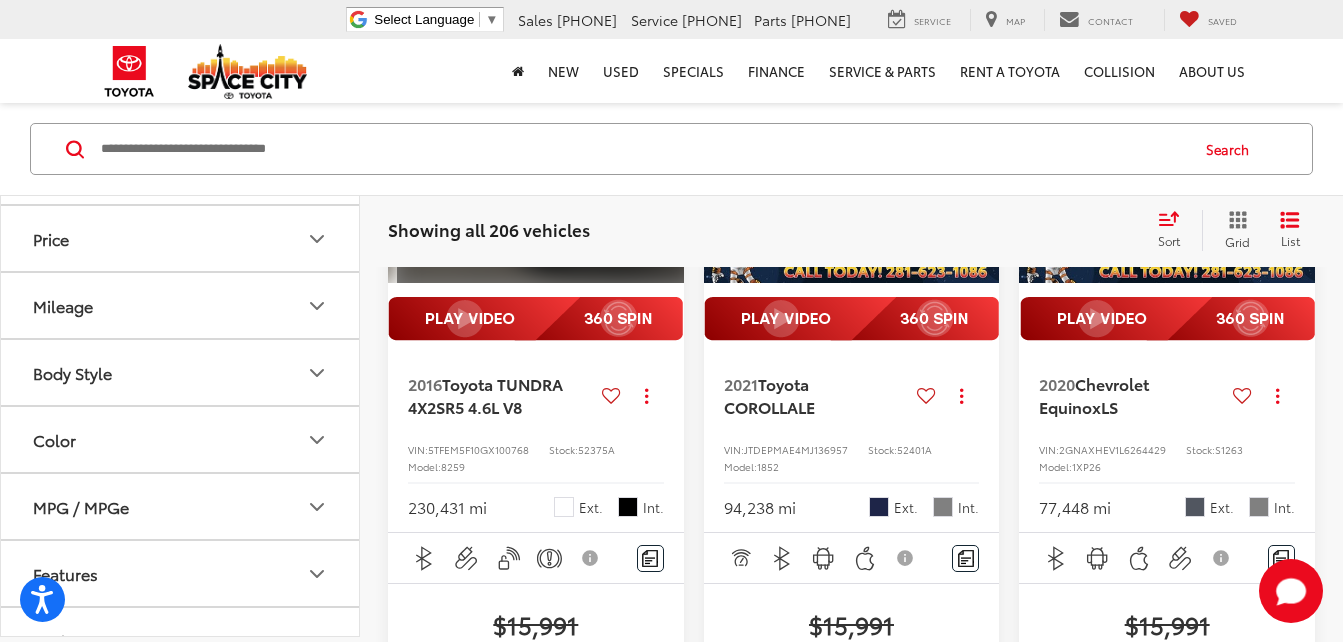 scroll, scrollTop: 0, scrollLeft: 1493, axis: horizontal 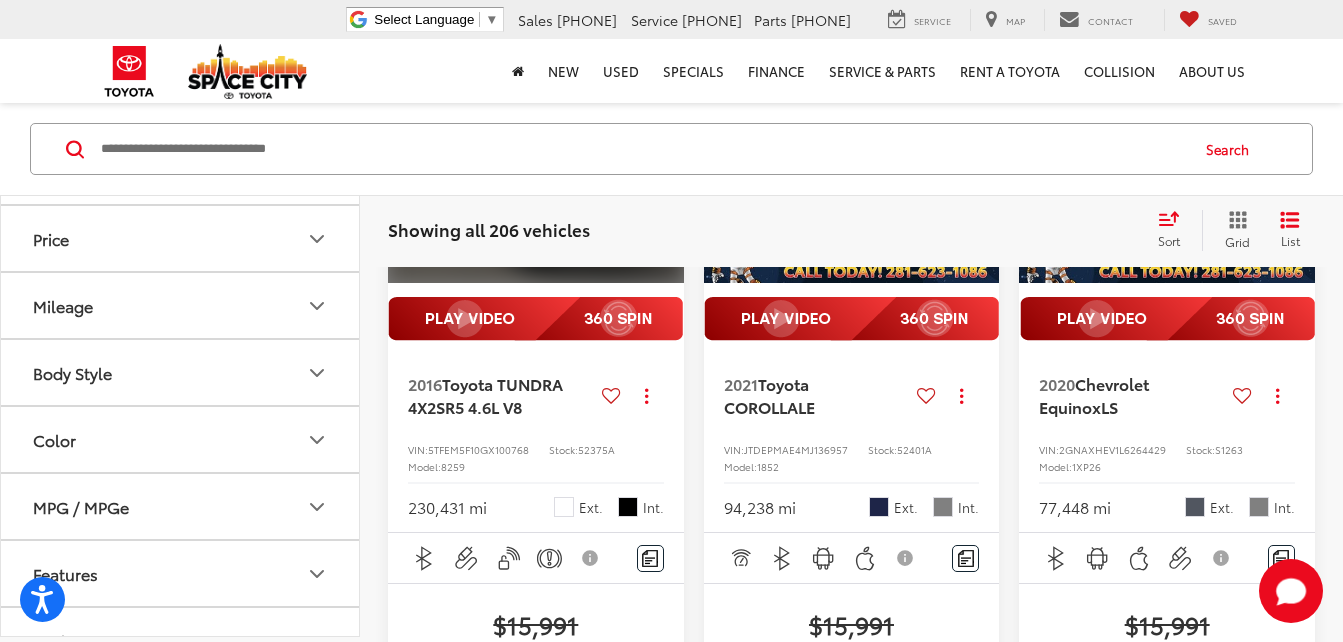 click on "View More" at bounding box center (536, 172) 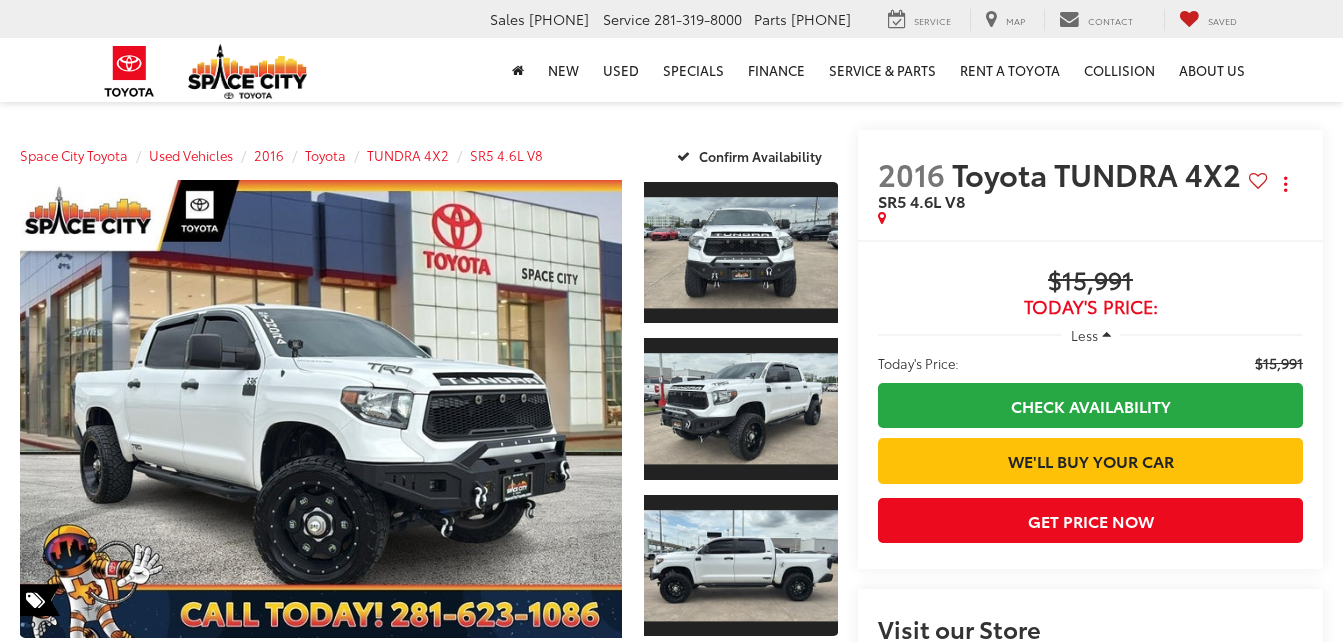 scroll, scrollTop: 0, scrollLeft: 0, axis: both 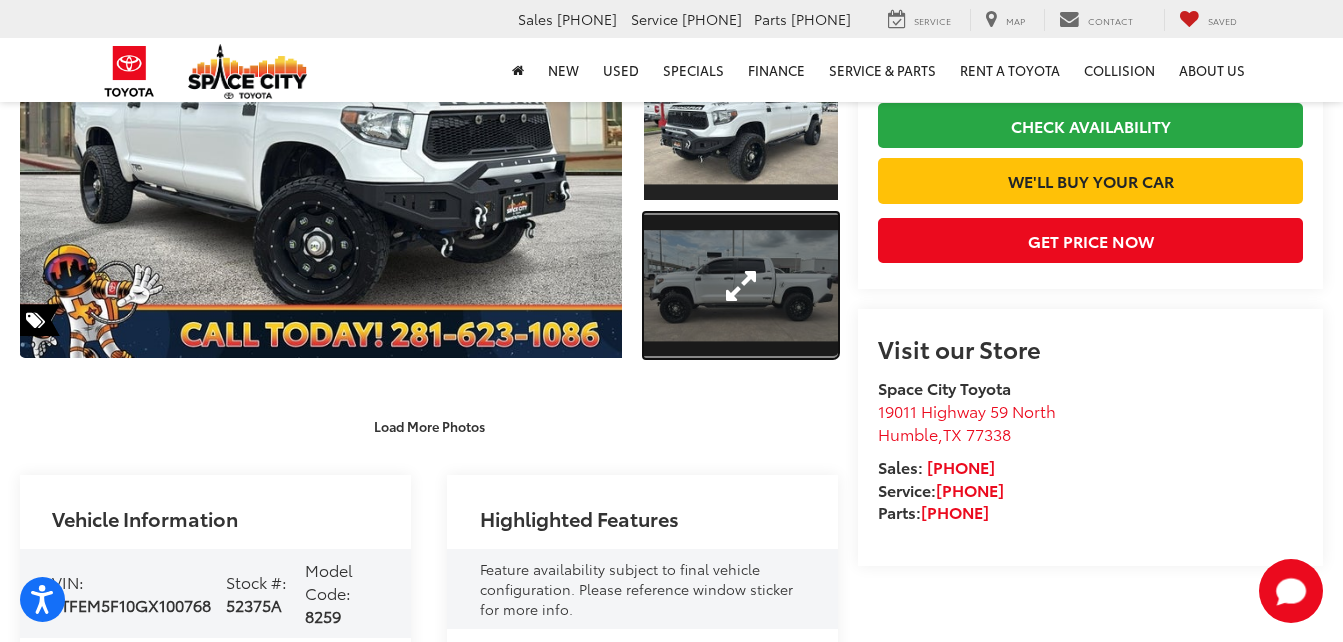 click at bounding box center (741, 285) 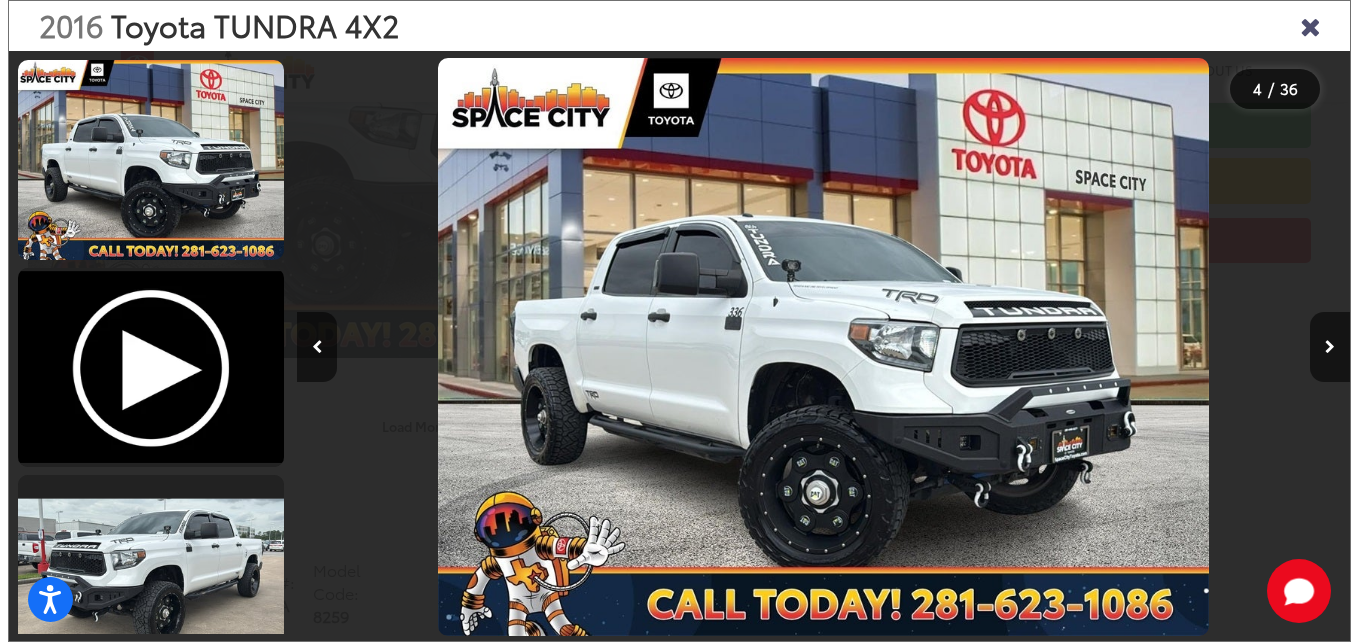 scroll, scrollTop: 289, scrollLeft: 0, axis: vertical 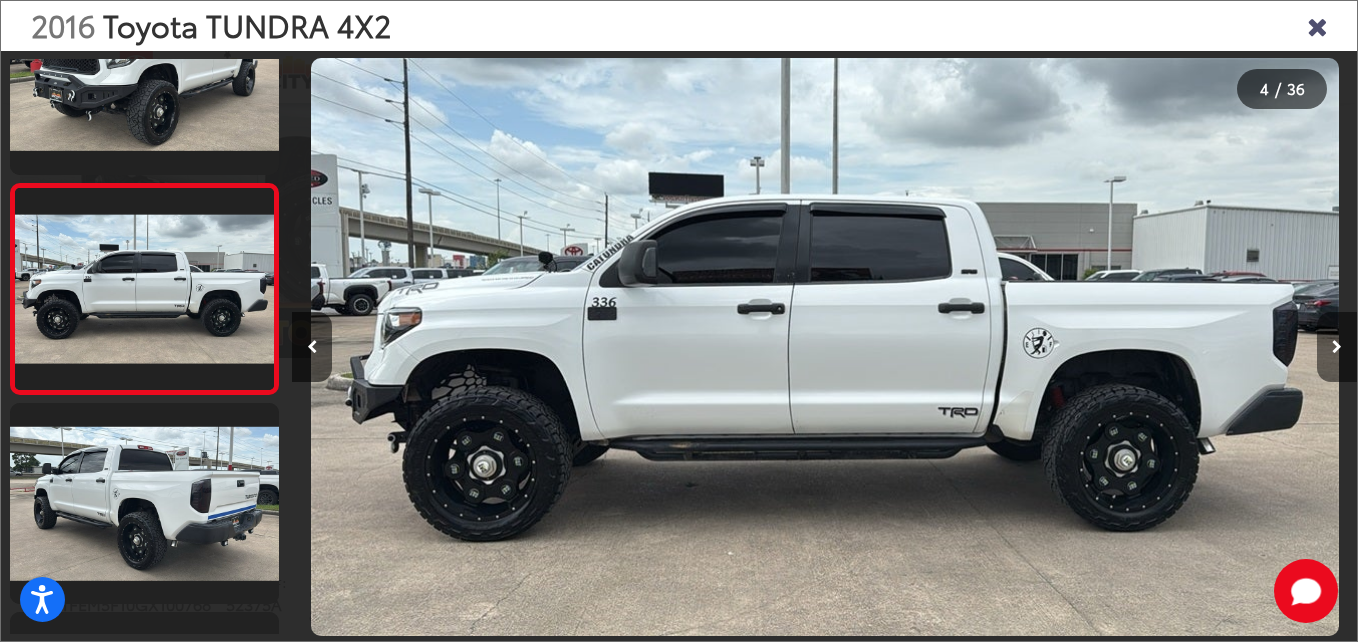 click at bounding box center (1337, 347) 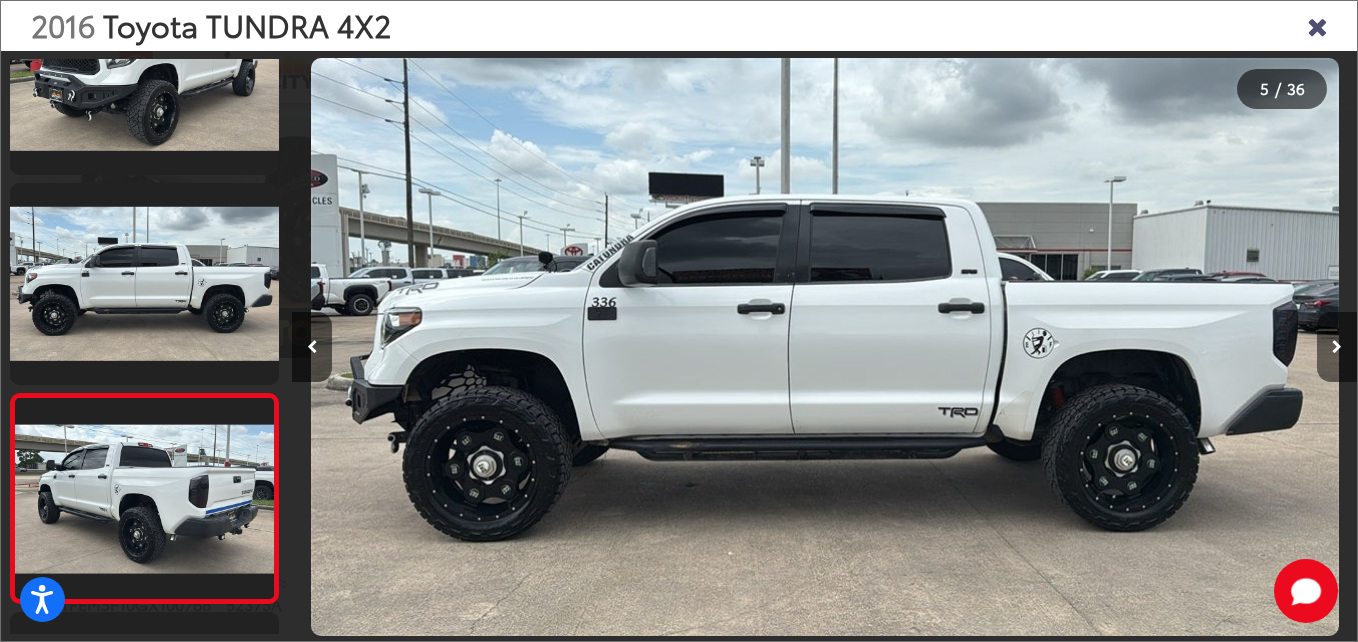 click at bounding box center [1337, 347] 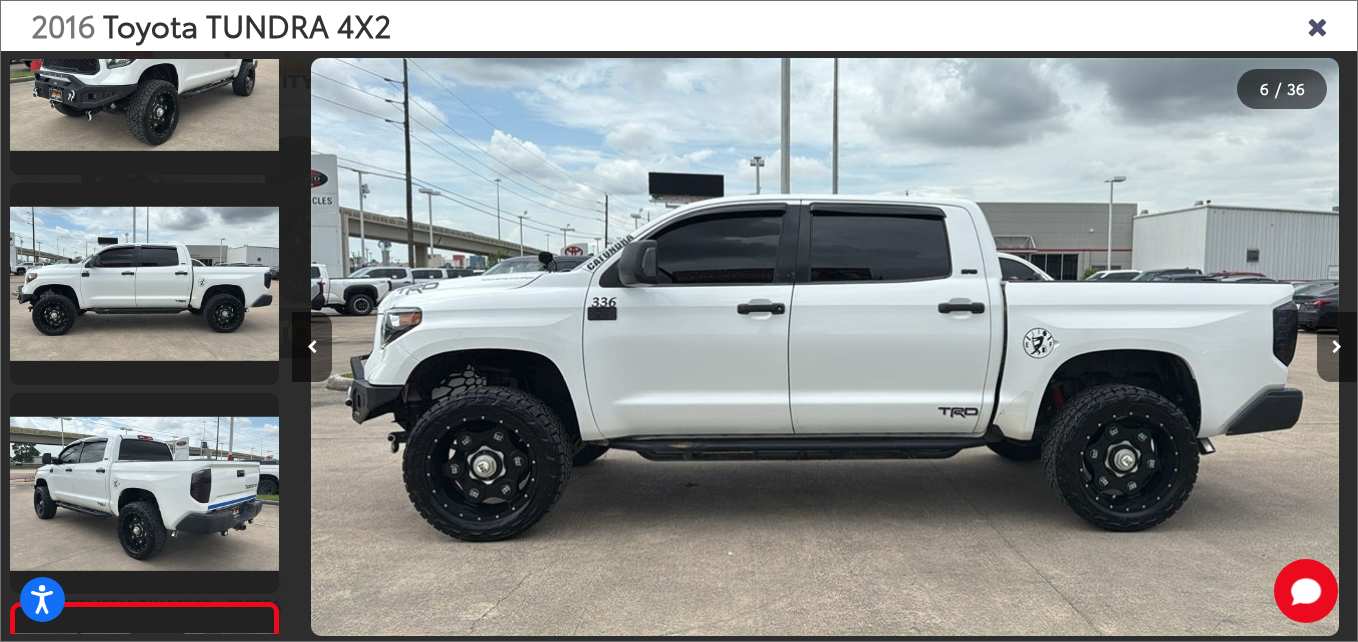 scroll, scrollTop: 0, scrollLeft: 4265, axis: horizontal 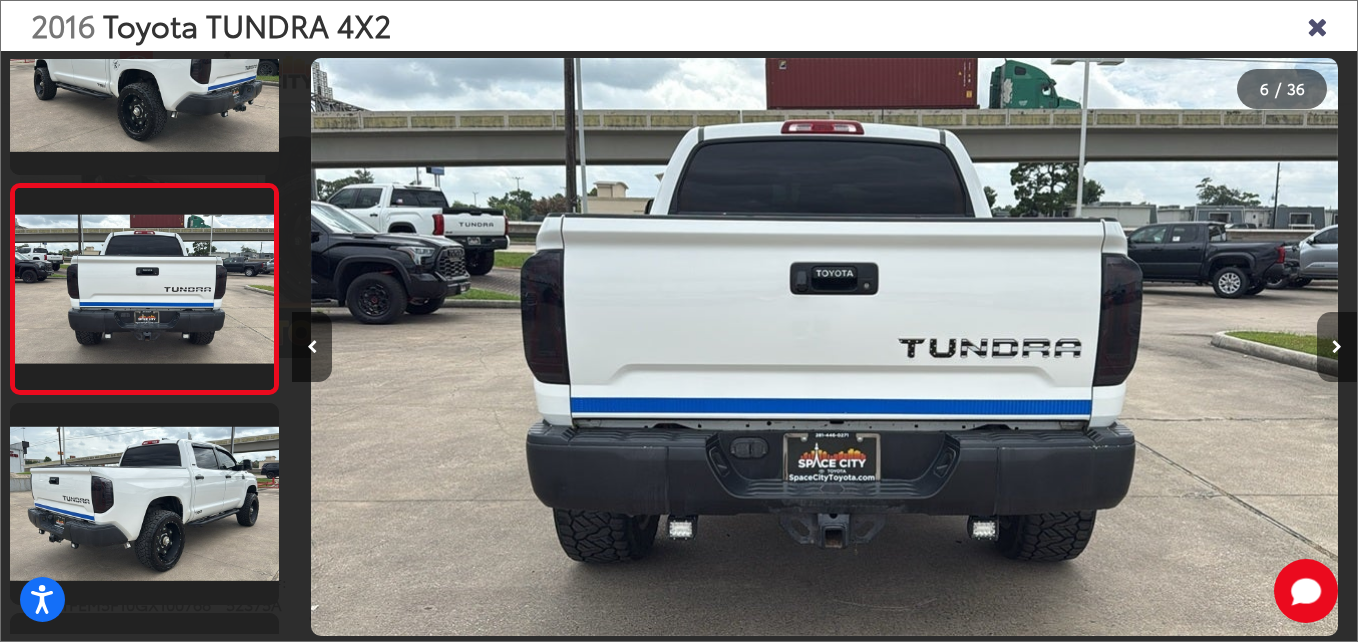 click at bounding box center (1337, 347) 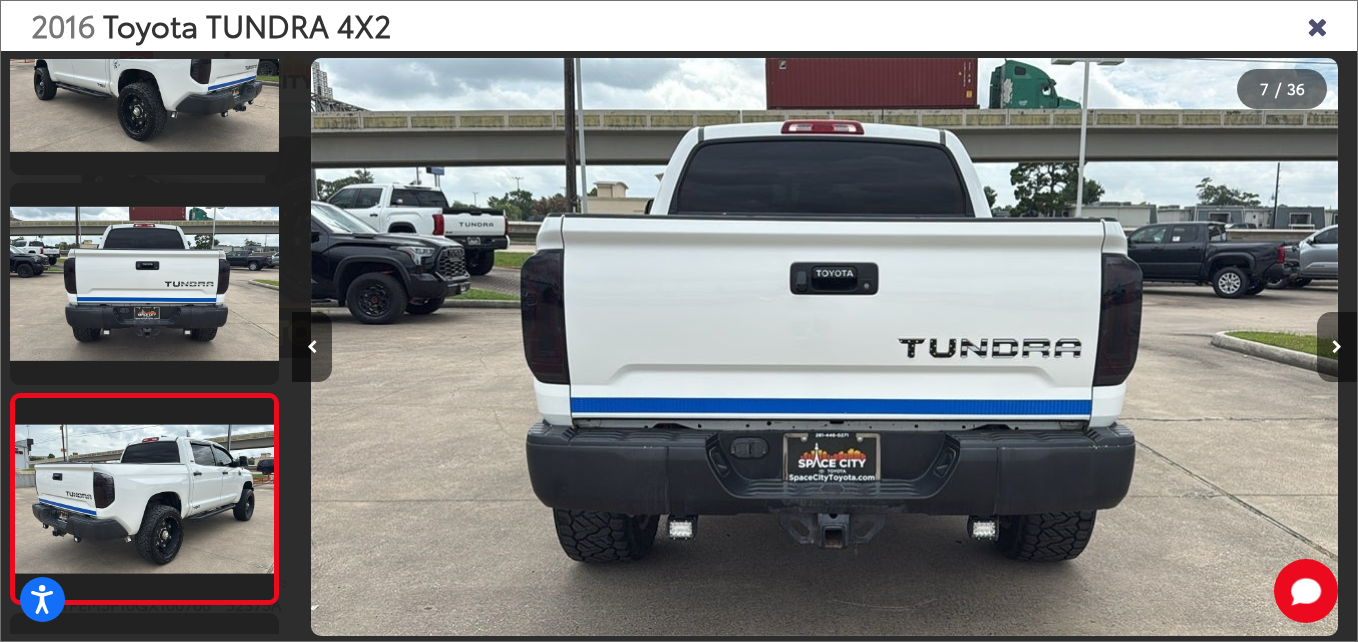 scroll, scrollTop: 0, scrollLeft: 5950, axis: horizontal 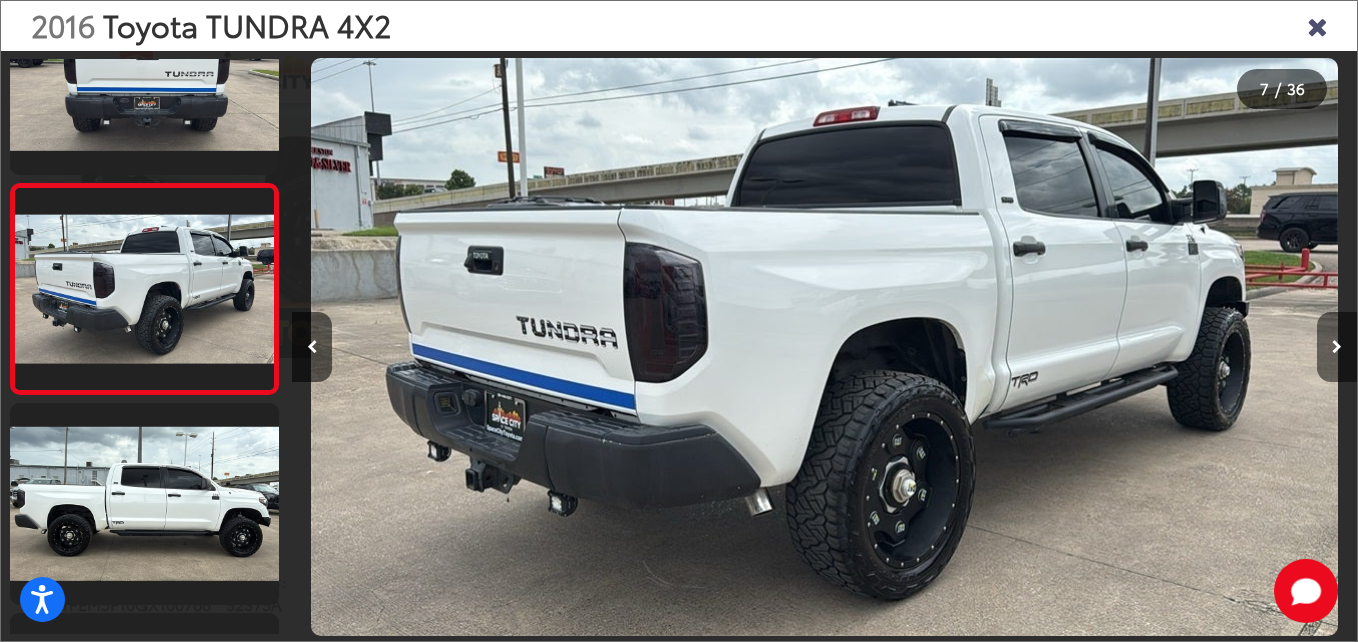 click at bounding box center (1337, 347) 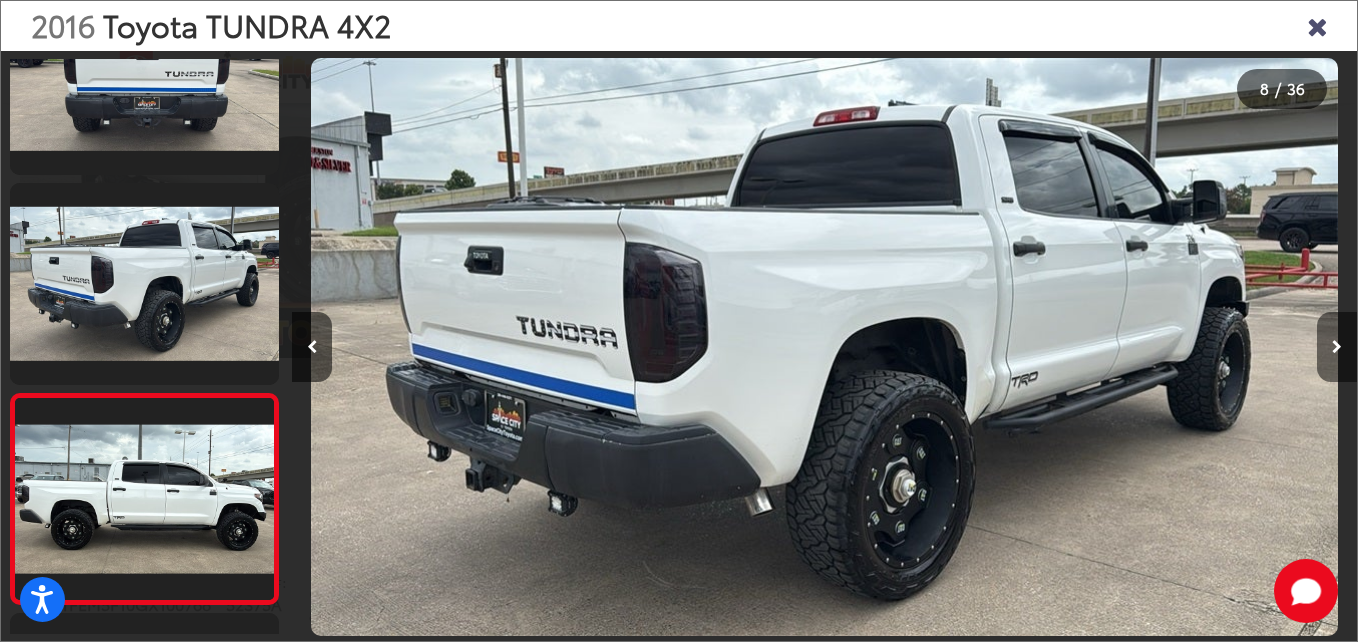 scroll, scrollTop: 0, scrollLeft: 6558, axis: horizontal 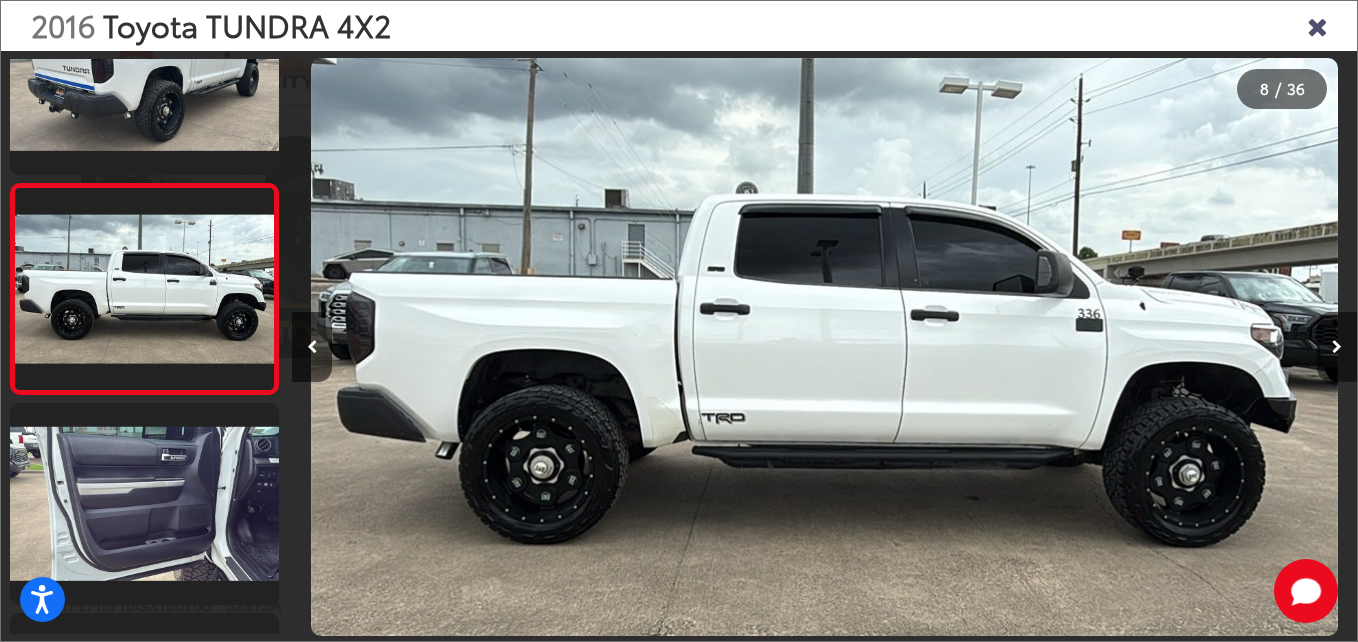 click at bounding box center (1337, 347) 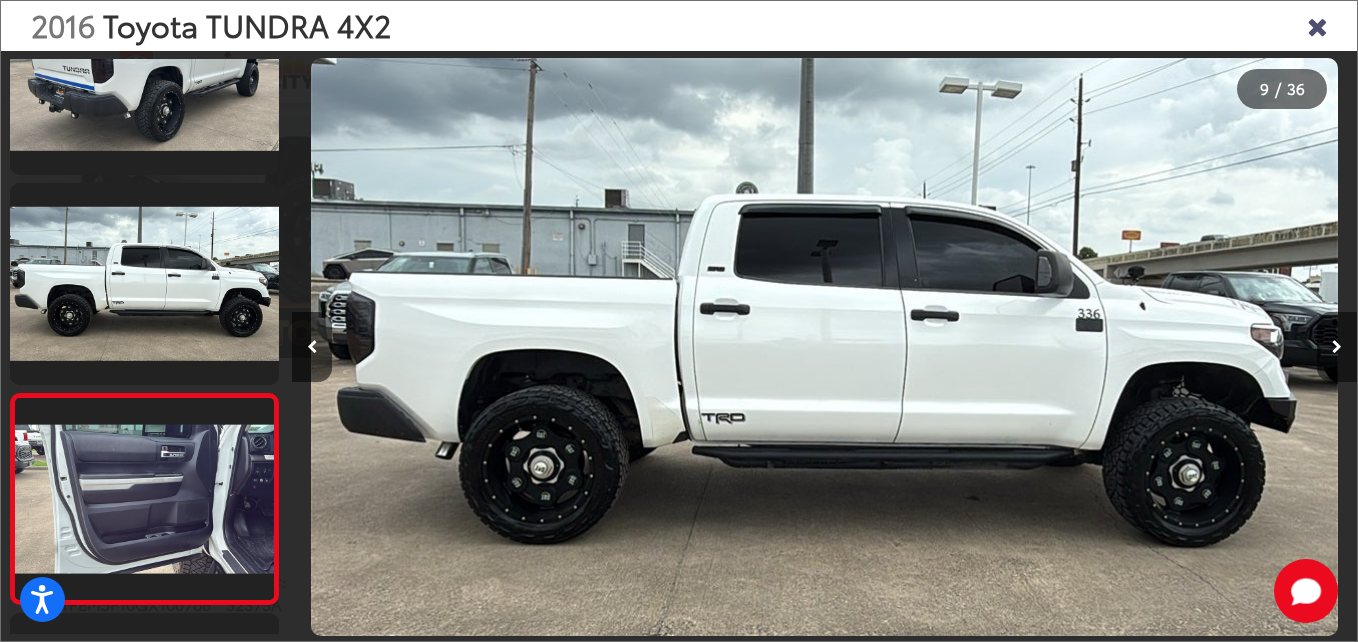 scroll, scrollTop: 0, scrollLeft: 7586, axis: horizontal 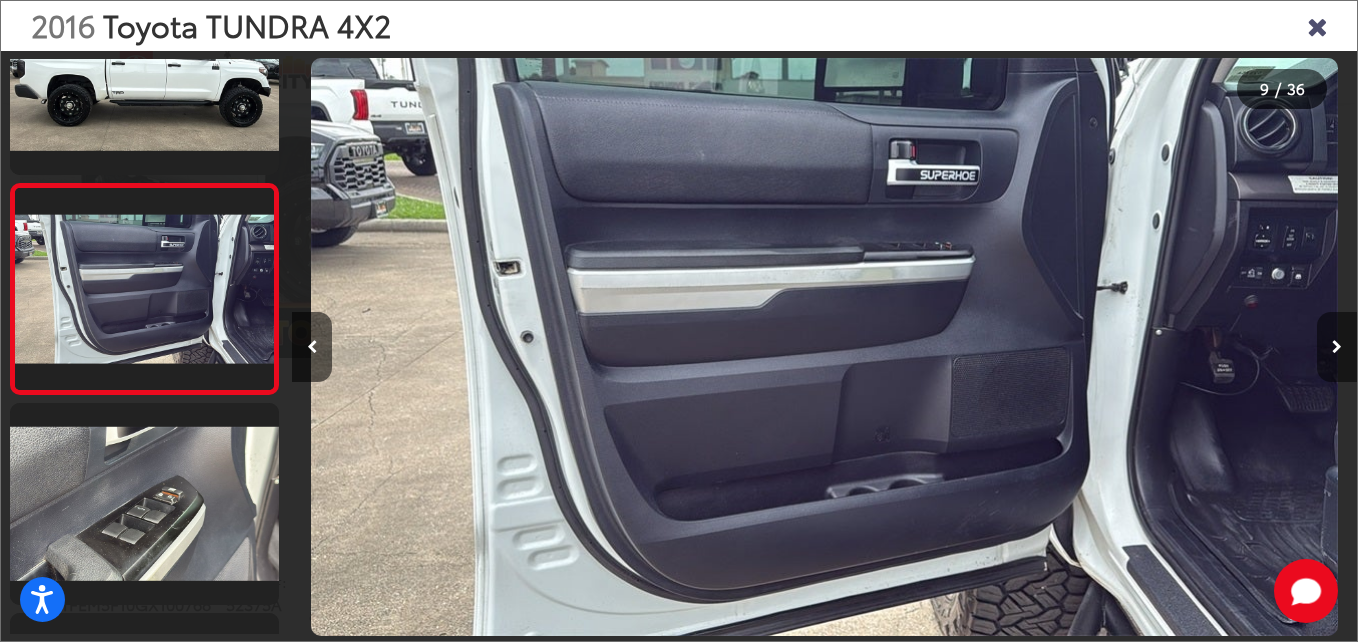click at bounding box center [1337, 347] 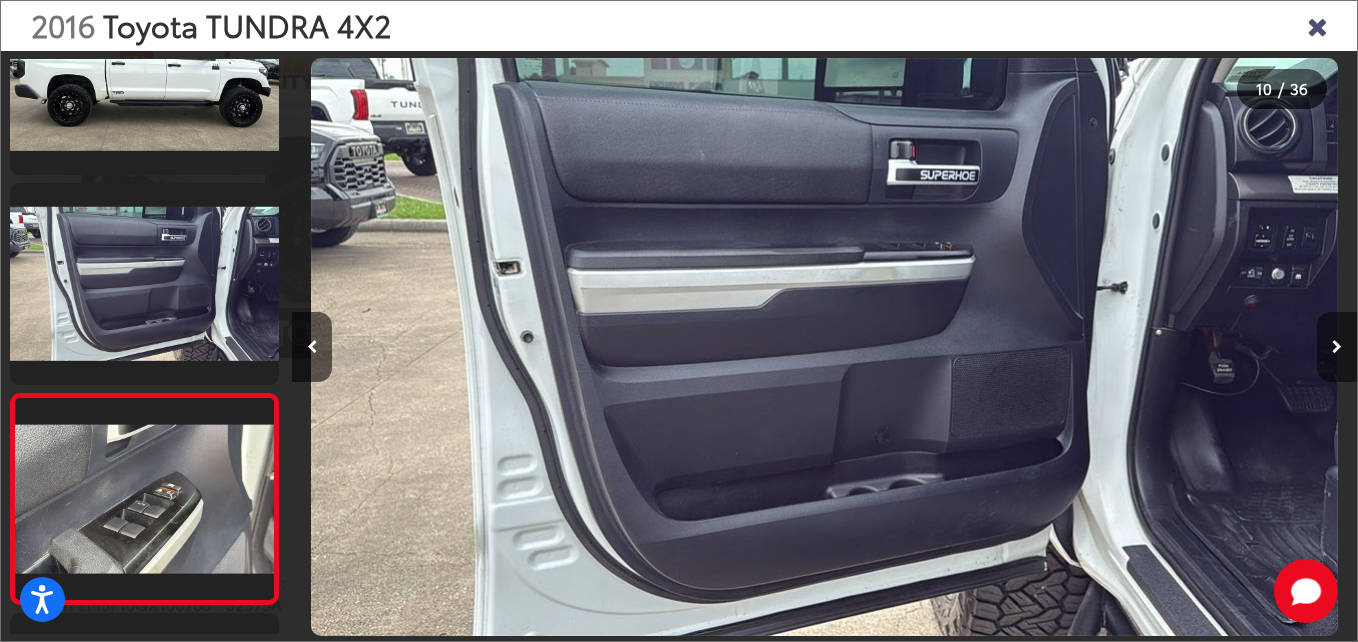 scroll, scrollTop: 0, scrollLeft: 8620, axis: horizontal 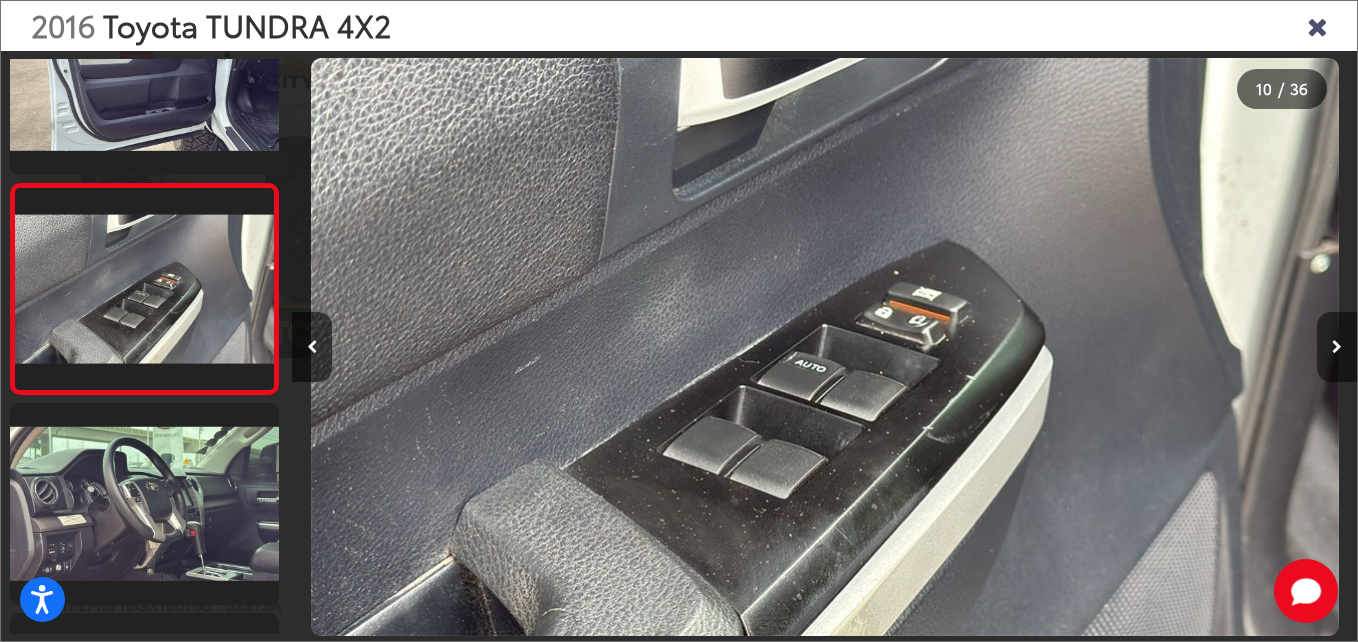 click at bounding box center (1337, 347) 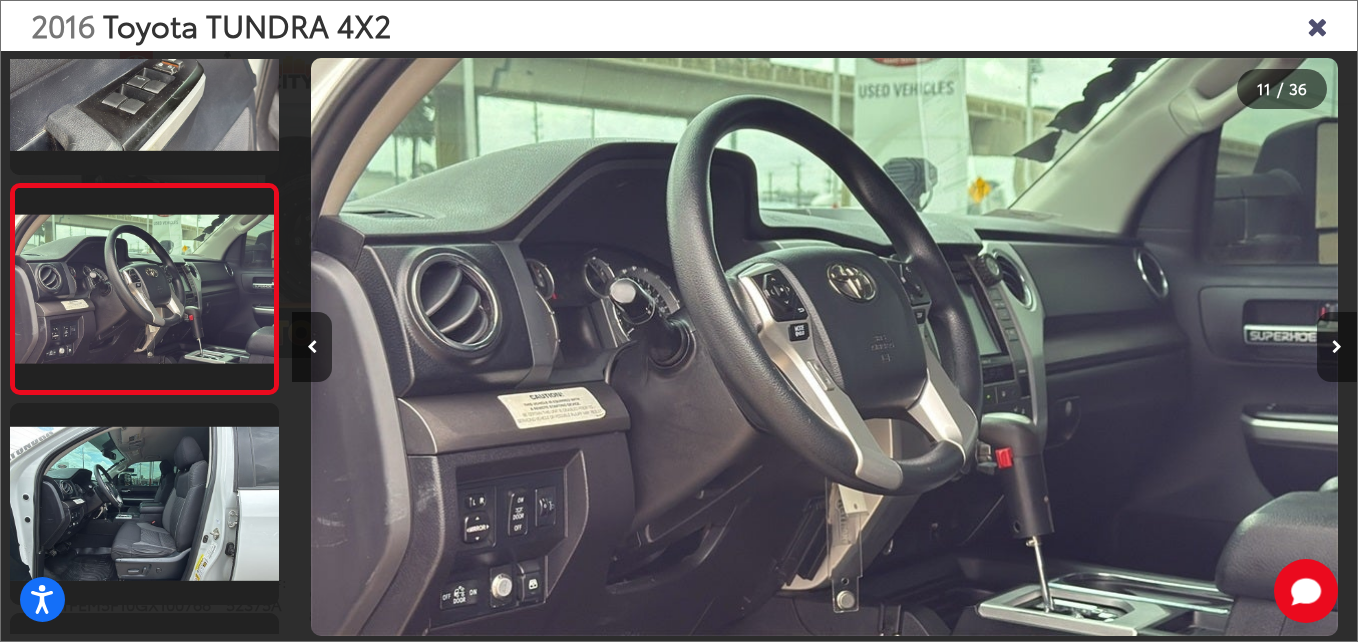 click at bounding box center [1337, 347] 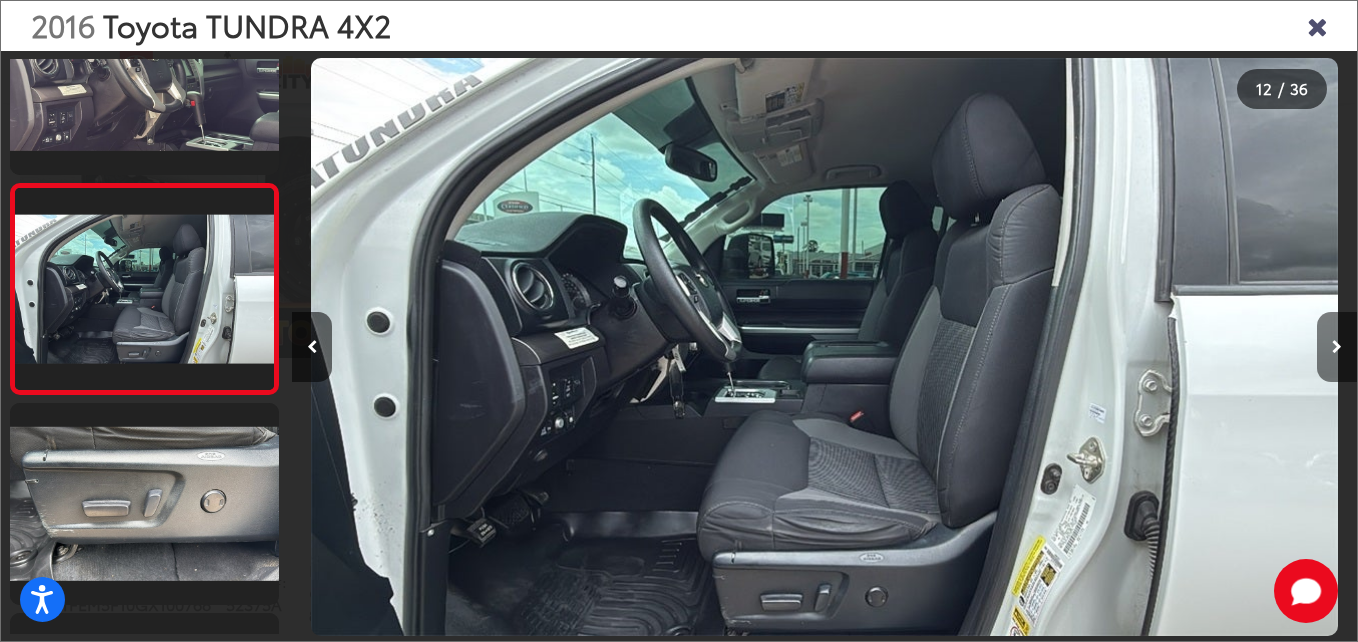 click at bounding box center (1337, 347) 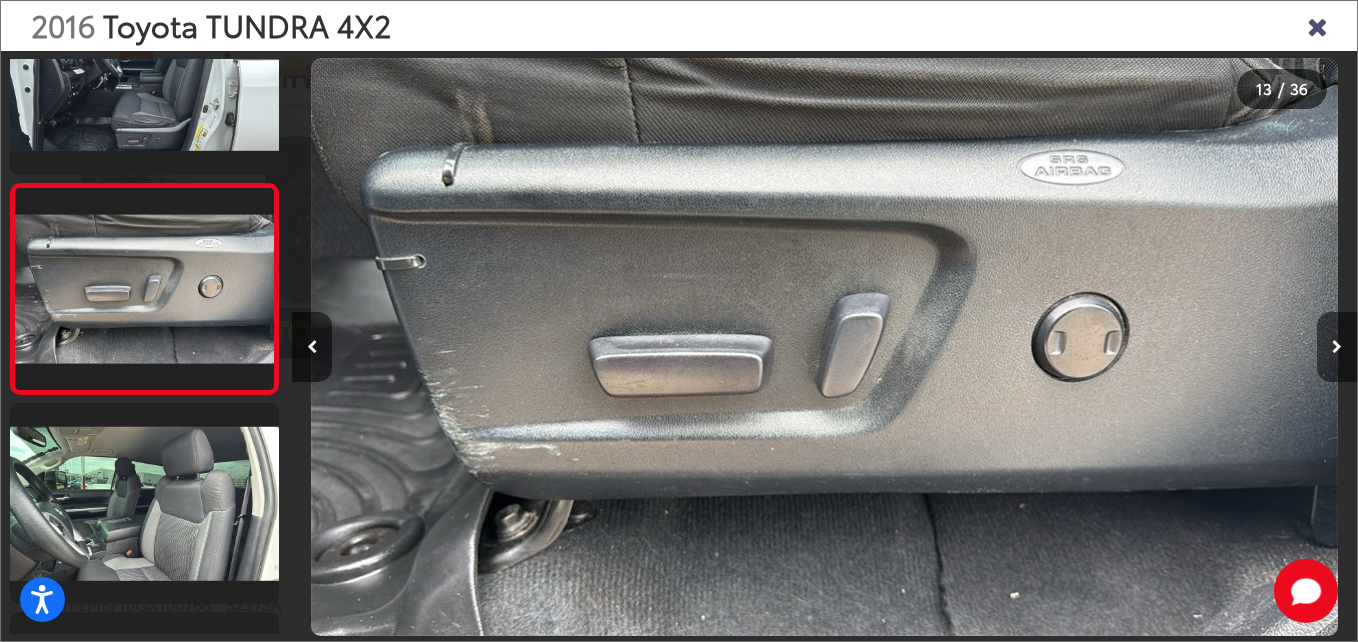 click at bounding box center [1337, 347] 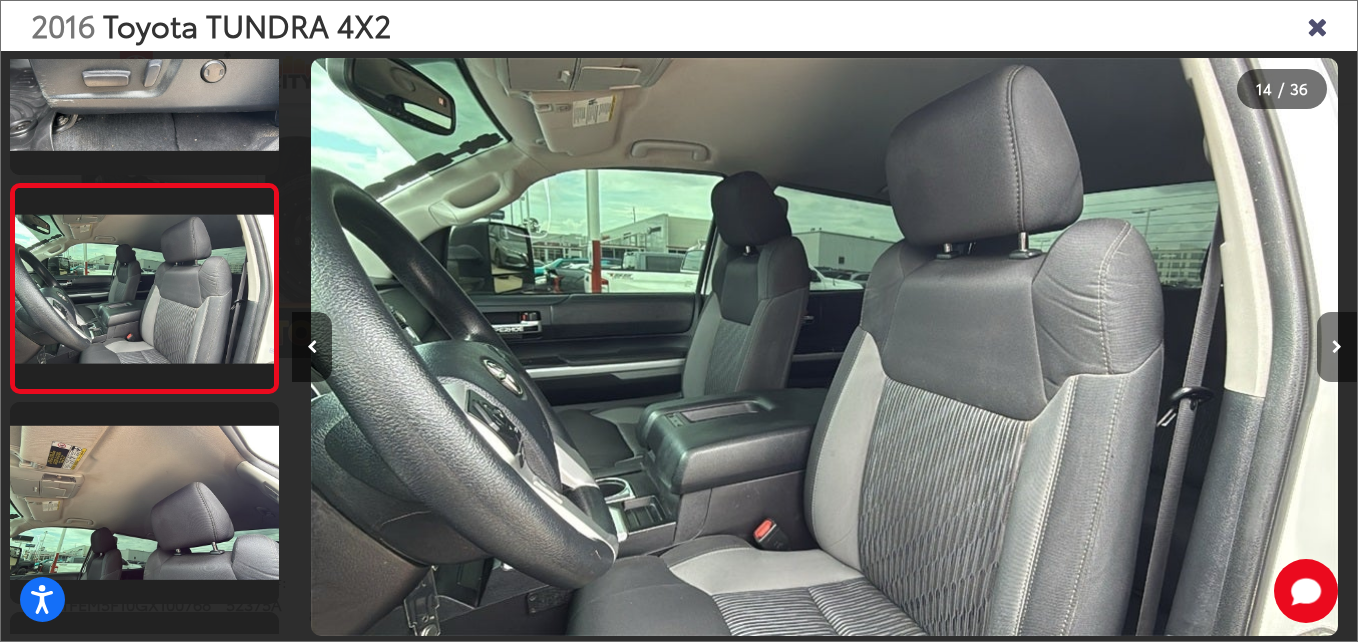 click at bounding box center [1337, 347] 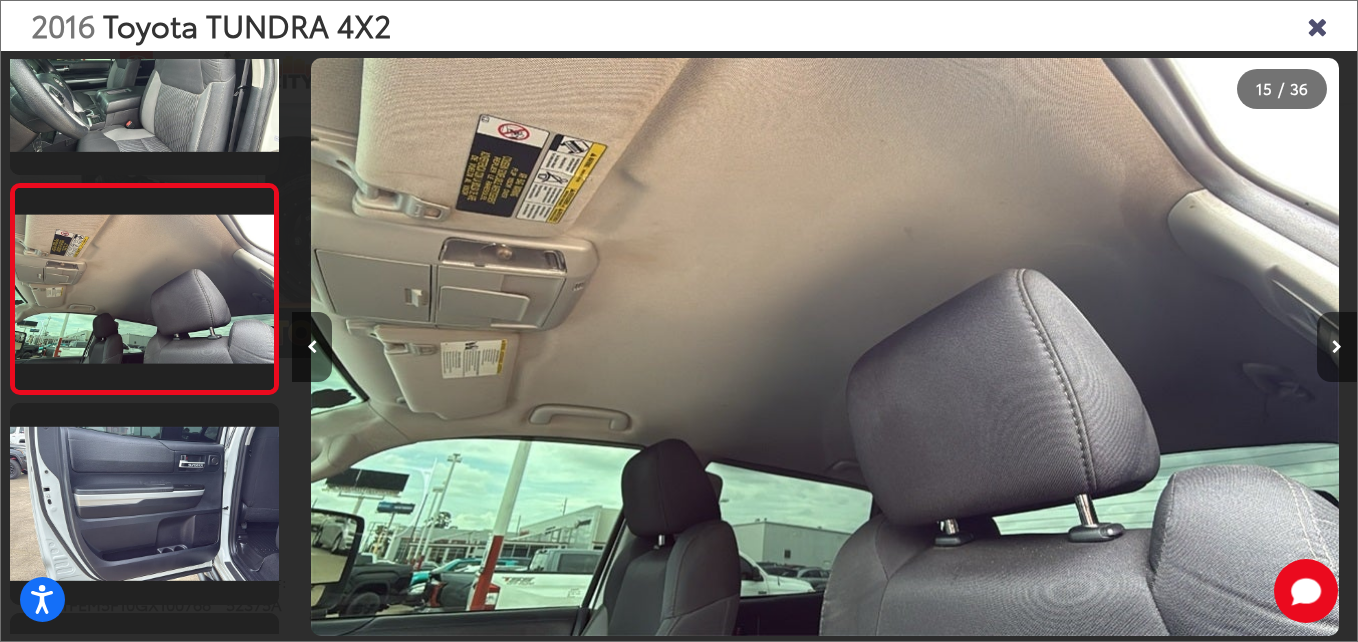 click at bounding box center (1337, 347) 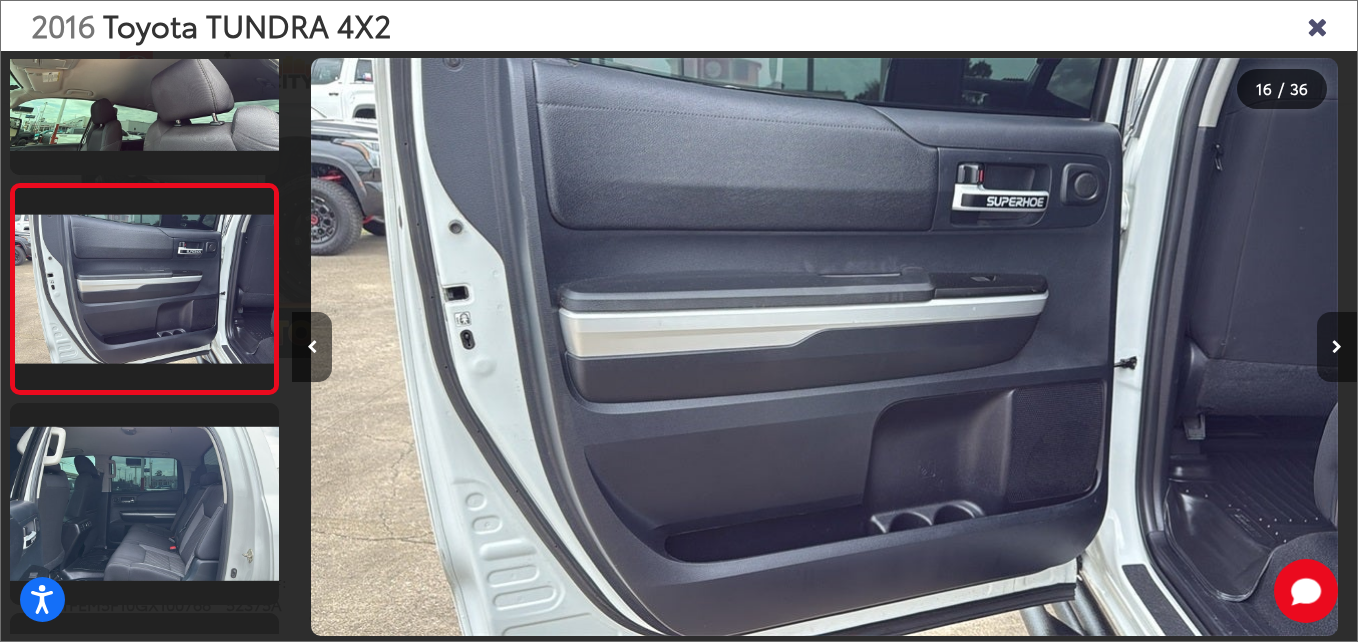 click at bounding box center [1337, 347] 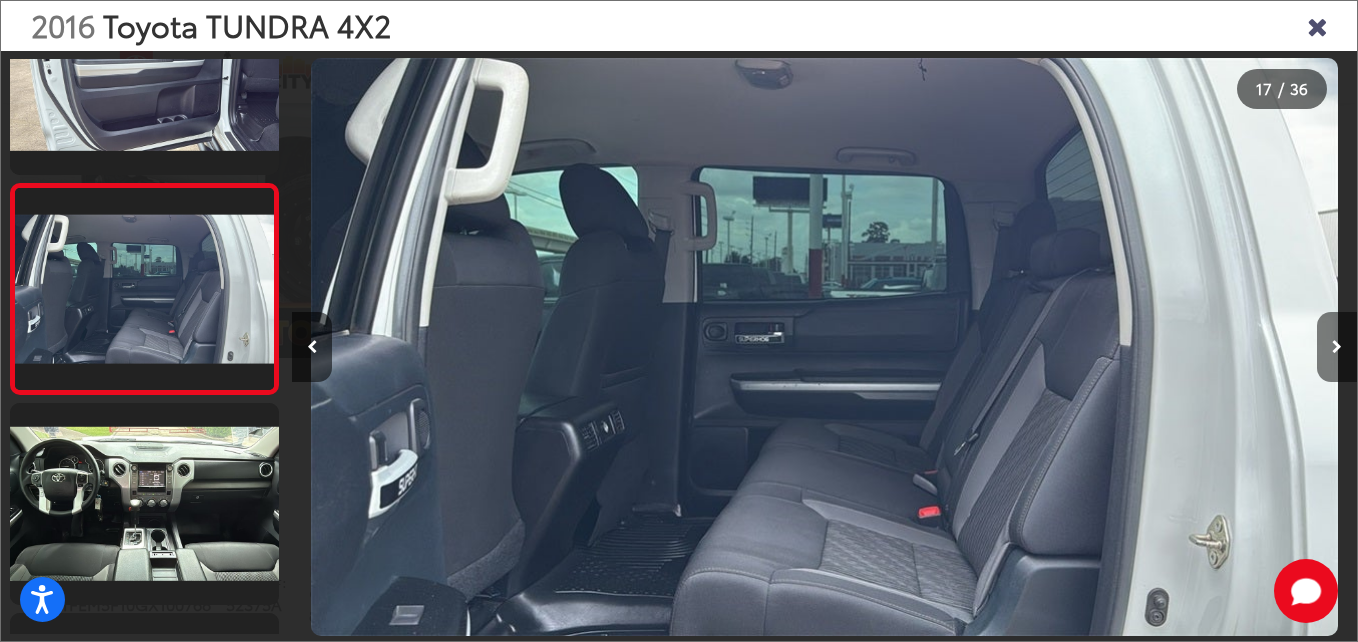 click at bounding box center (1337, 347) 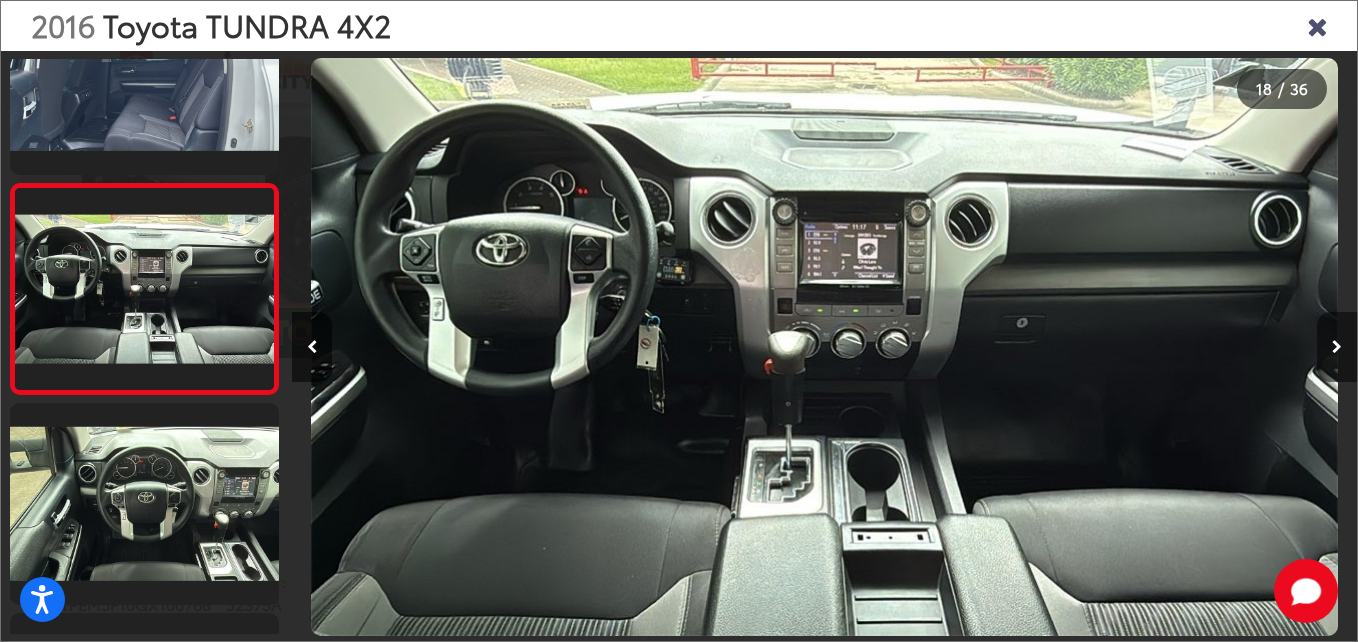 click at bounding box center [1337, 347] 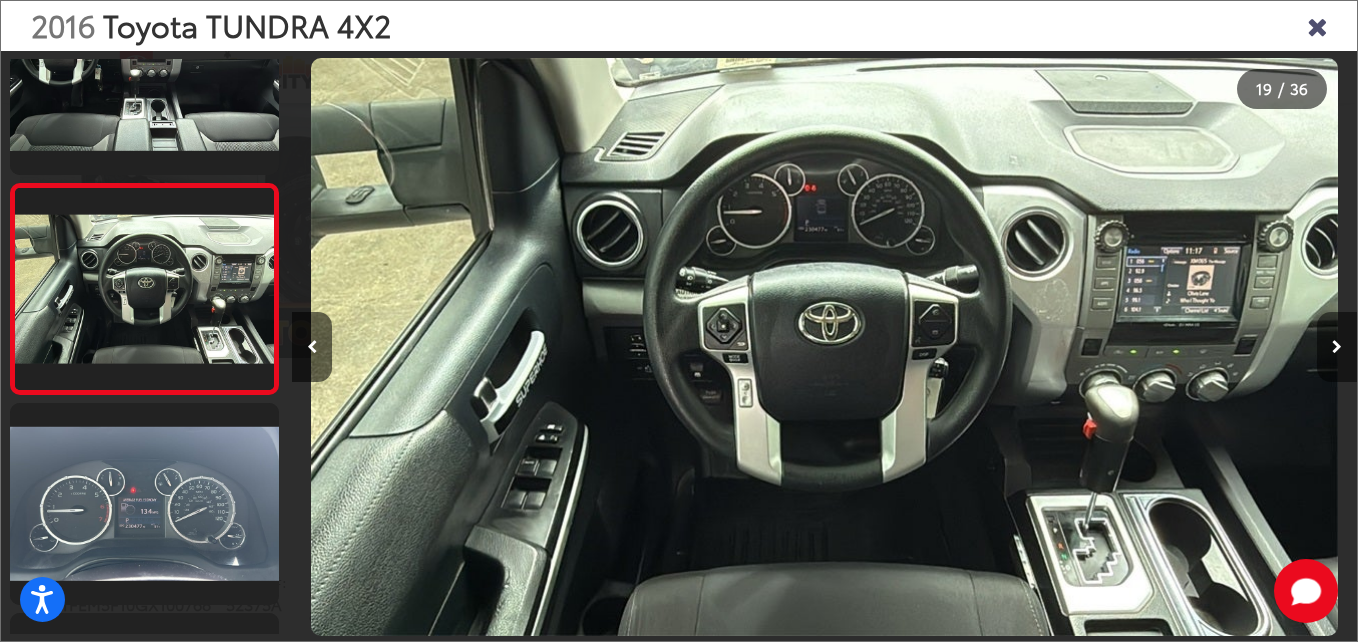 click at bounding box center [1337, 347] 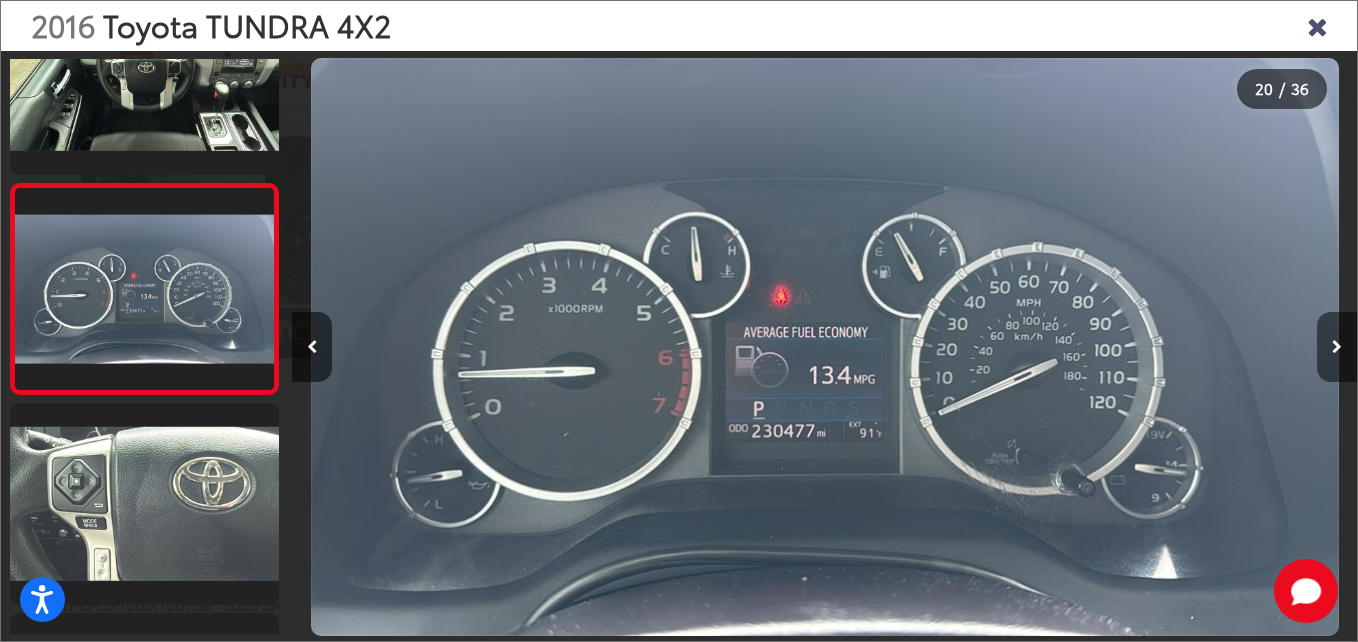 click at bounding box center (1337, 347) 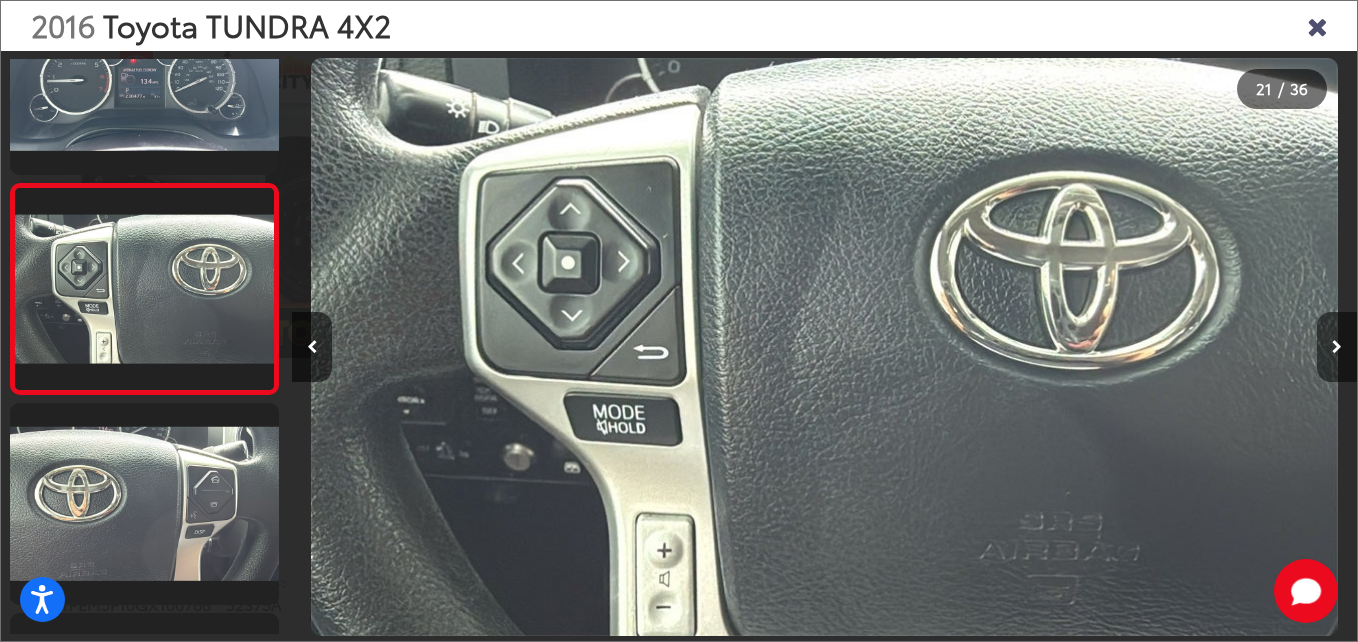 click at bounding box center [1337, 347] 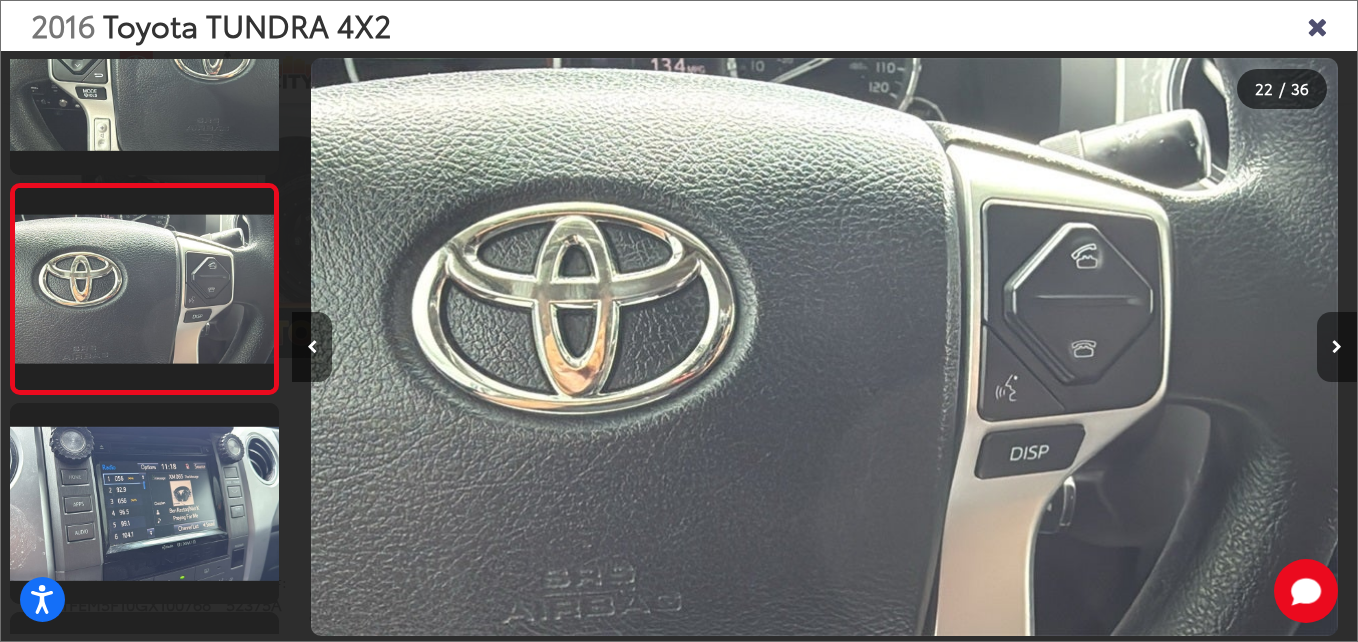 click at bounding box center [1337, 347] 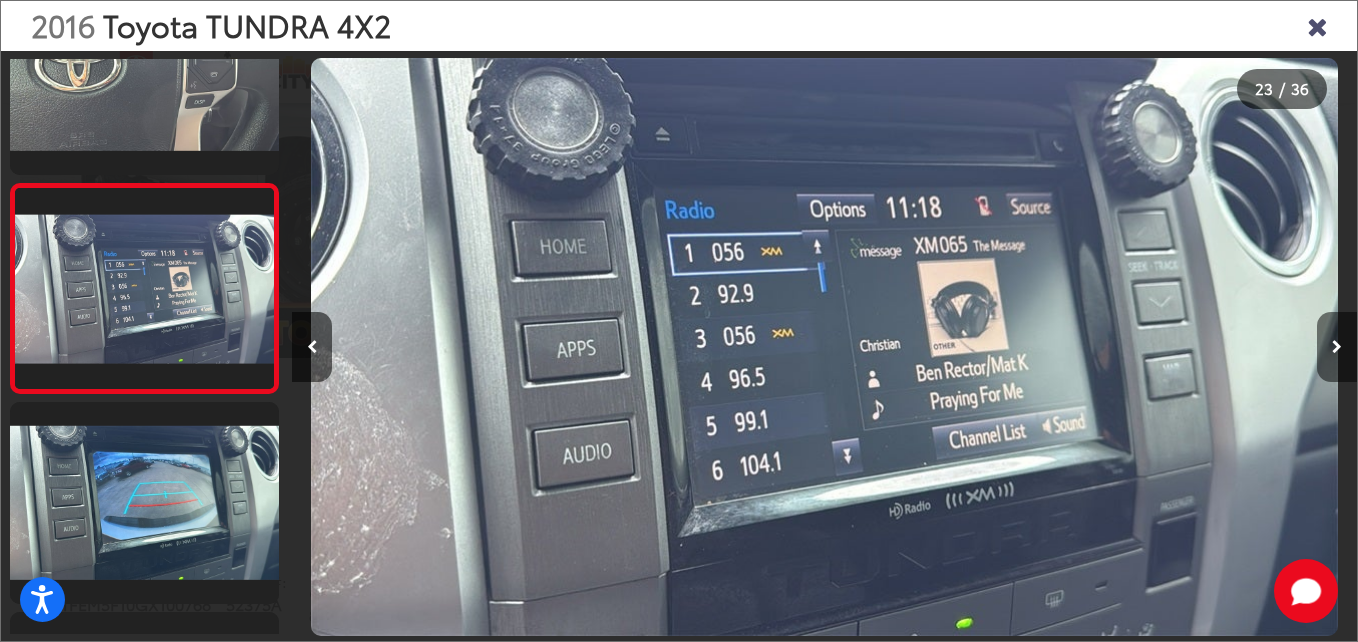 click at bounding box center [1337, 347] 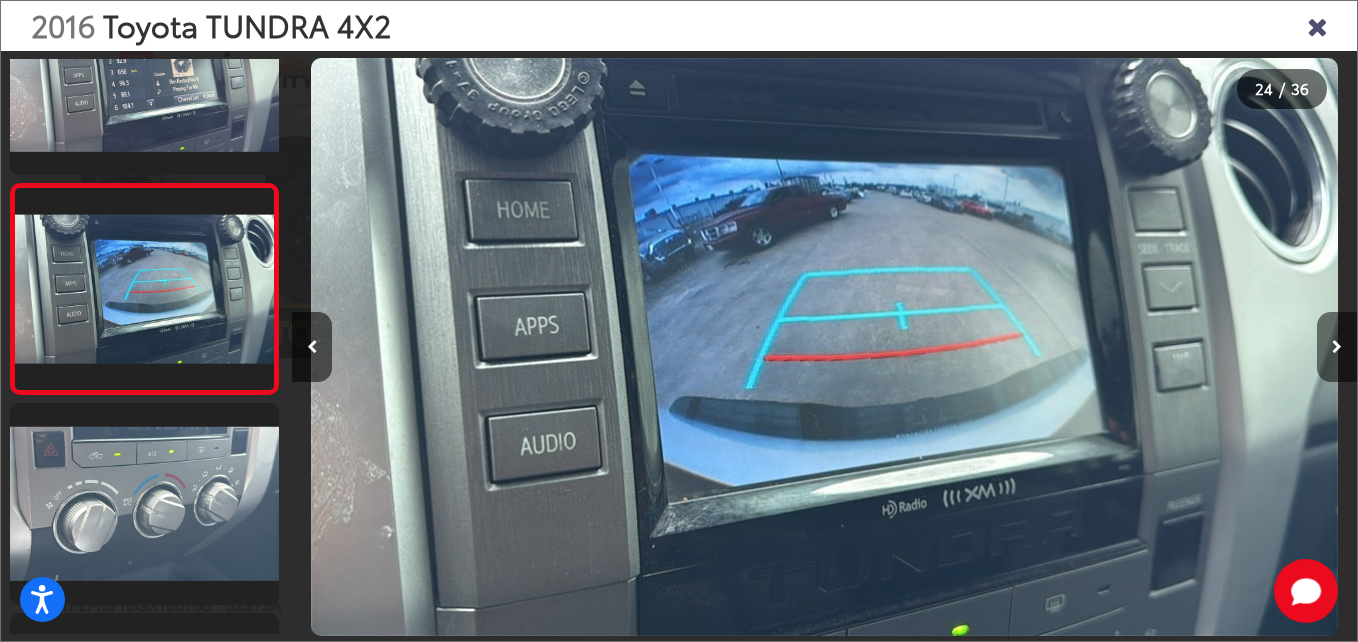 click at bounding box center (1337, 347) 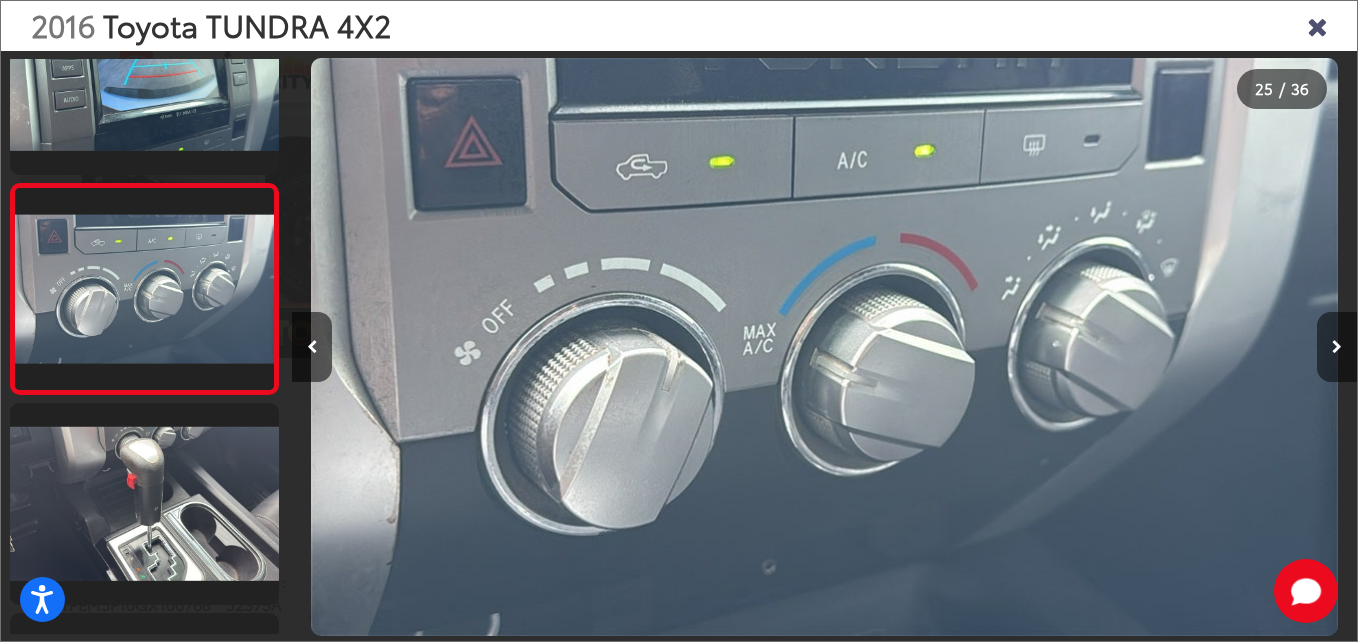 click at bounding box center [1337, 347] 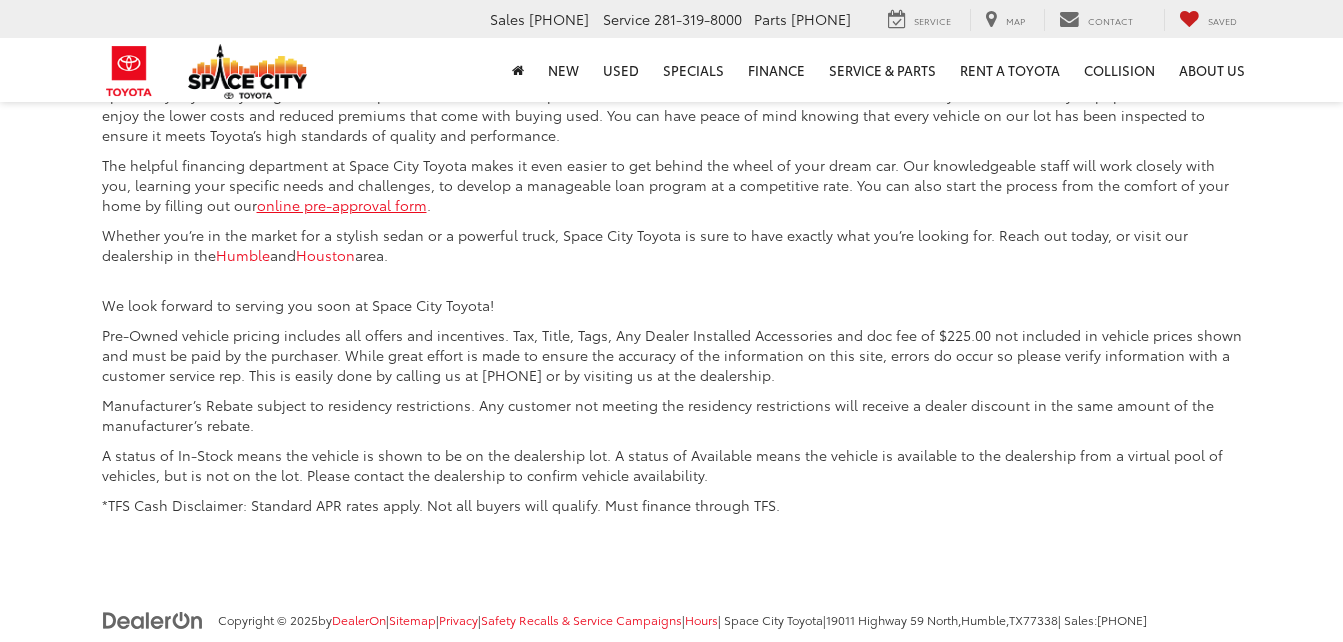 scroll, scrollTop: 2380, scrollLeft: 0, axis: vertical 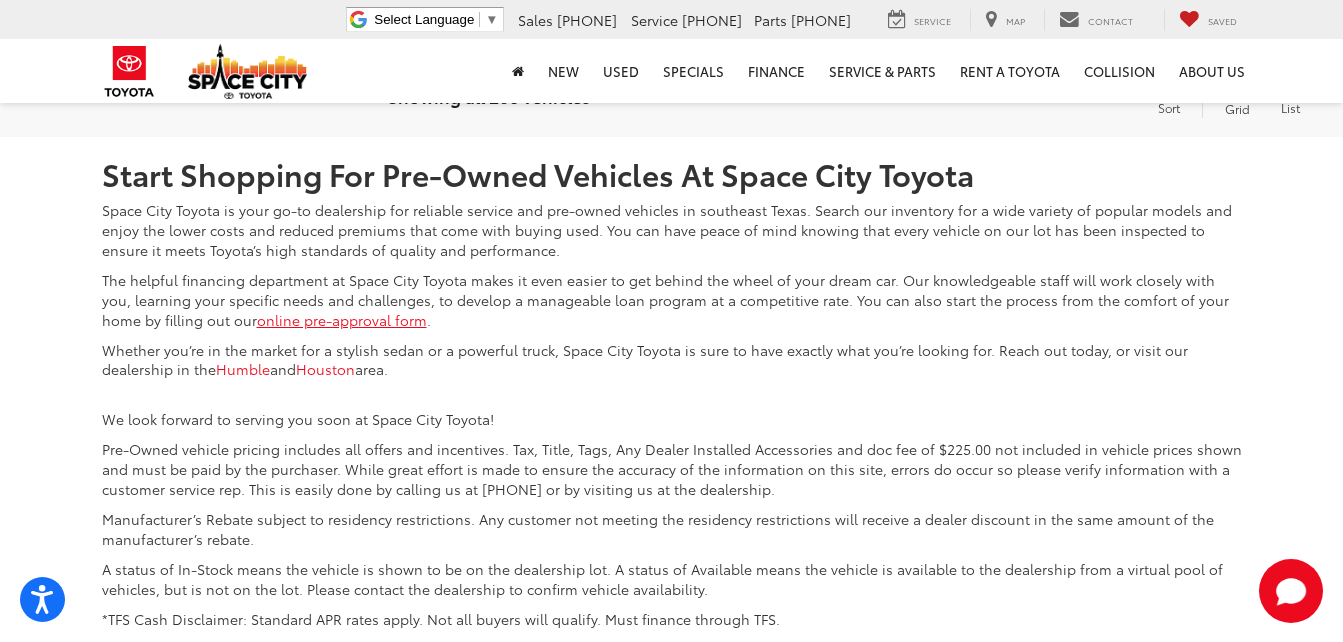 click on "3" at bounding box center (999, -12) 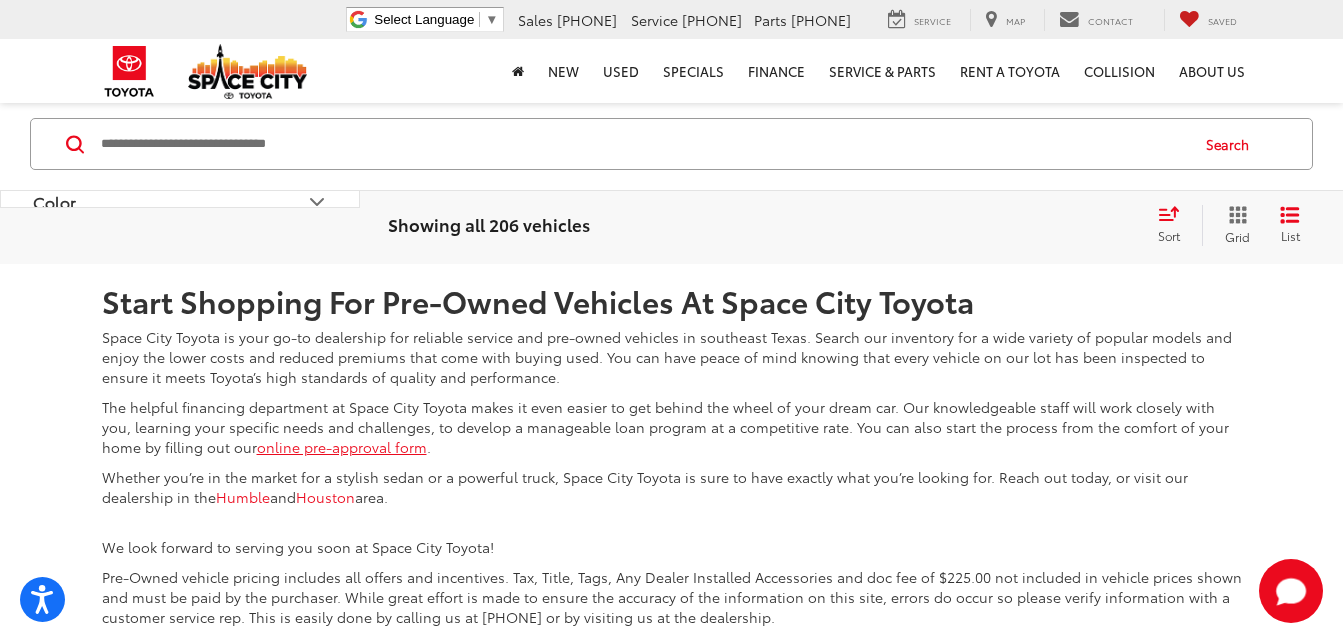 scroll, scrollTop: 4530, scrollLeft: 0, axis: vertical 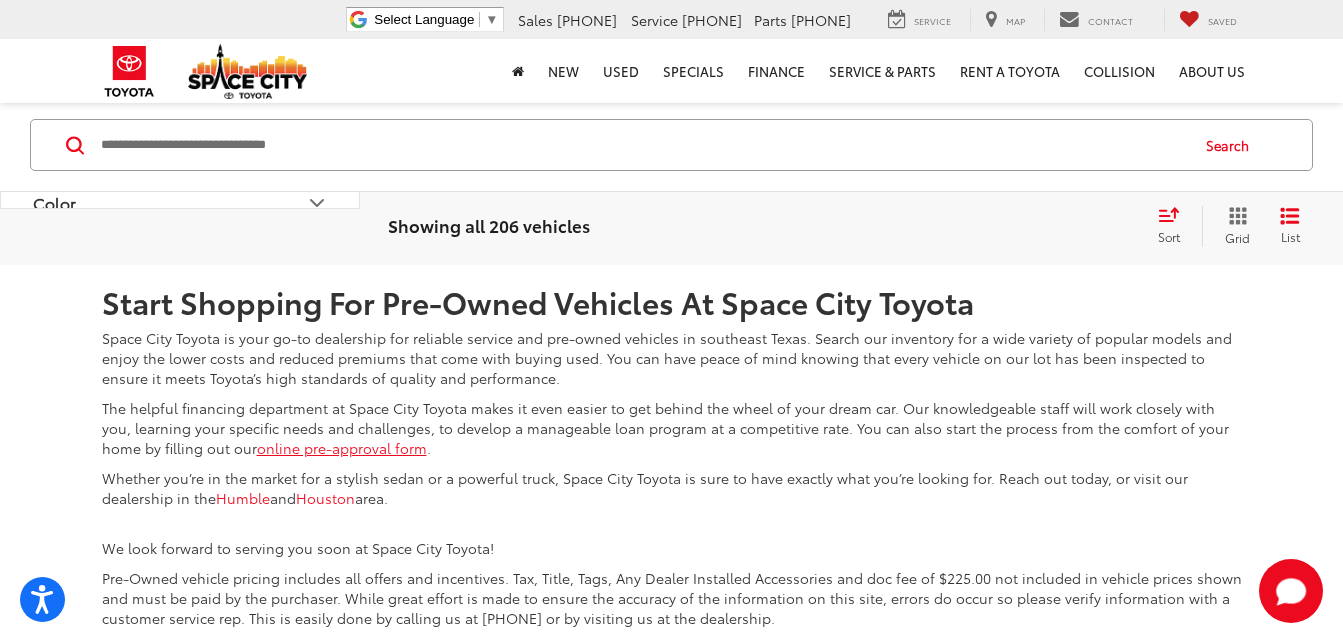 click on "4" at bounding box center [1029, 116] 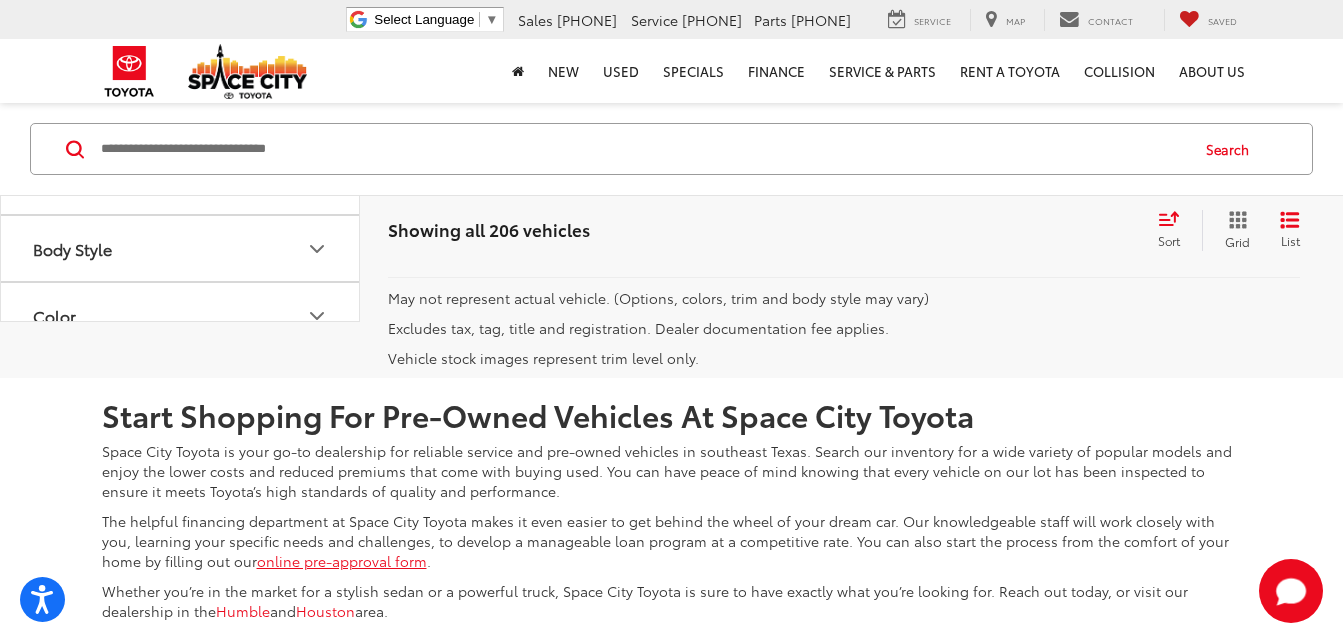 scroll, scrollTop: 4406, scrollLeft: 0, axis: vertical 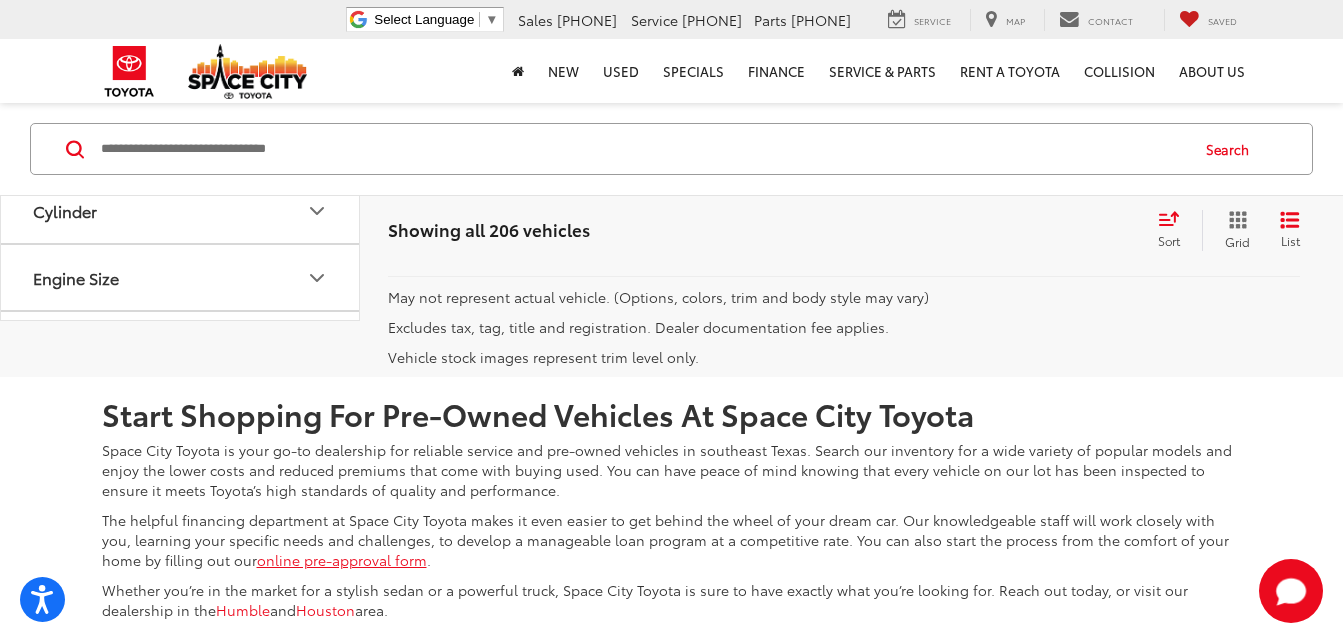 click 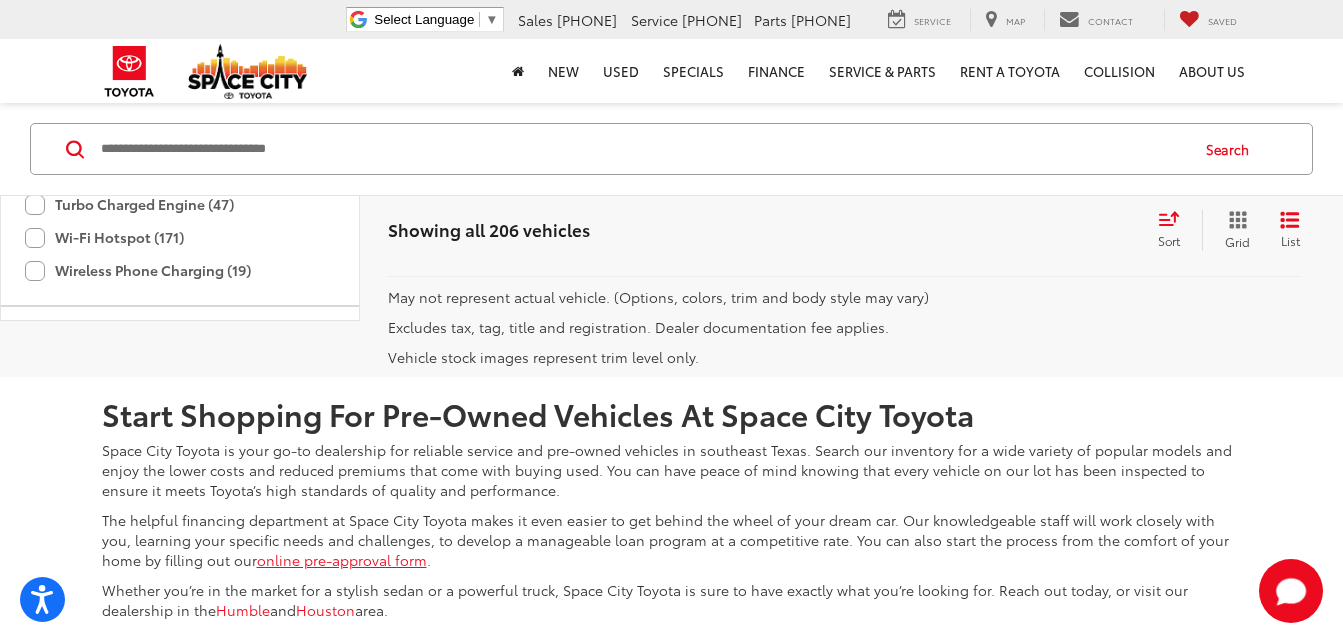 scroll, scrollTop: 1575, scrollLeft: 0, axis: vertical 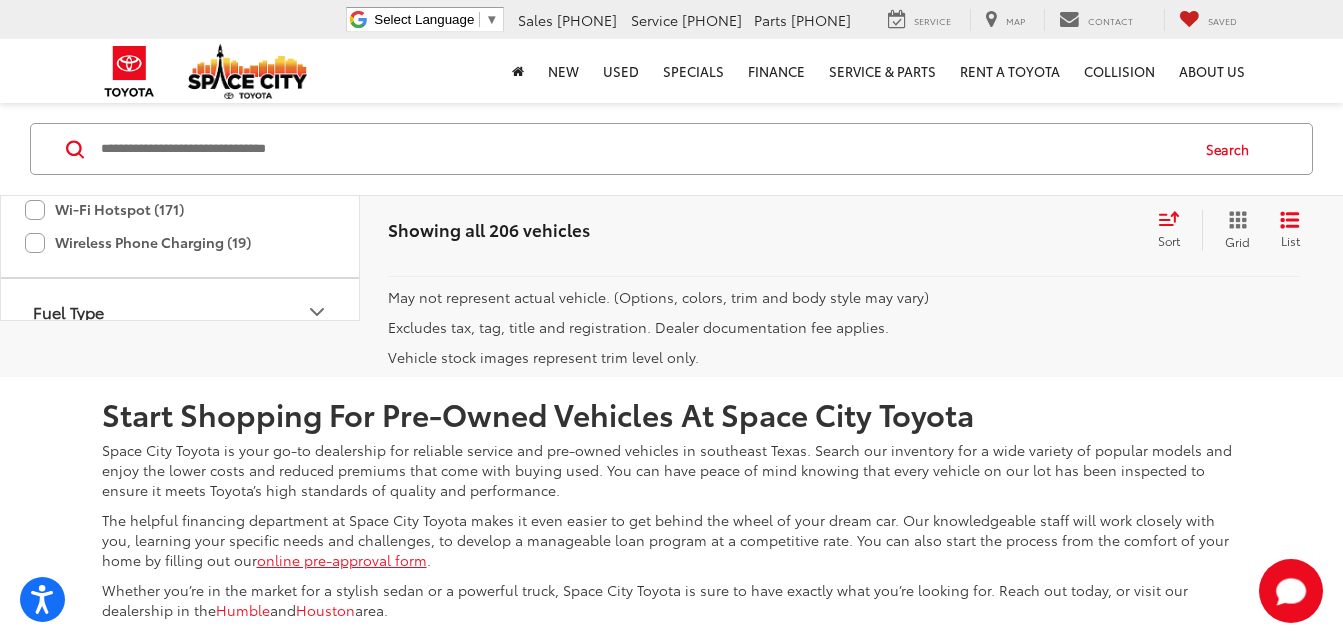 click on "Sunroof/Moonroof (30)" 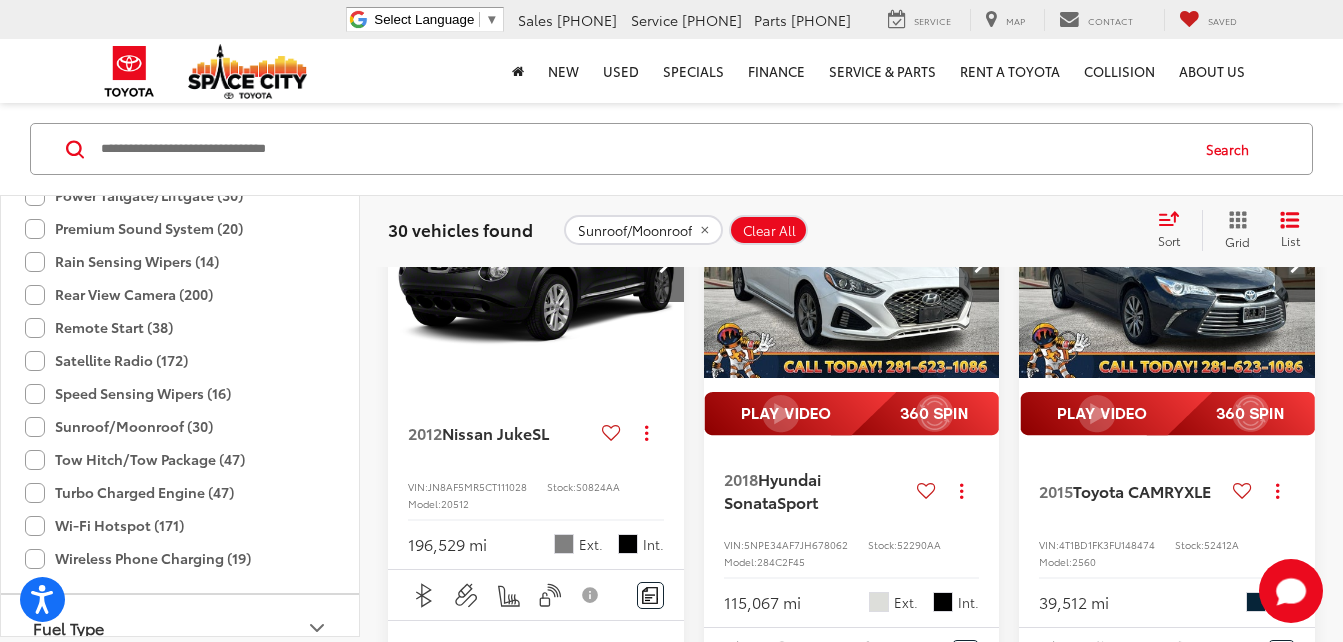 scroll, scrollTop: 244, scrollLeft: 0, axis: vertical 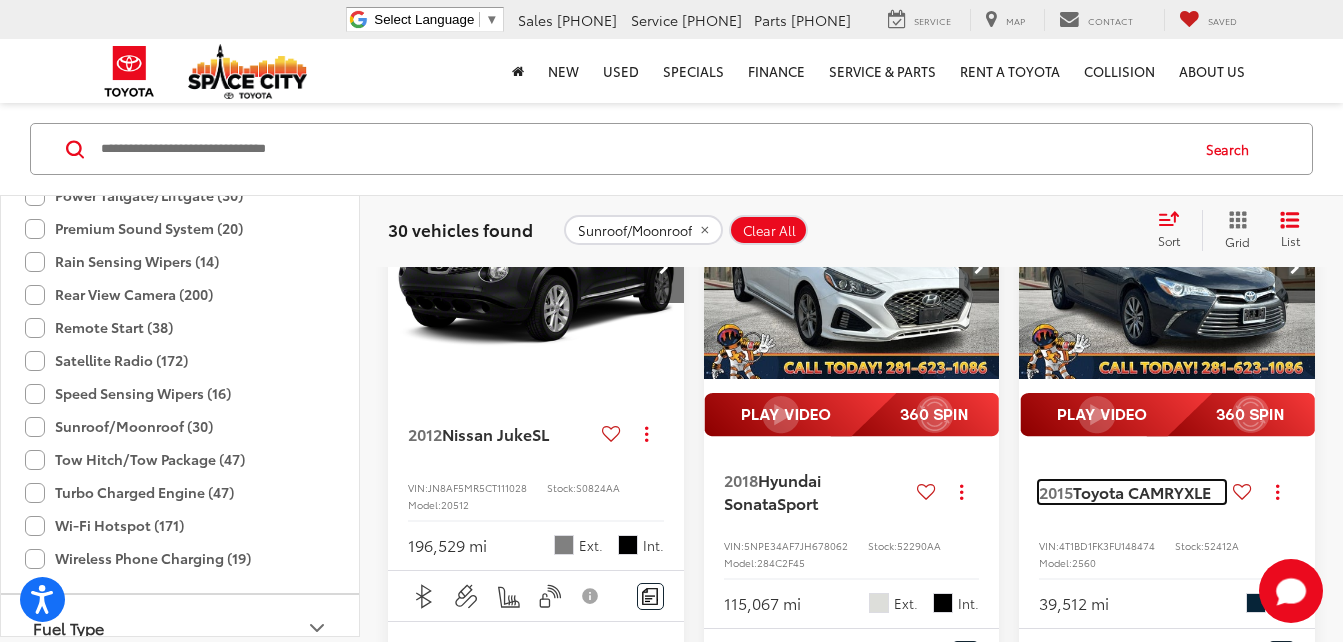 click on "Toyota CAMRY" at bounding box center [1128, 491] 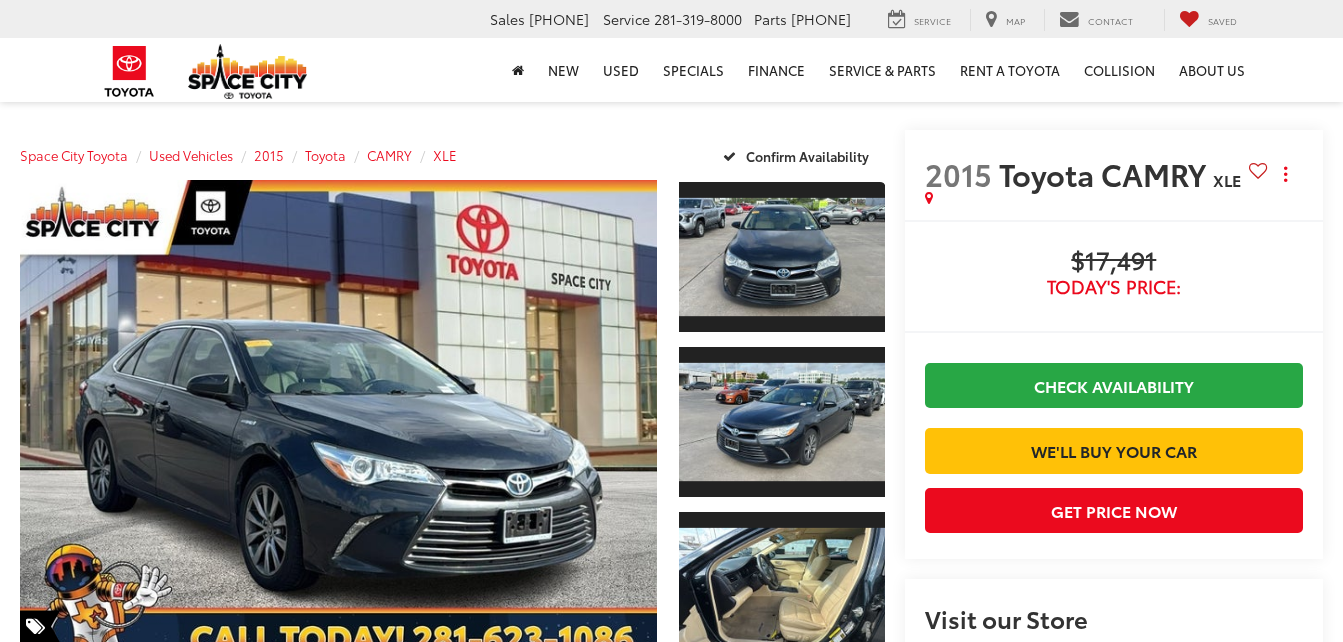 scroll, scrollTop: 0, scrollLeft: 0, axis: both 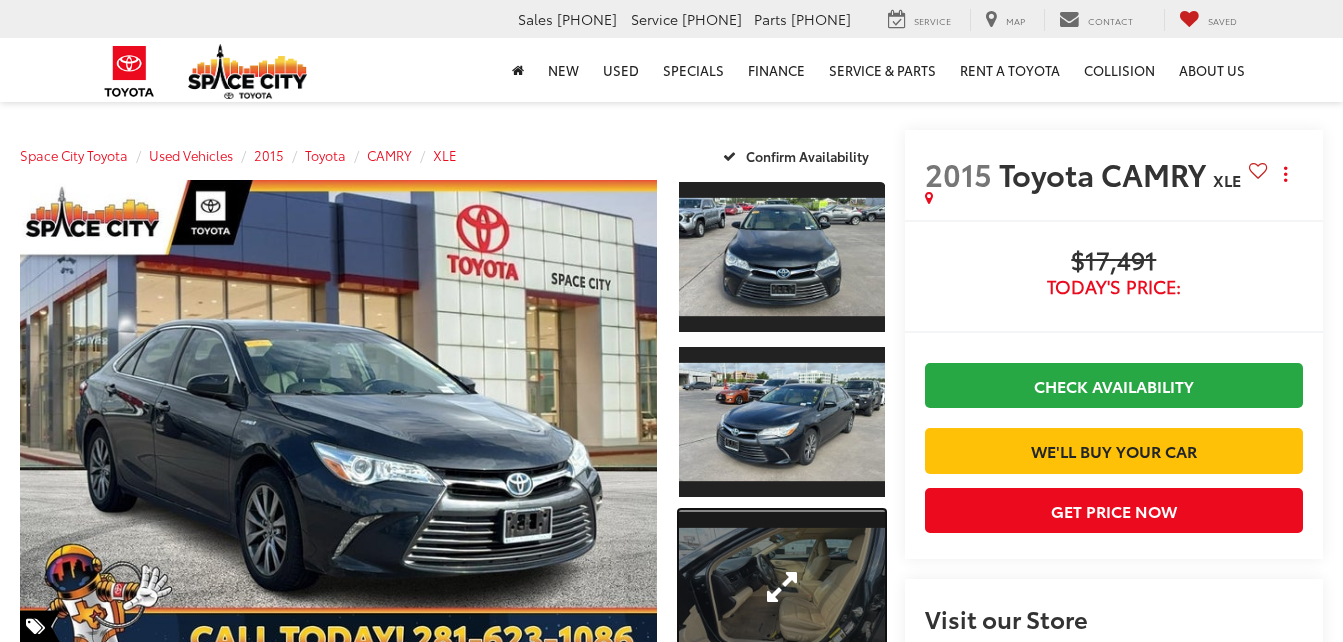 click at bounding box center (782, 587) 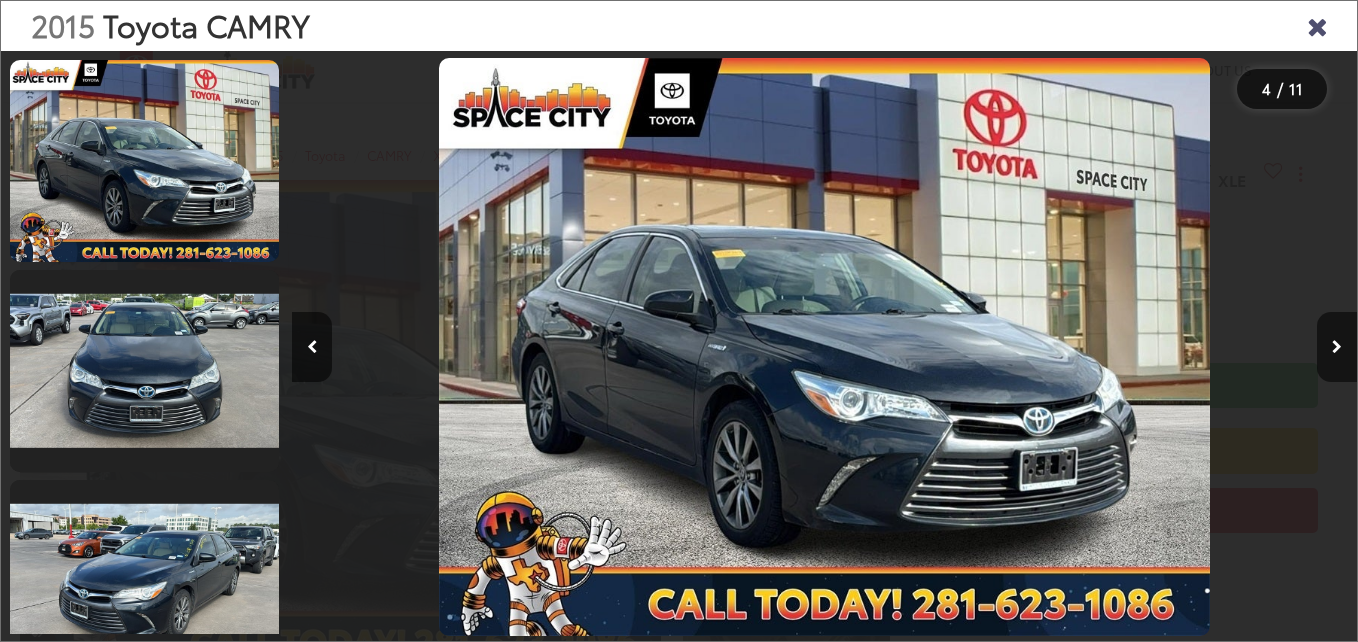scroll, scrollTop: 505, scrollLeft: 0, axis: vertical 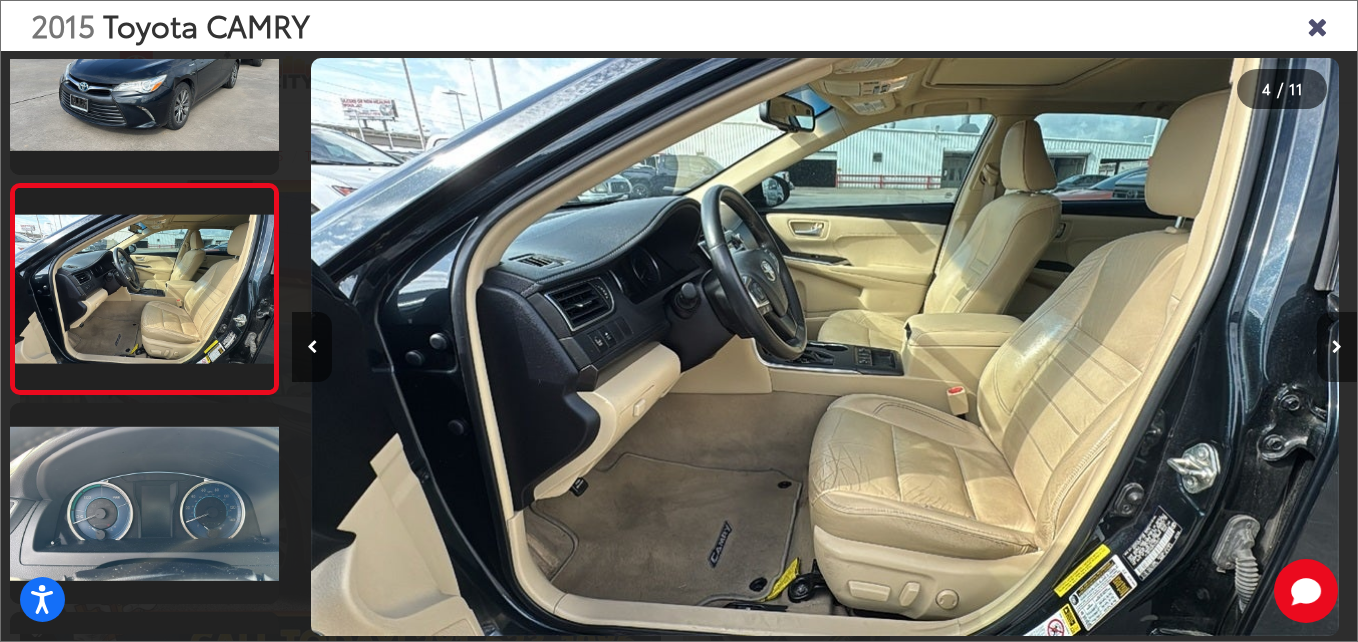 click at bounding box center [1337, 347] 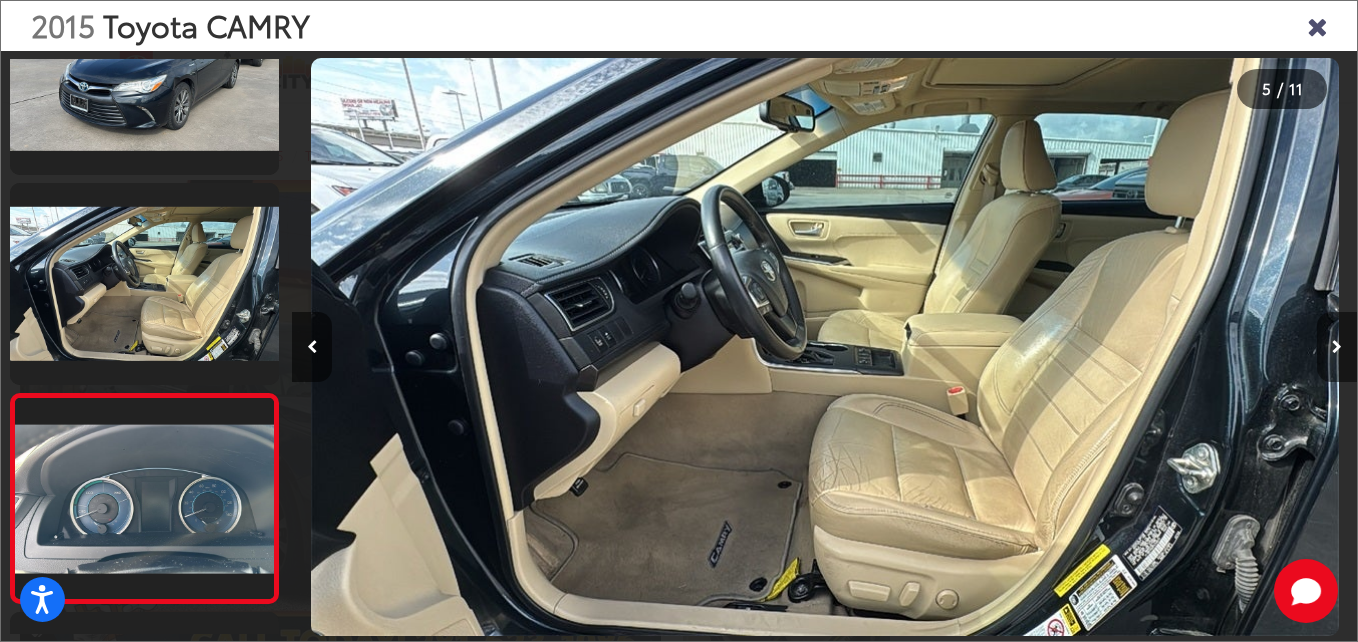 scroll, scrollTop: 0, scrollLeft: 3978, axis: horizontal 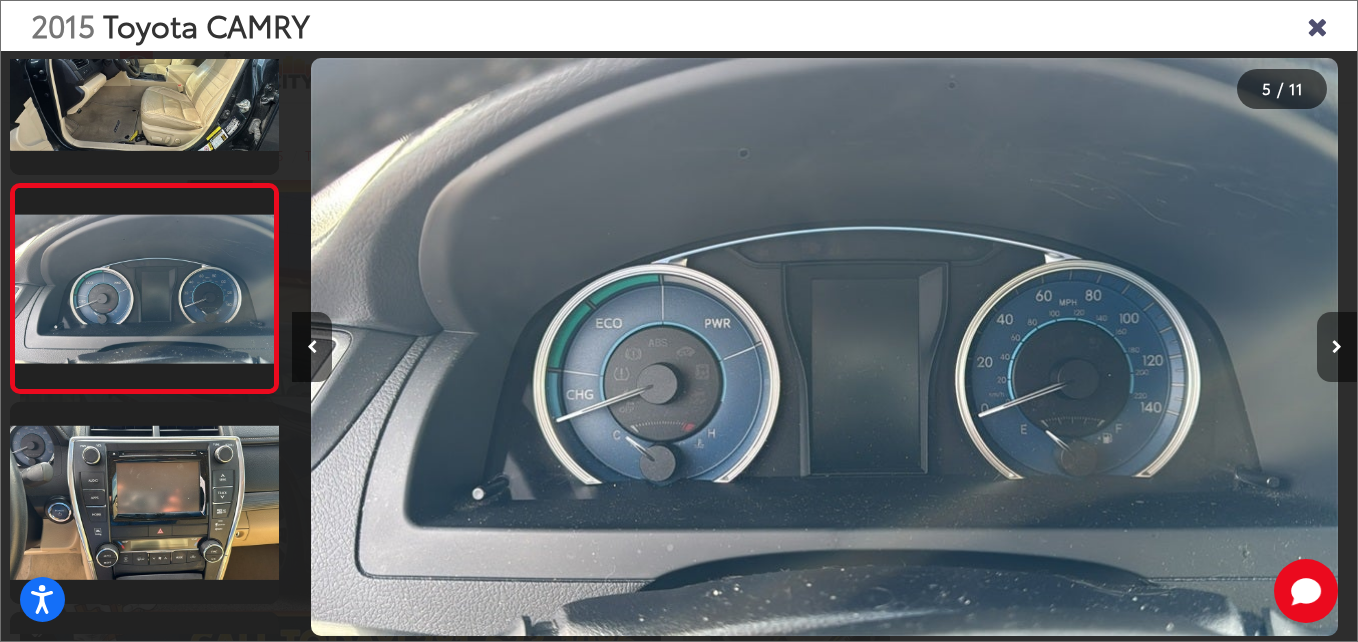 click at bounding box center [1337, 347] 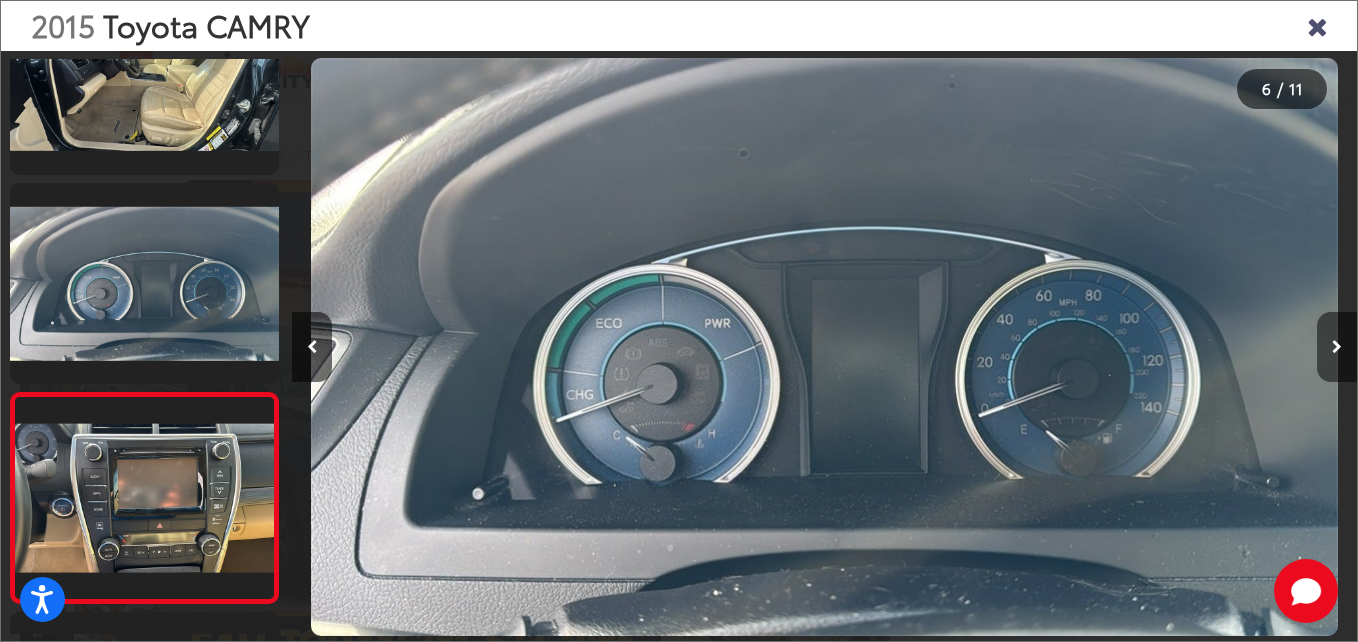 scroll, scrollTop: 0, scrollLeft: 5085, axis: horizontal 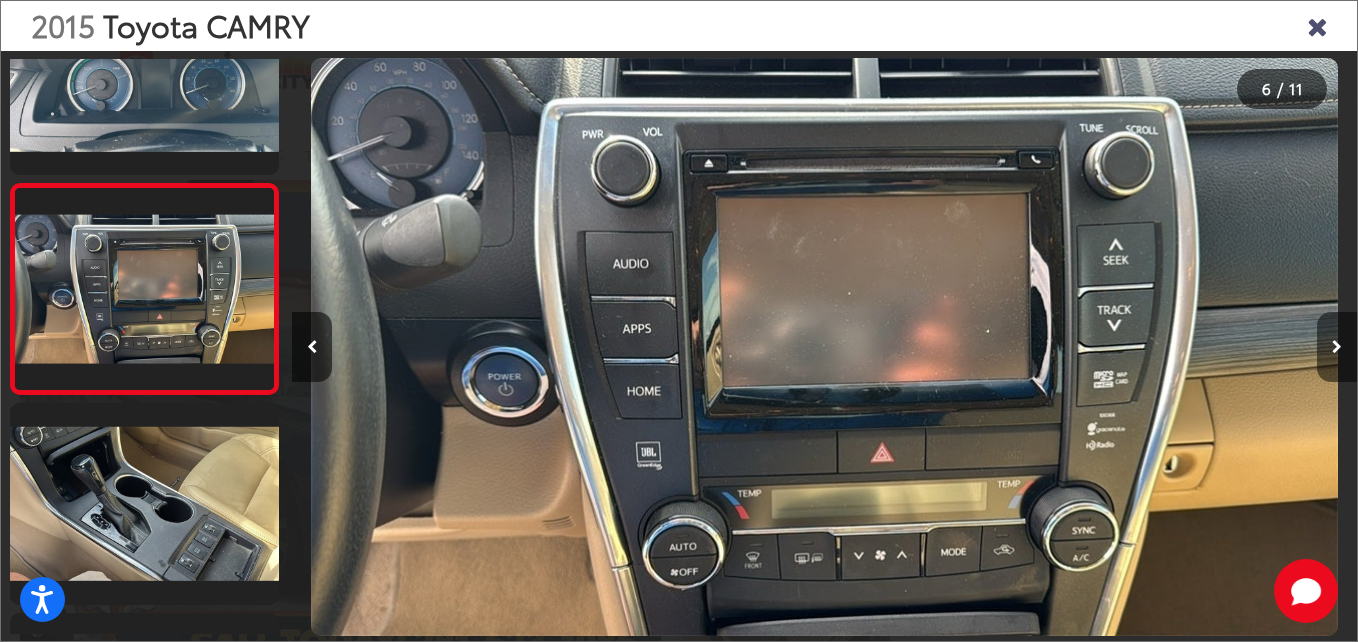 click at bounding box center [1337, 347] 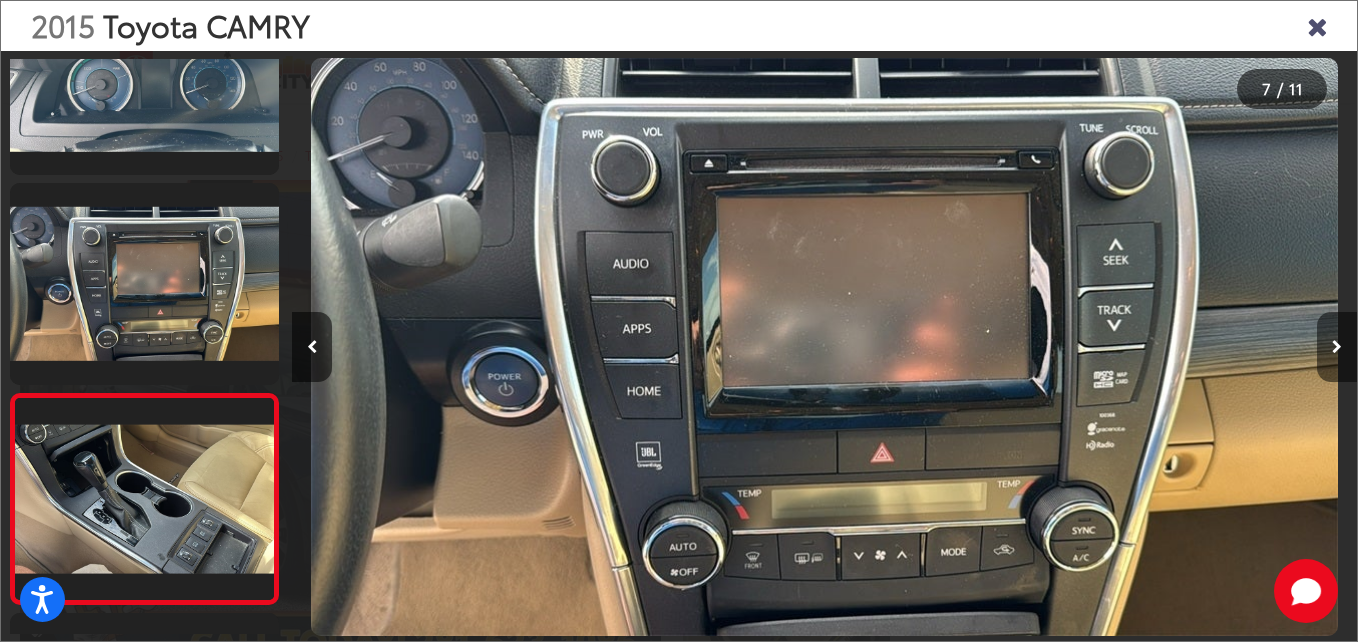 scroll, scrollTop: 0, scrollLeft: 5565, axis: horizontal 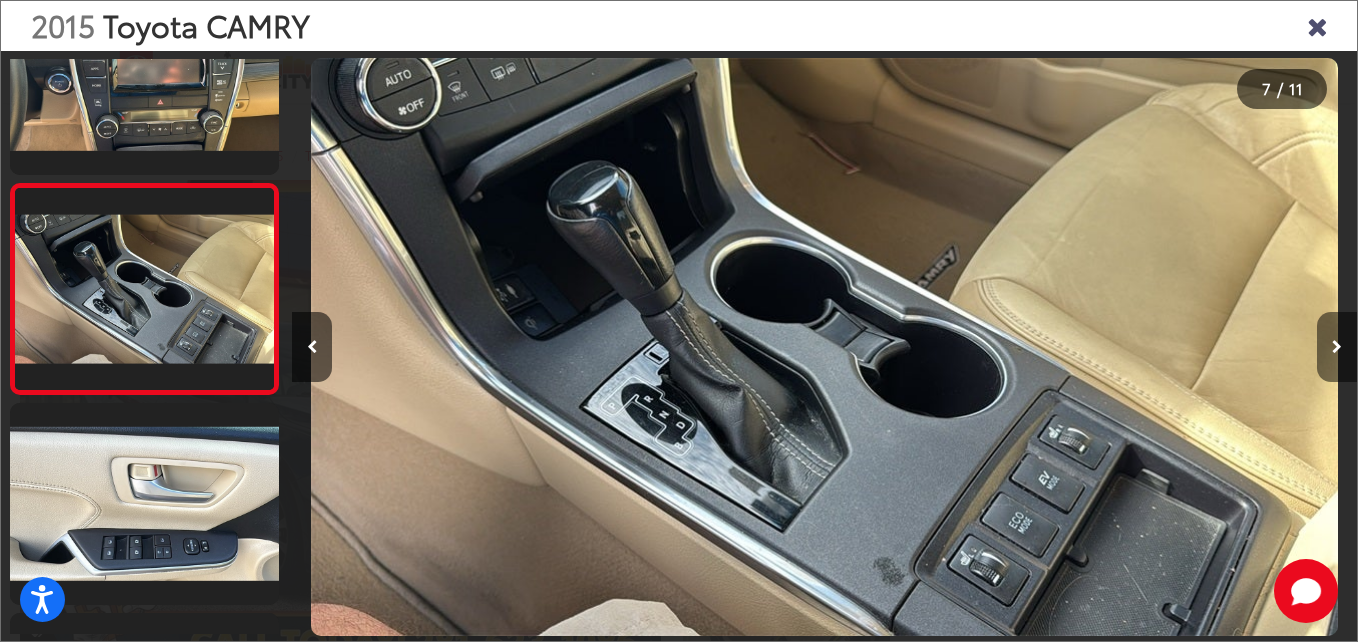 click at bounding box center [1337, 347] 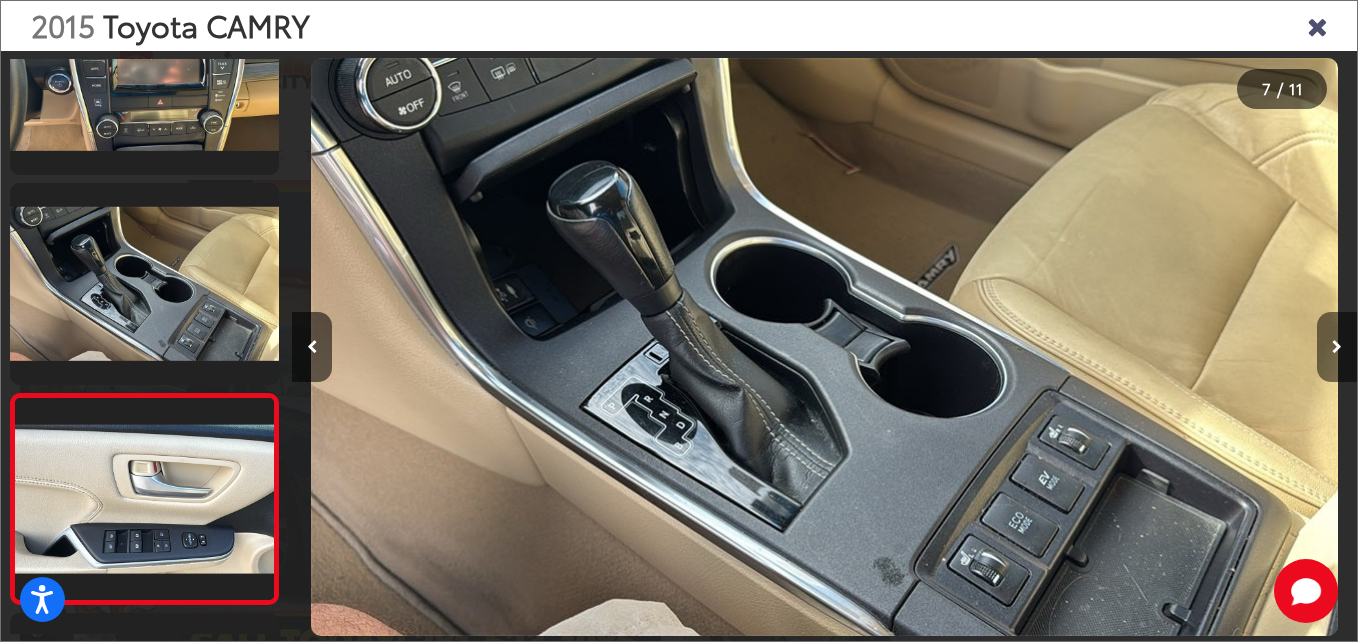 scroll, scrollTop: 0, scrollLeft: 6557, axis: horizontal 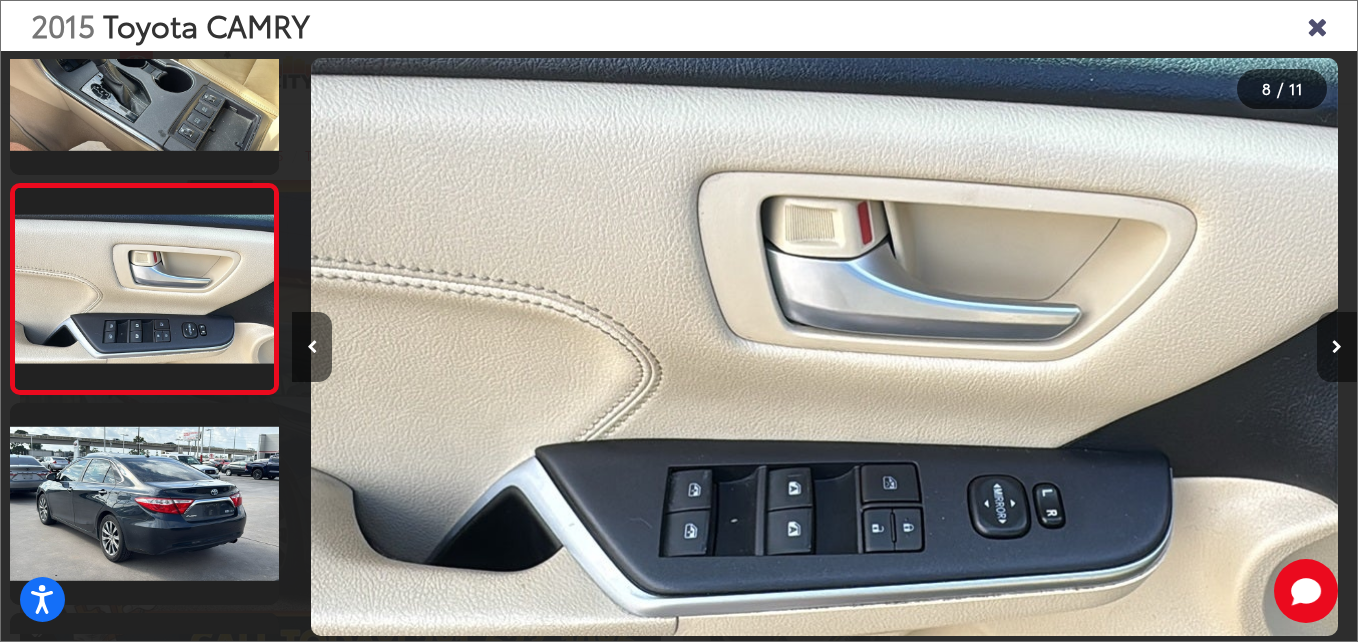 click at bounding box center [1337, 347] 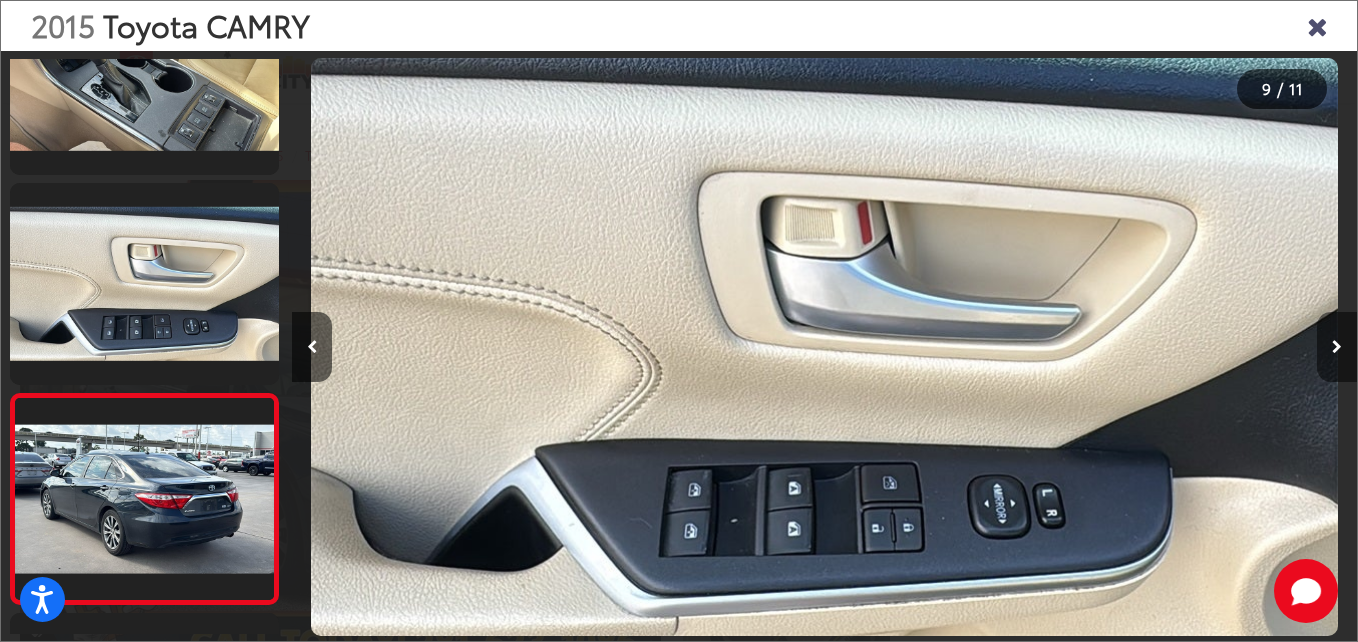 scroll, scrollTop: 0, scrollLeft: 8025, axis: horizontal 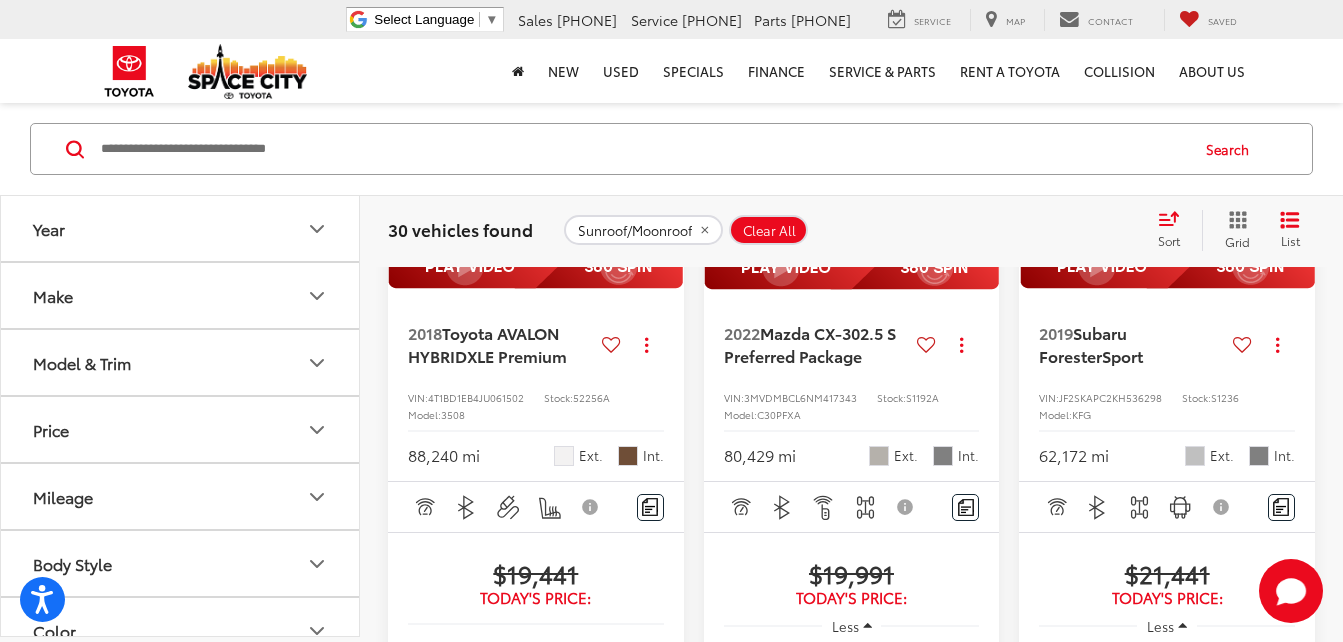 click at bounding box center [536, 121] 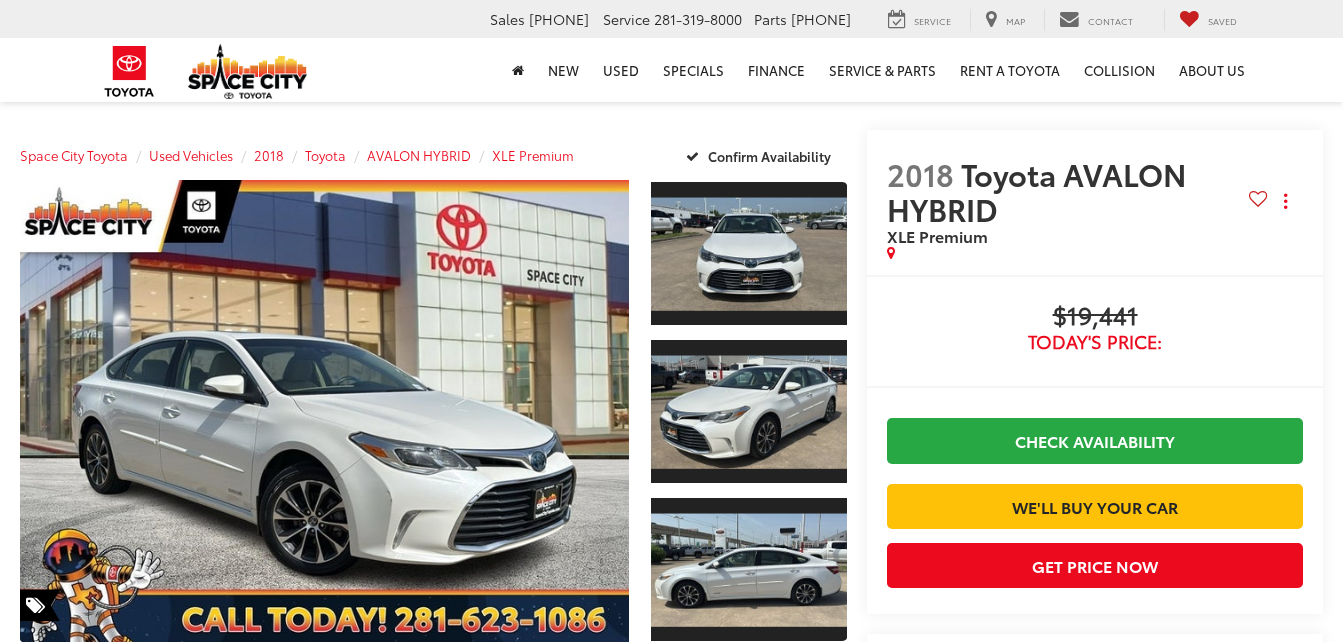 scroll, scrollTop: 0, scrollLeft: 0, axis: both 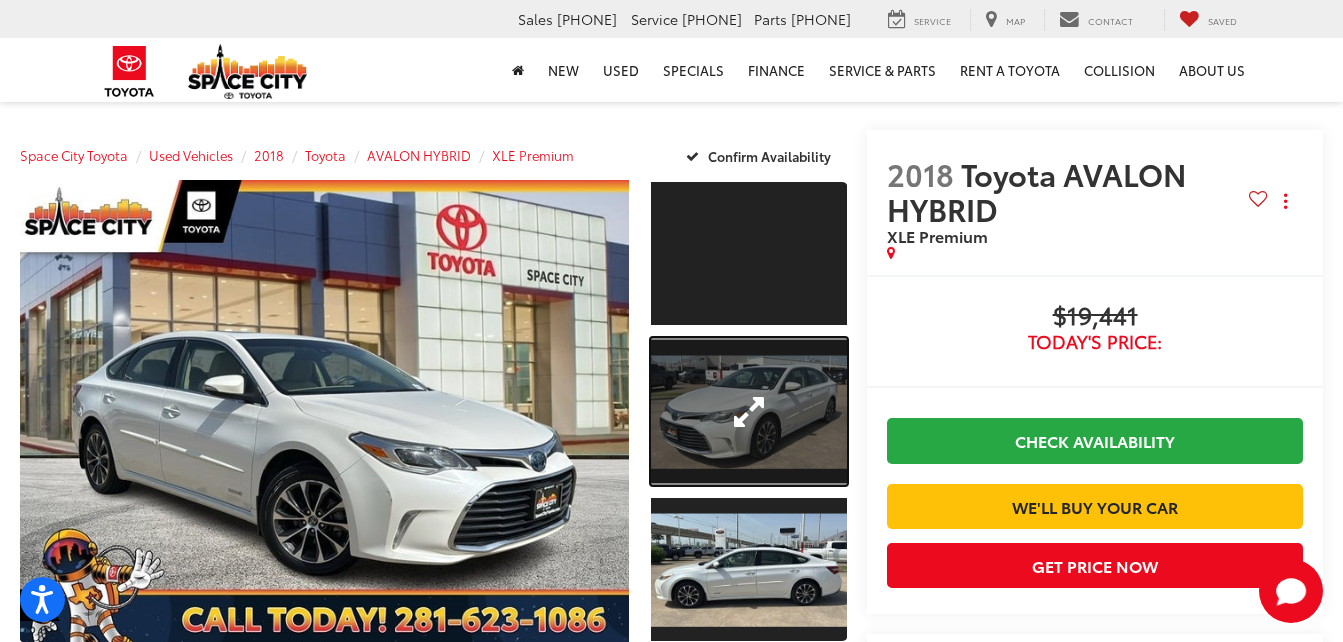 click at bounding box center [749, 411] 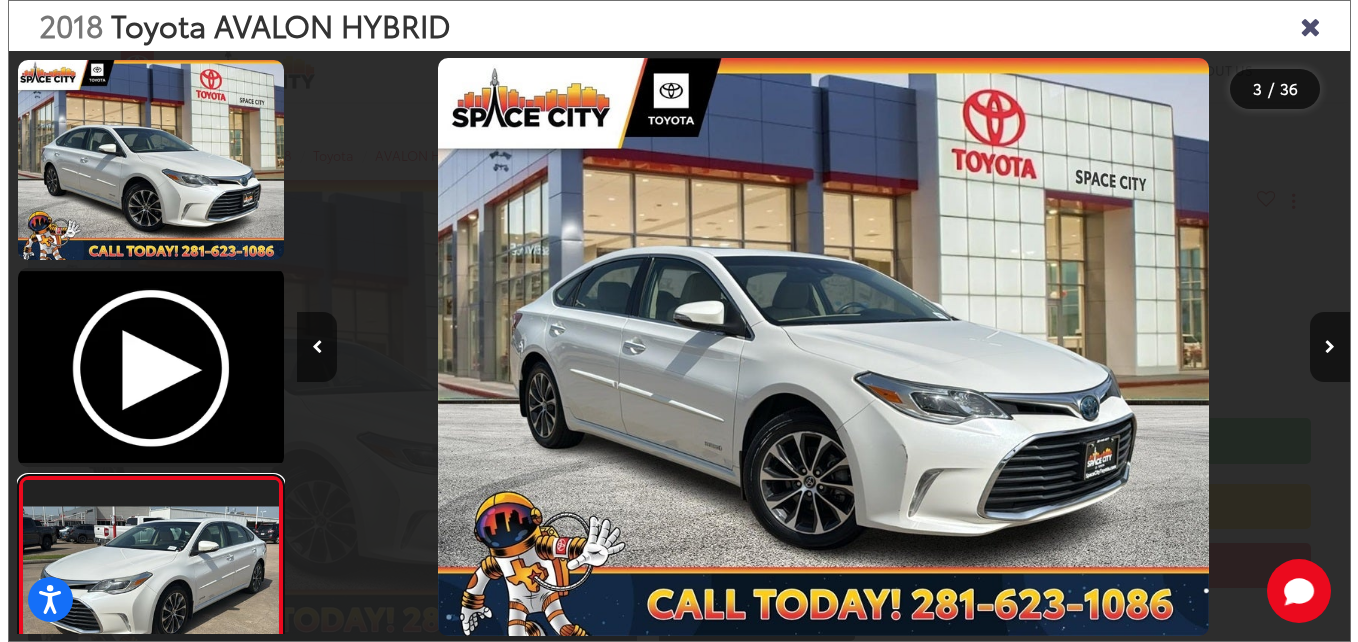 scroll, scrollTop: 48, scrollLeft: 0, axis: vertical 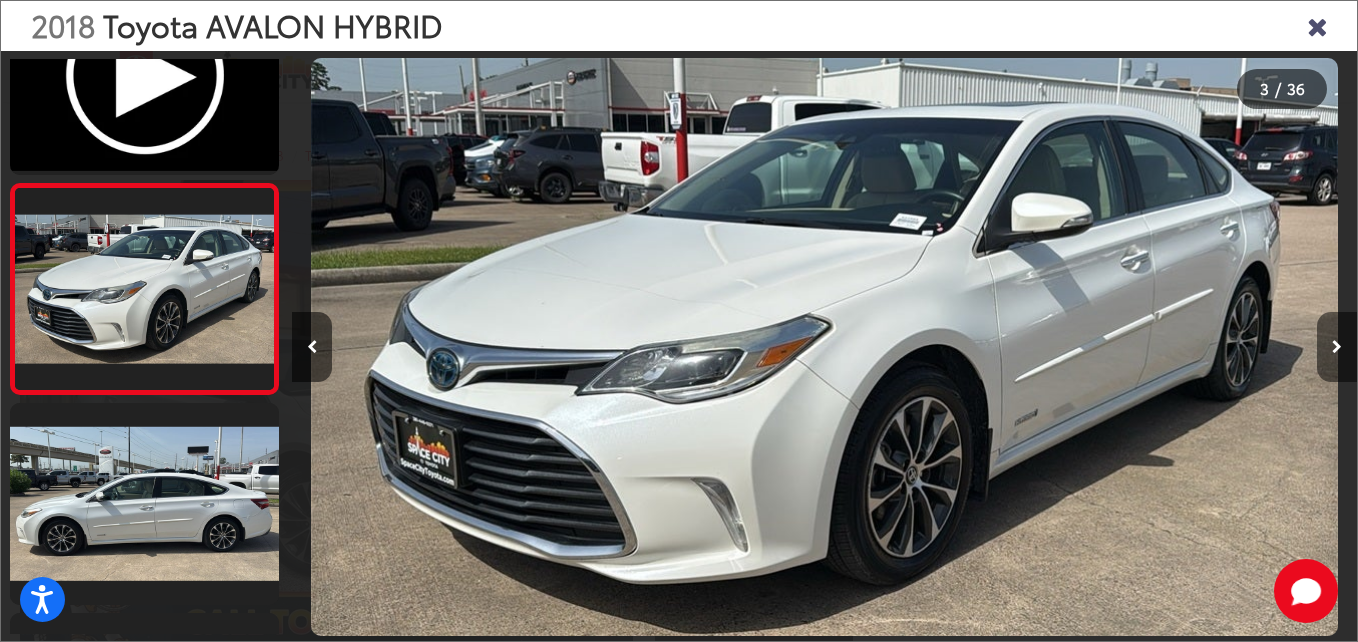 click at bounding box center (1337, 347) 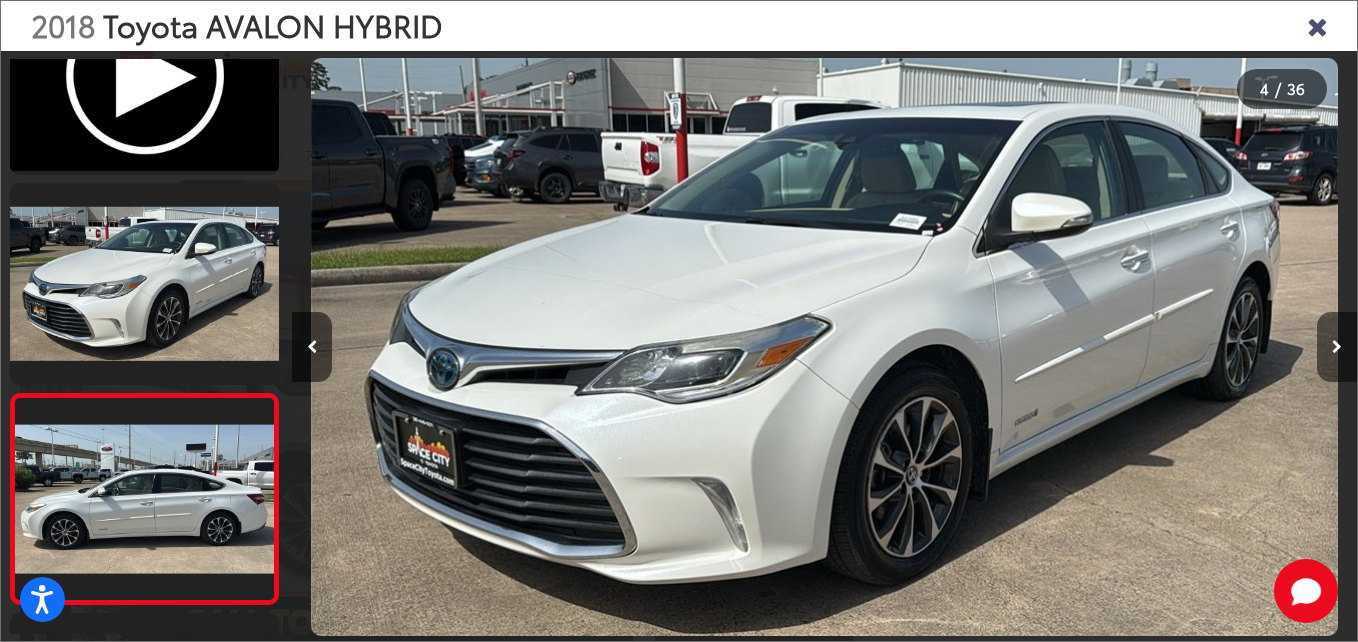 scroll, scrollTop: 0, scrollLeft: 2645, axis: horizontal 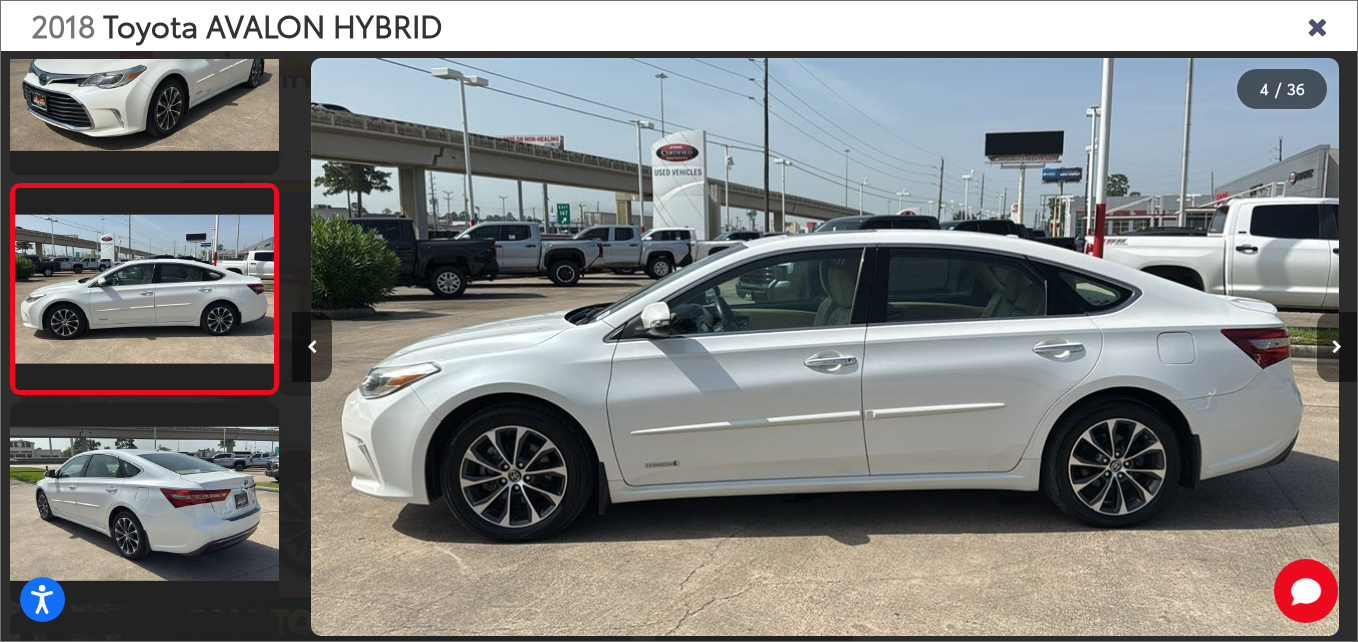 click at bounding box center [1337, 347] 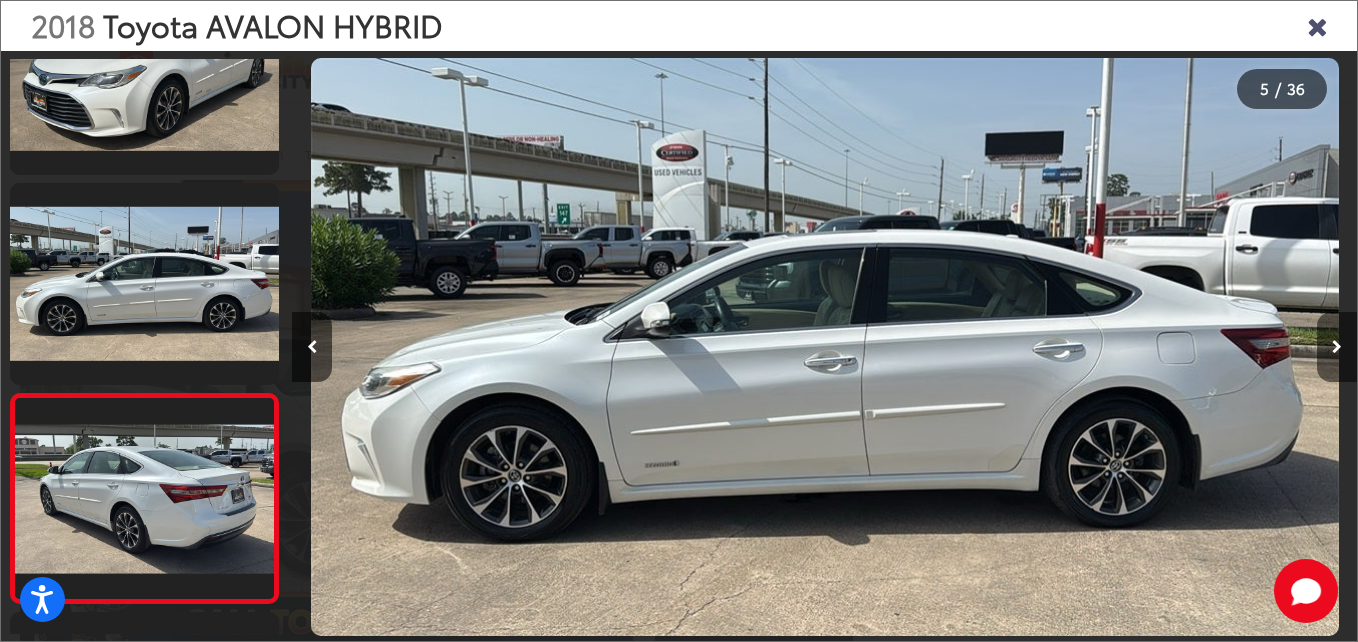 scroll, scrollTop: 0, scrollLeft: 3402, axis: horizontal 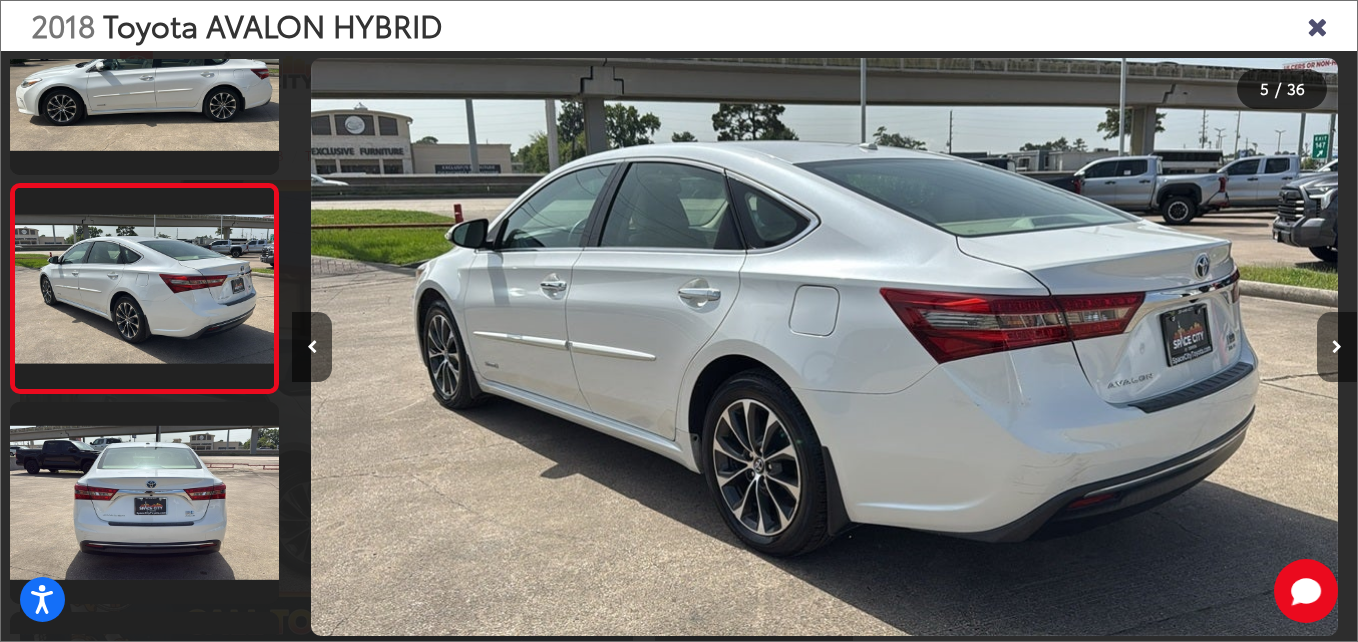 click at bounding box center (1337, 347) 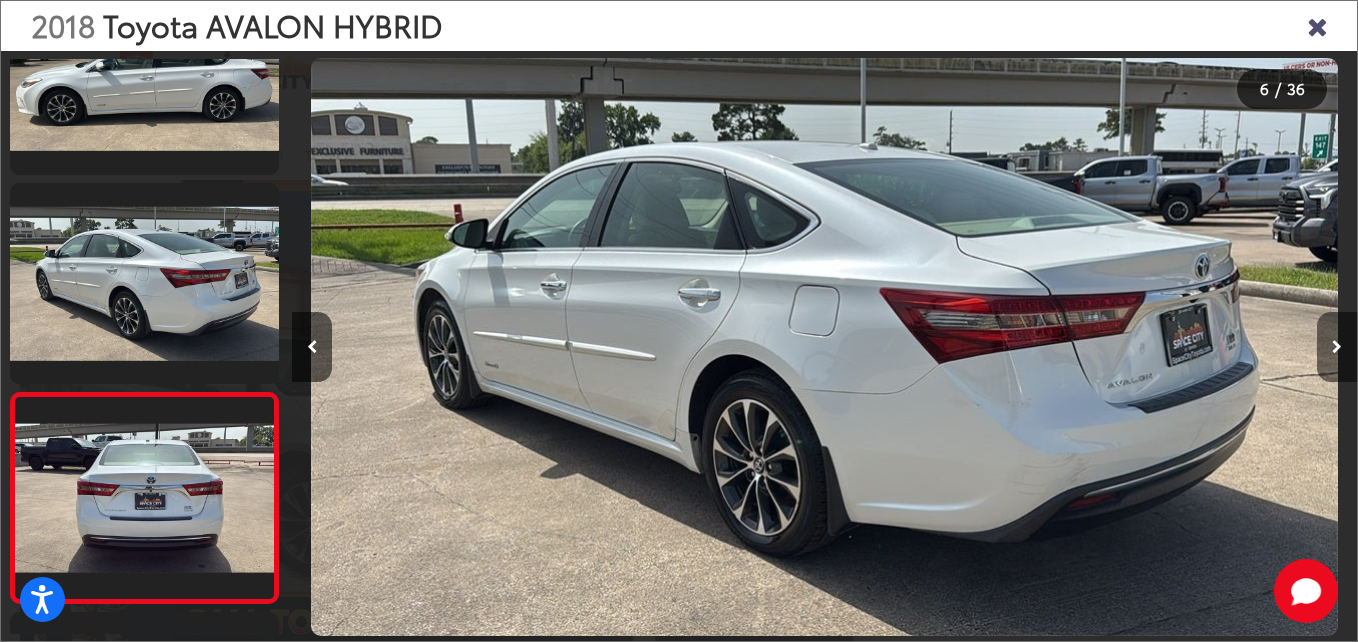 scroll, scrollTop: 0, scrollLeft: 4774, axis: horizontal 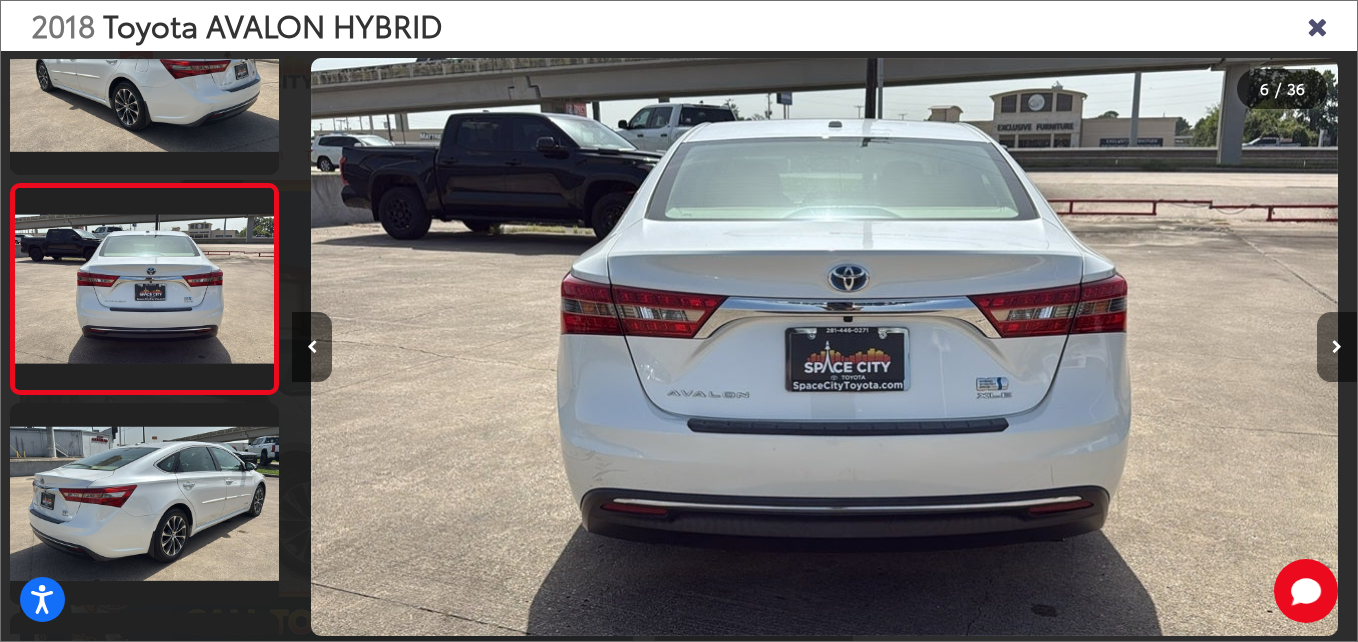 click at bounding box center (1337, 347) 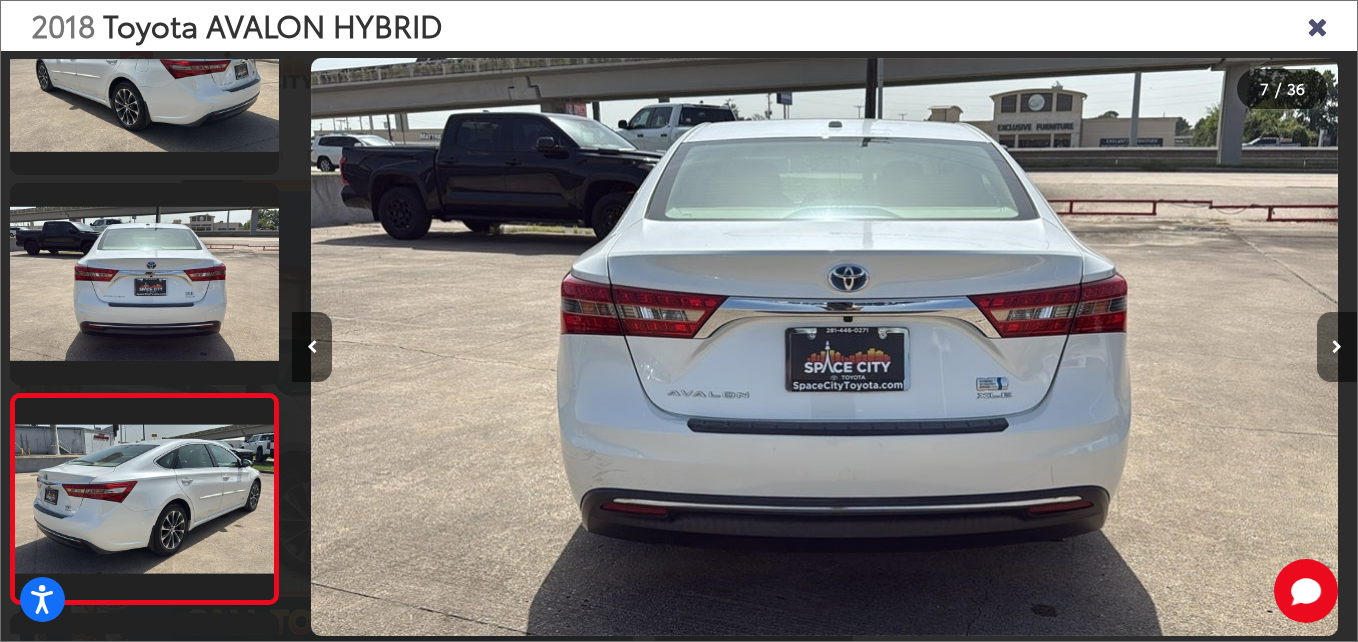 scroll, scrollTop: 0, scrollLeft: 5486, axis: horizontal 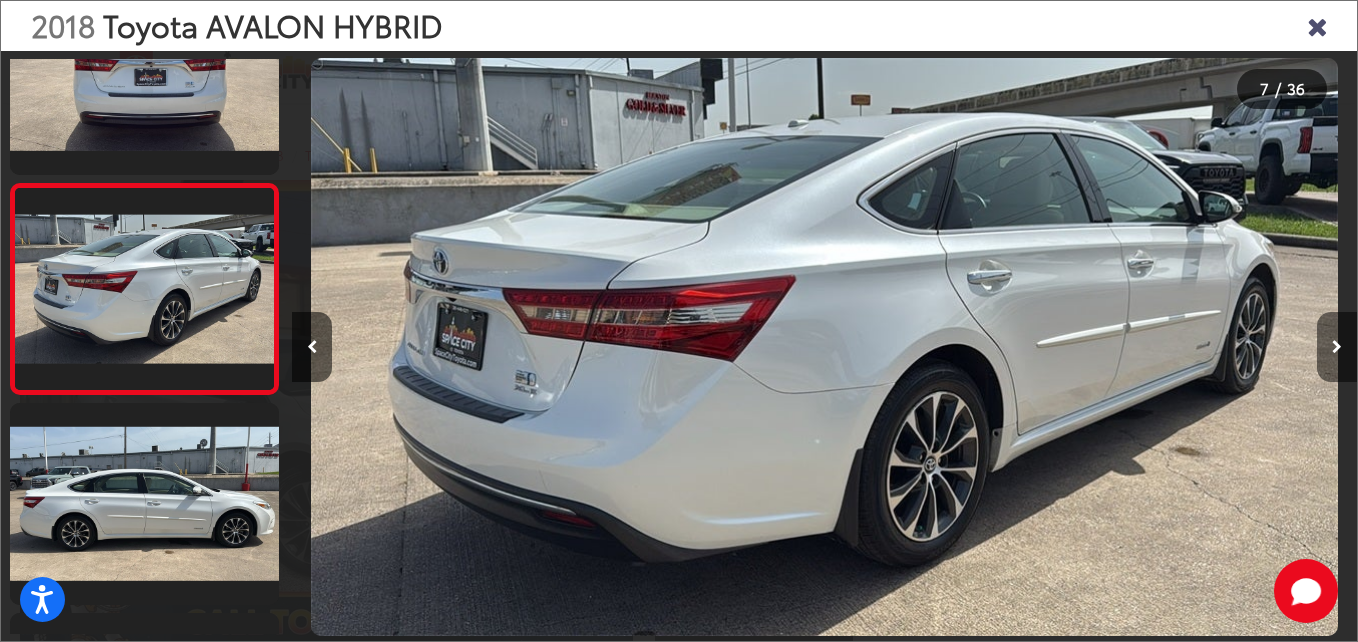 click at bounding box center (1337, 347) 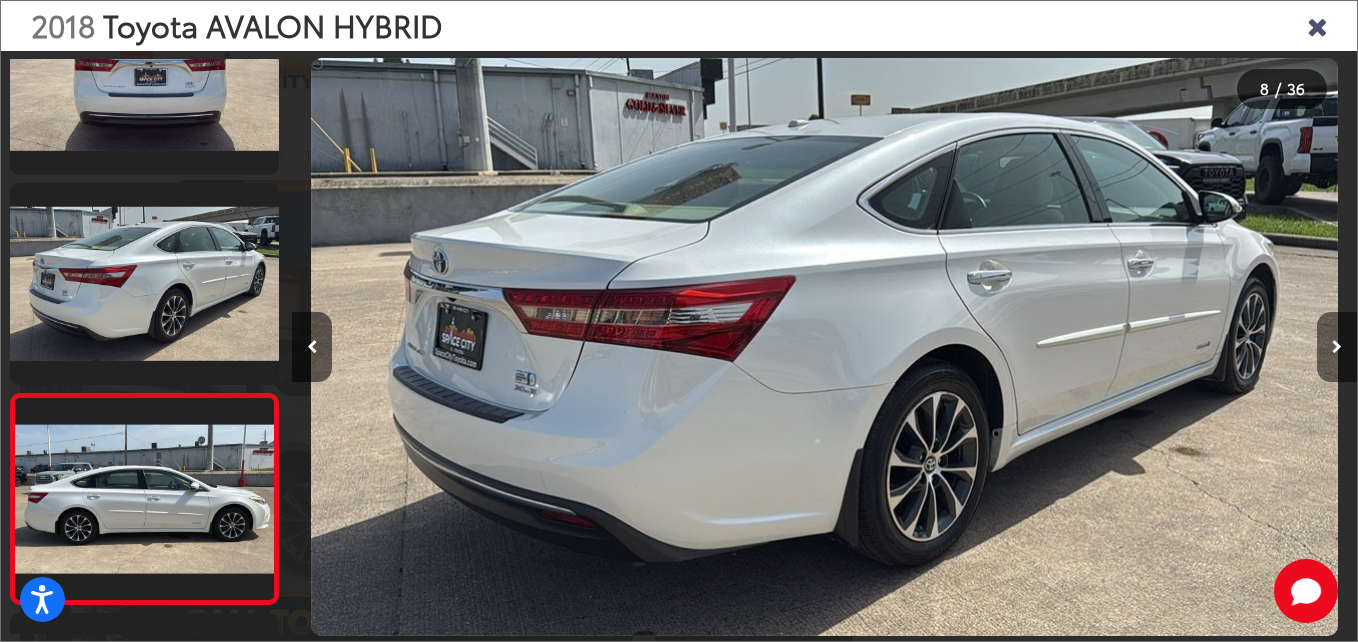 scroll, scrollTop: 0, scrollLeft: 6929, axis: horizontal 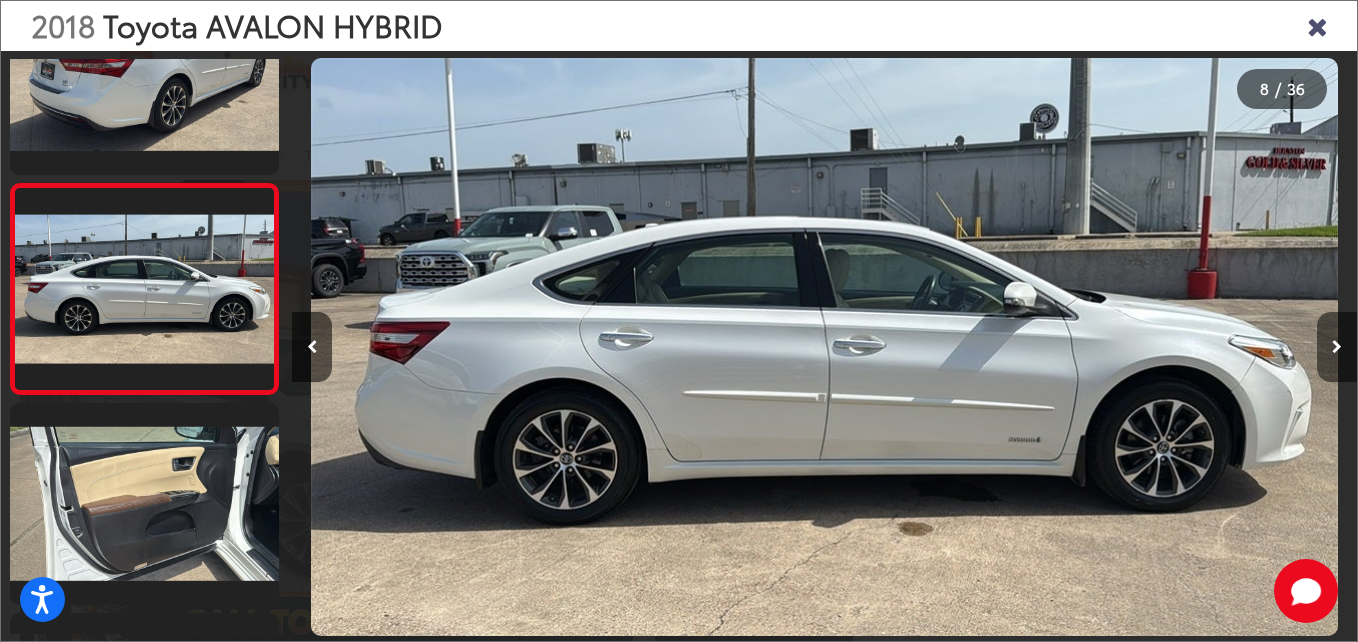 click at bounding box center [1337, 347] 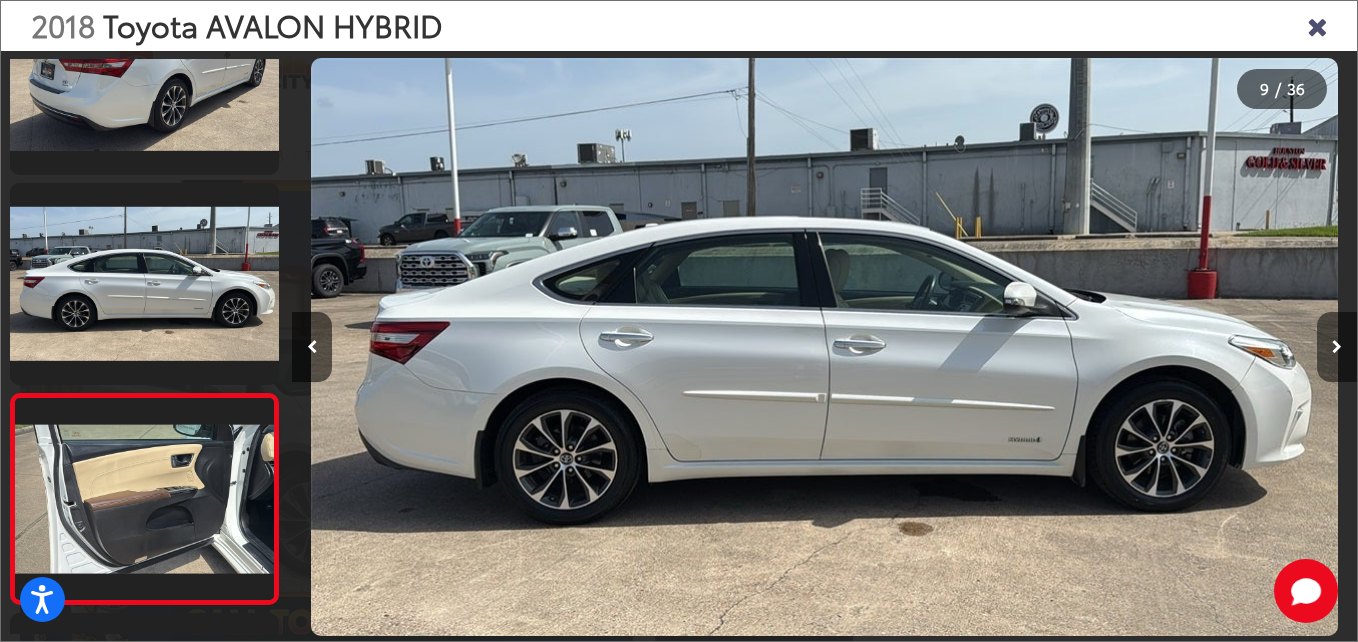 scroll, scrollTop: 0, scrollLeft: 7969, axis: horizontal 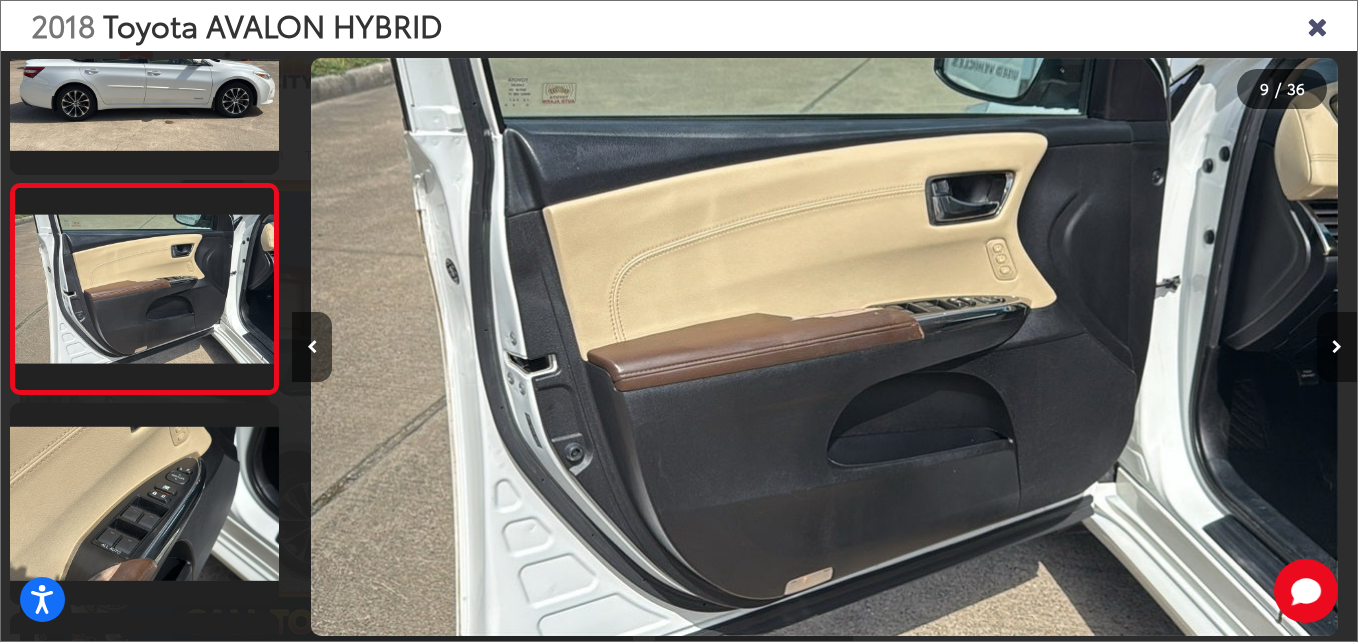 click at bounding box center (1337, 347) 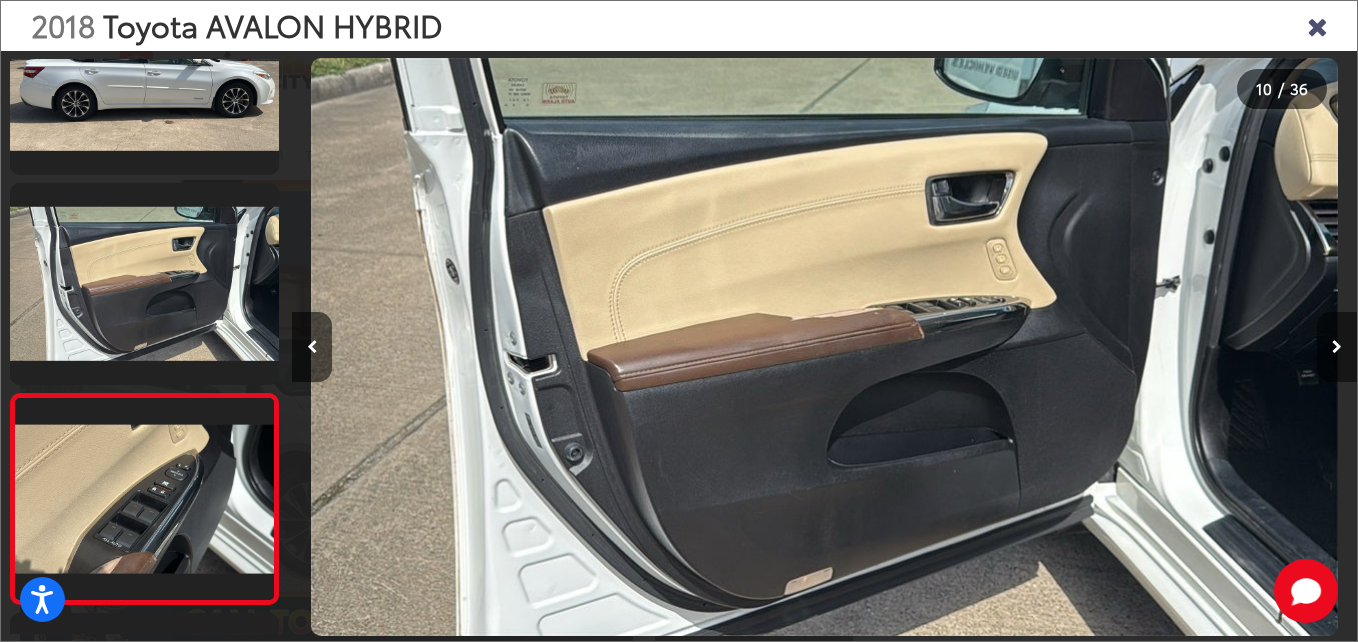 scroll, scrollTop: 0, scrollLeft: 9034, axis: horizontal 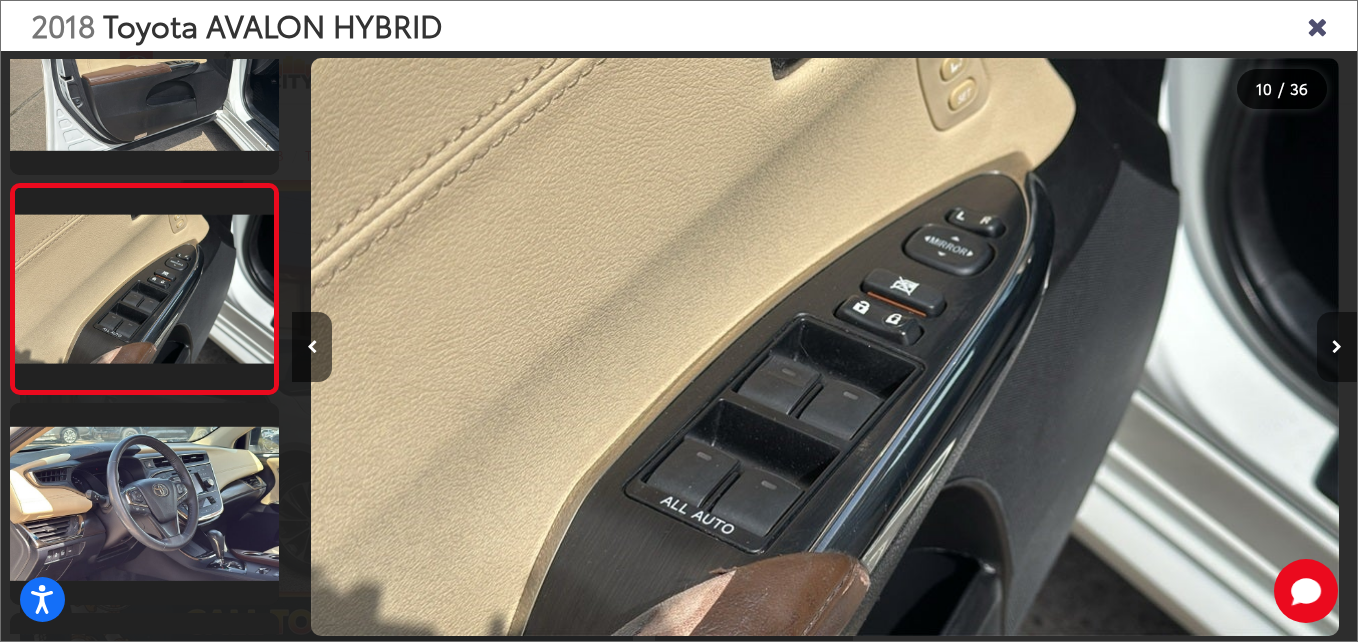 click at bounding box center [1337, 347] 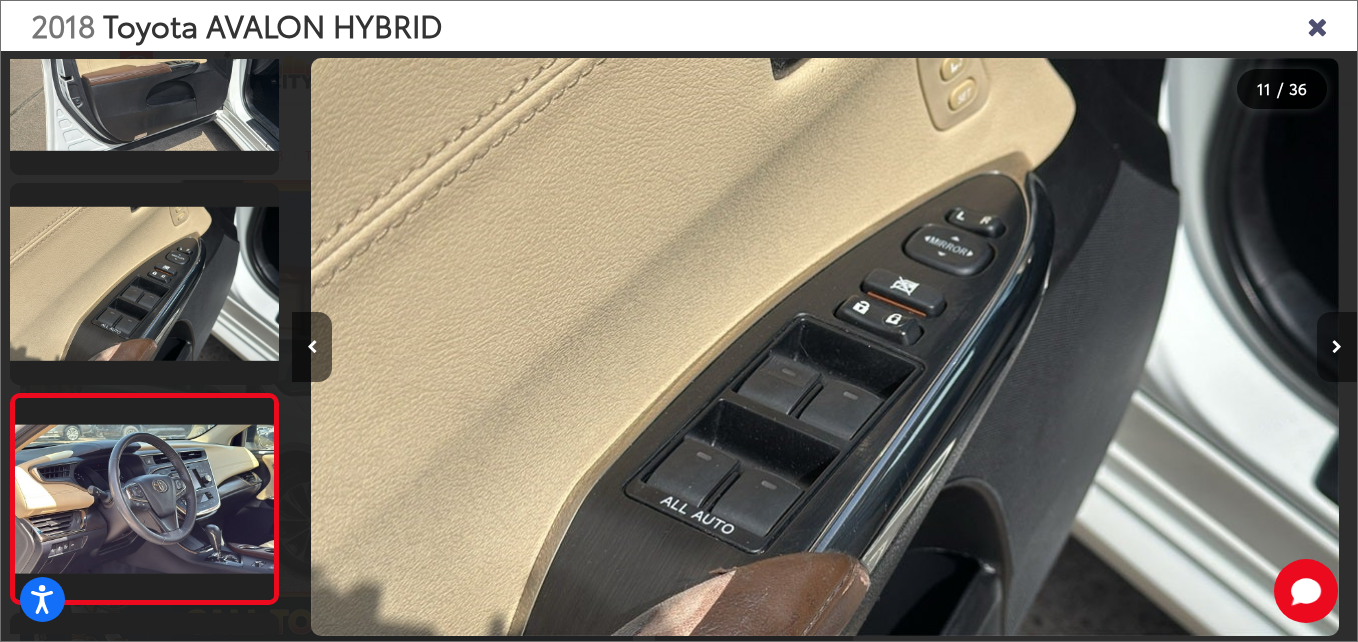 scroll, scrollTop: 0, scrollLeft: 10042, axis: horizontal 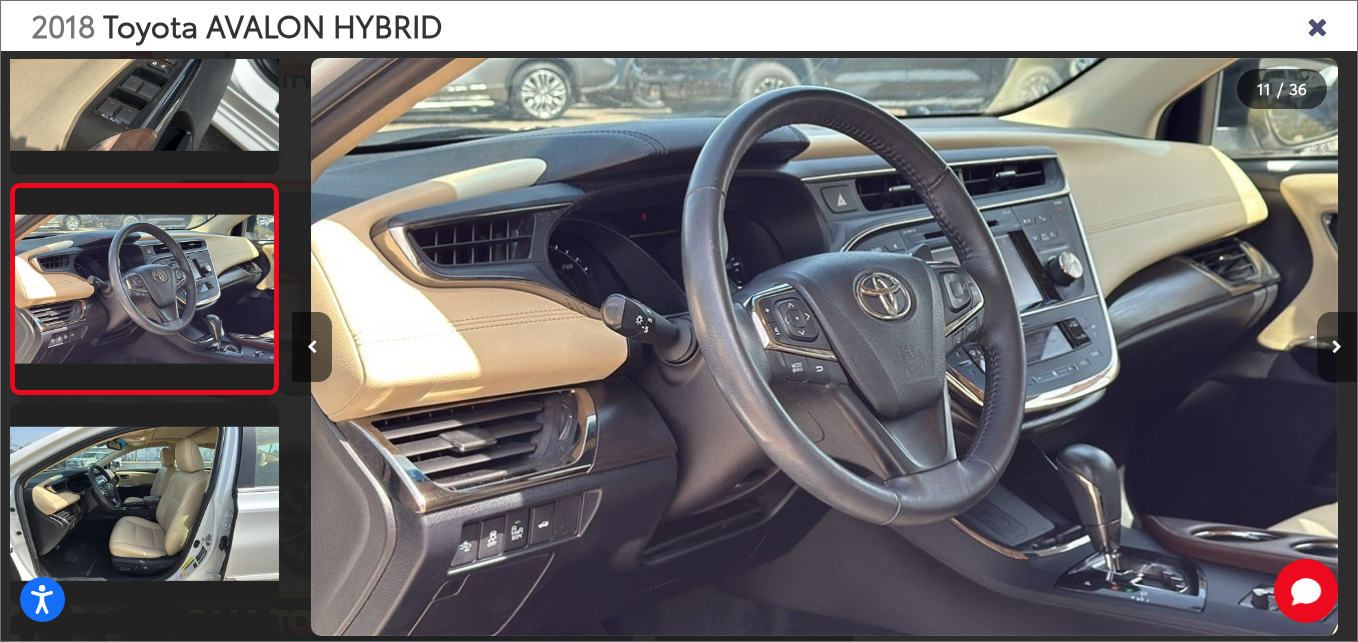 click at bounding box center [1337, 347] 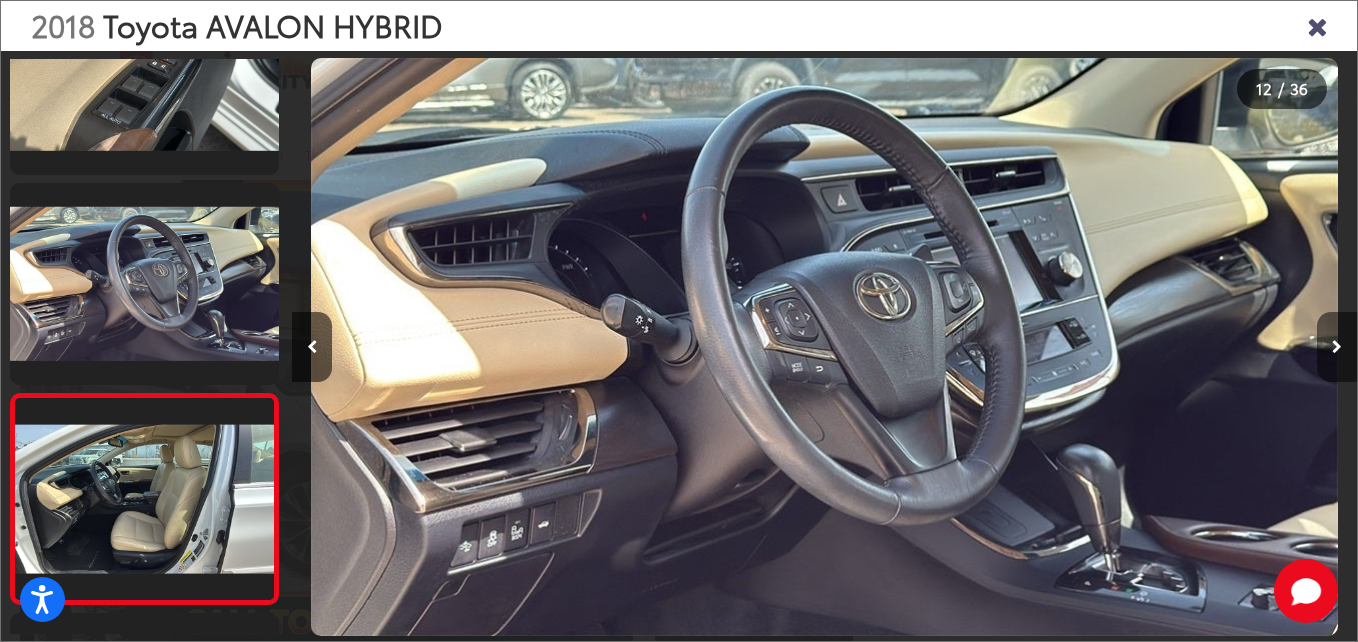 scroll, scrollTop: 0, scrollLeft: 11163, axis: horizontal 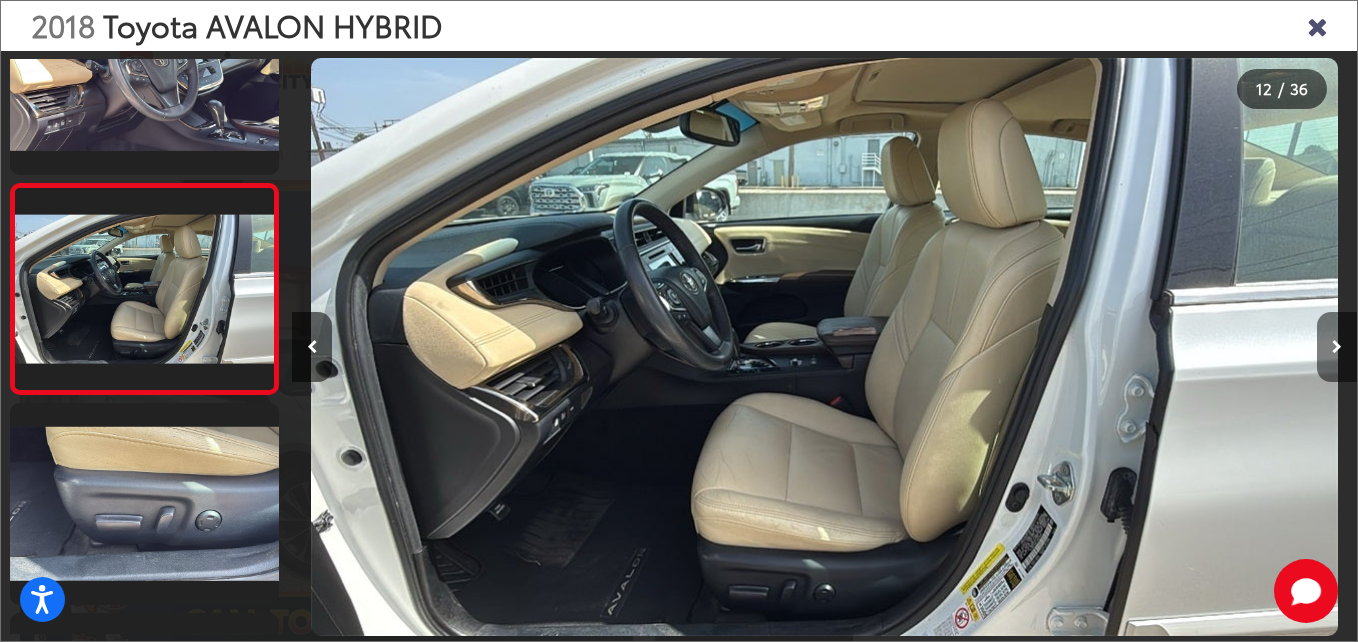 click at bounding box center (1337, 347) 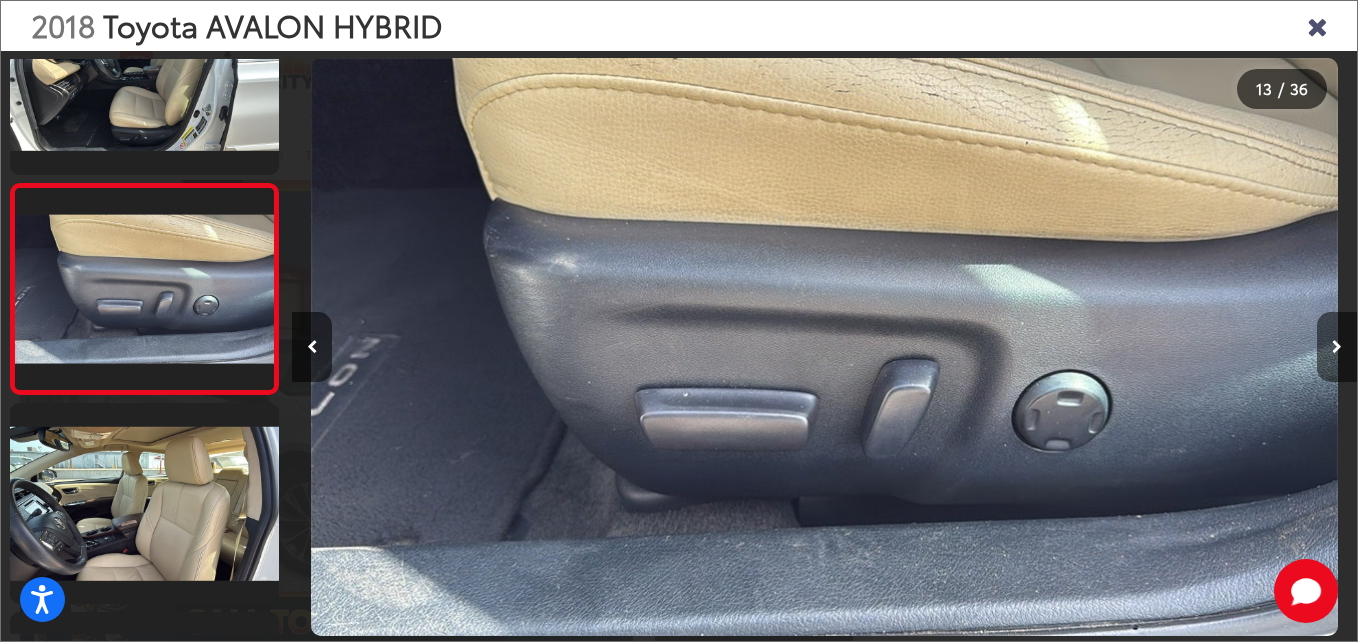 click at bounding box center (1337, 347) 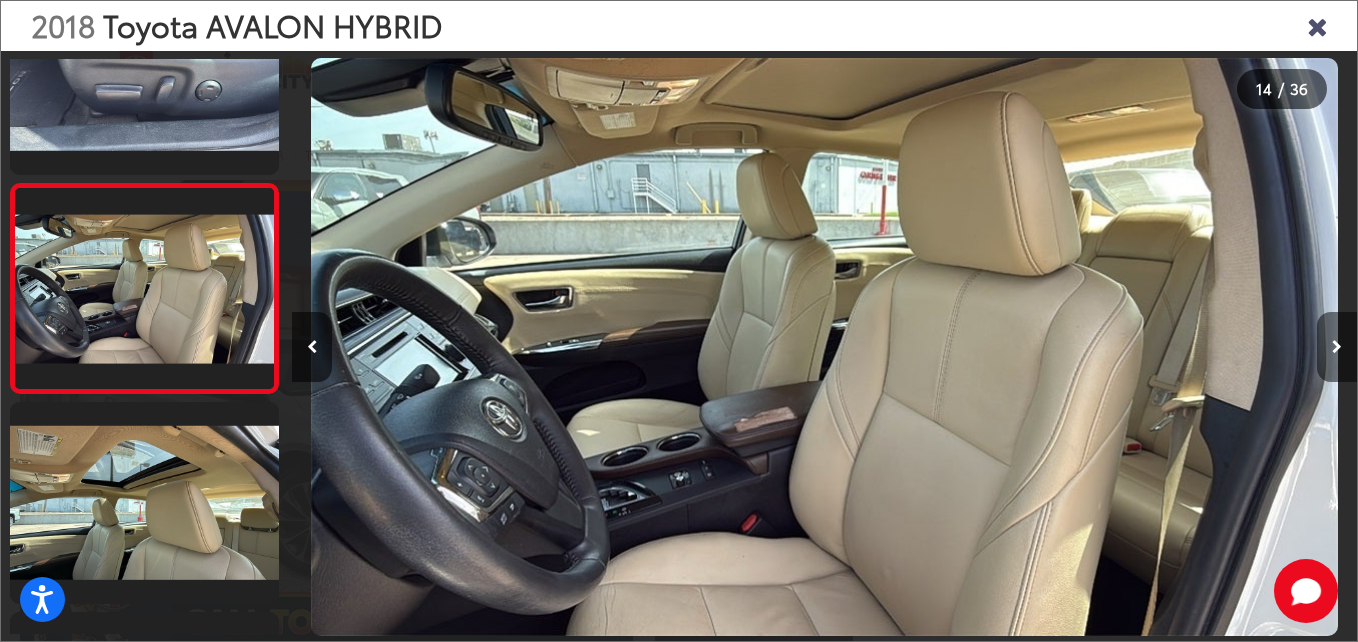 click at bounding box center [1337, 347] 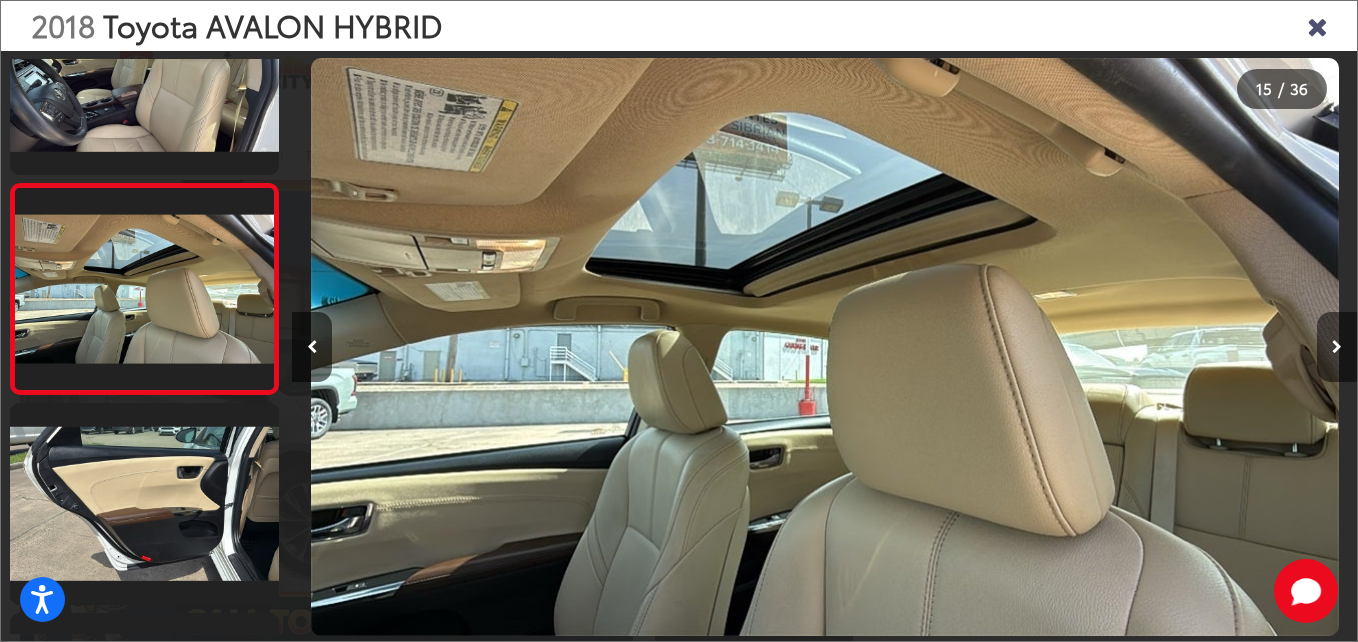 click at bounding box center [1337, 347] 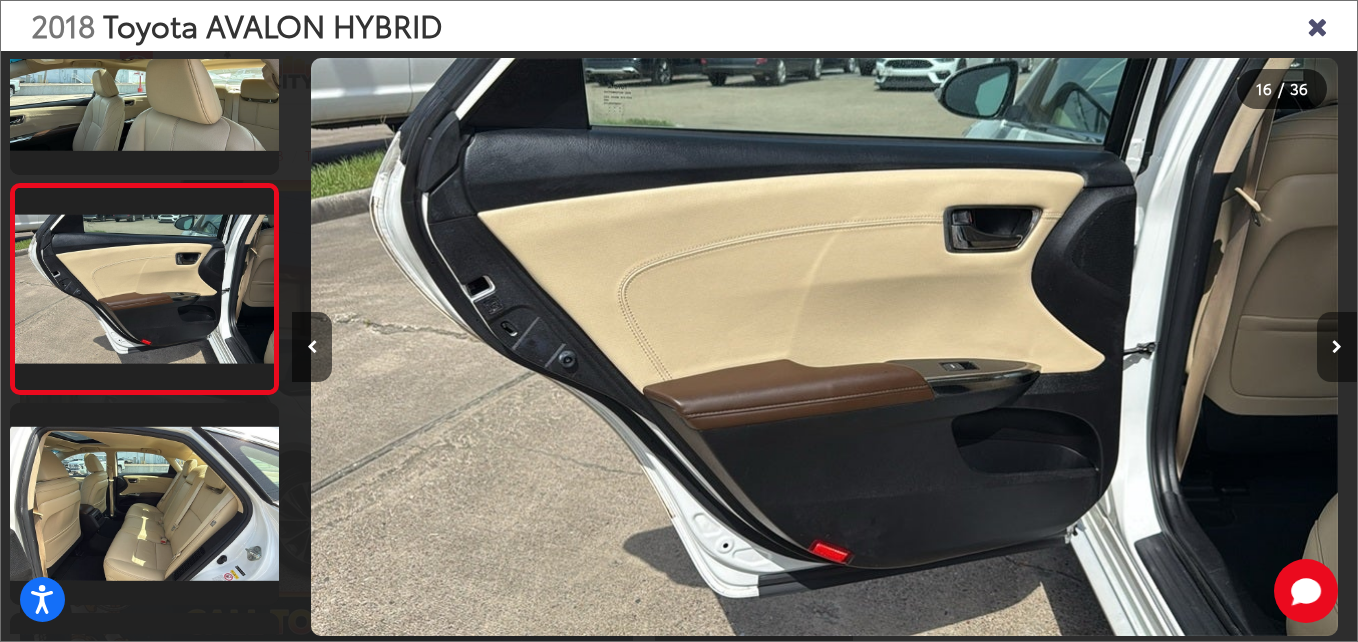 click at bounding box center (1337, 347) 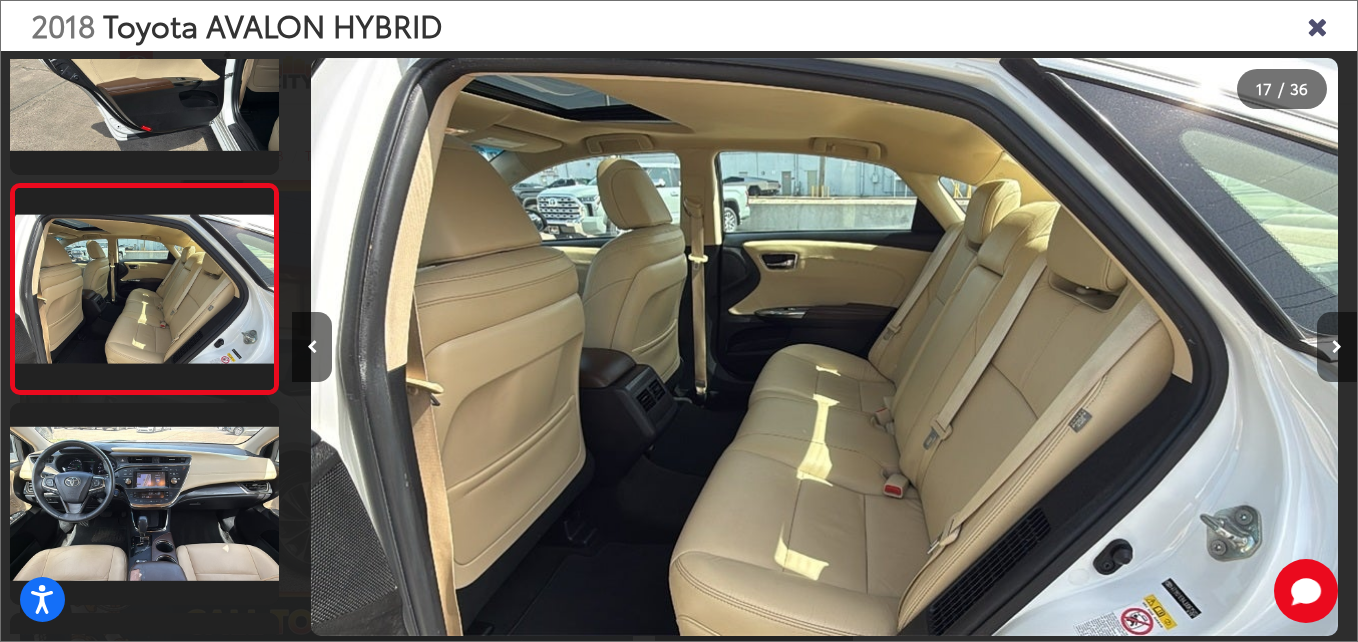 click at bounding box center [1337, 347] 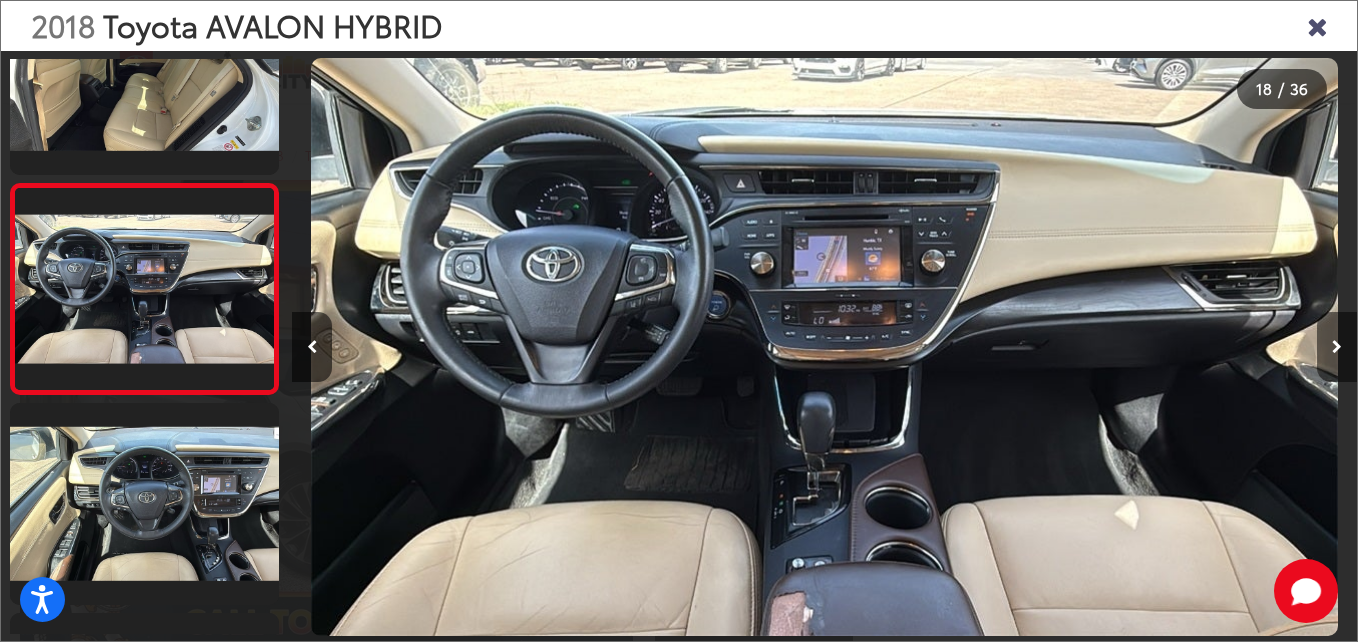 click at bounding box center (1337, 347) 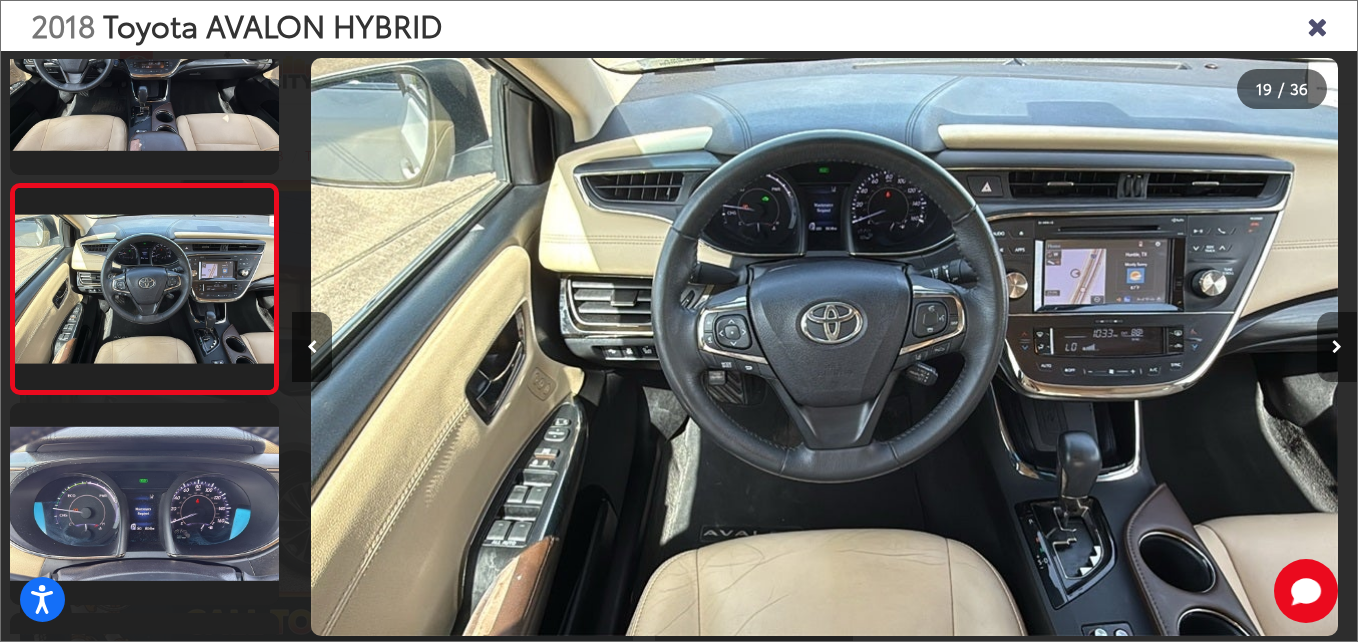 click at bounding box center (1337, 347) 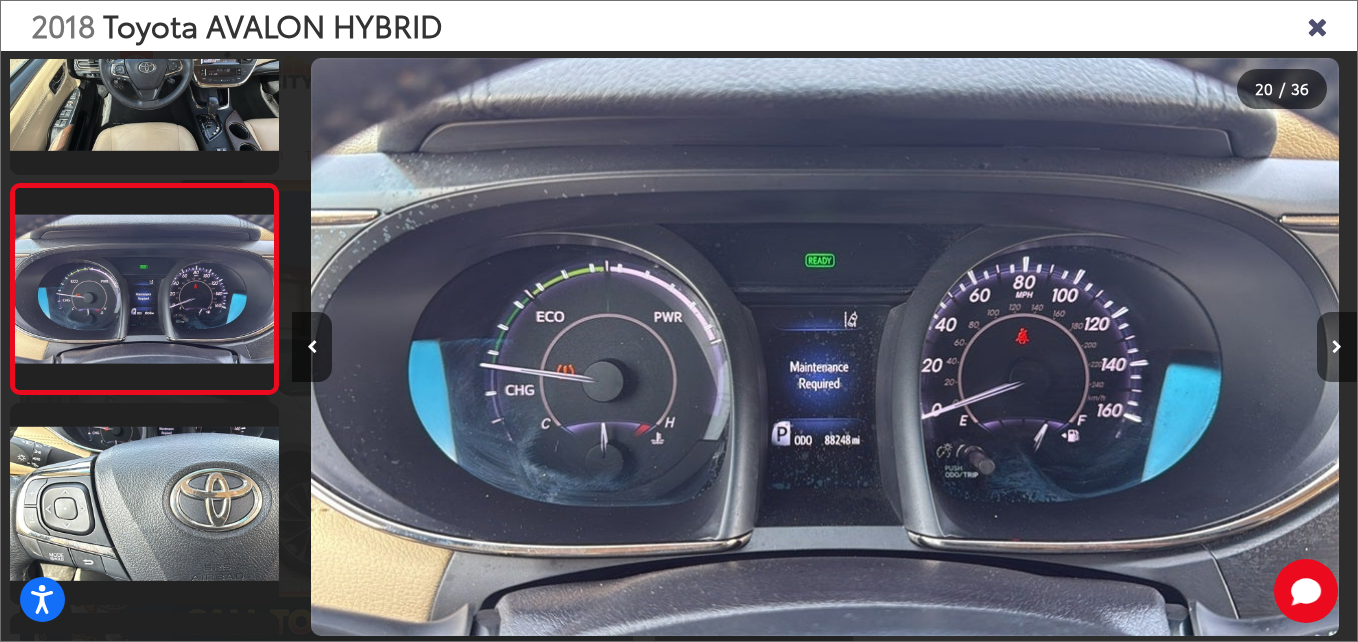 click at bounding box center [1337, 347] 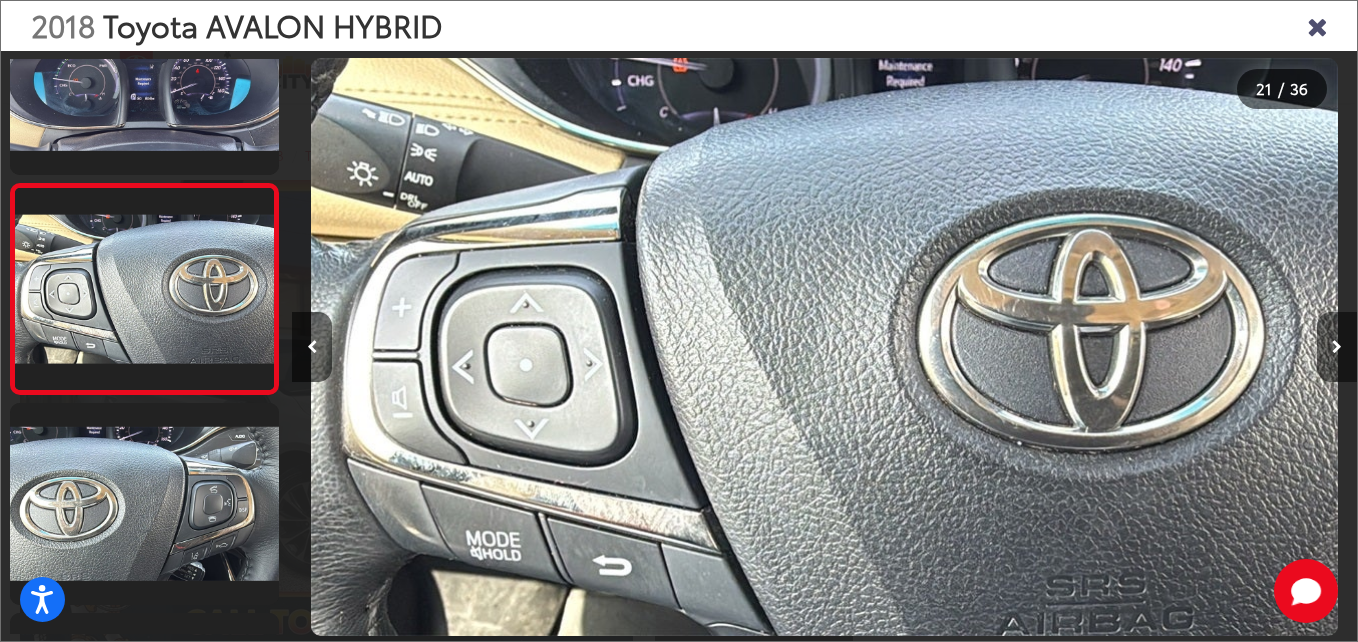 click at bounding box center (1337, 347) 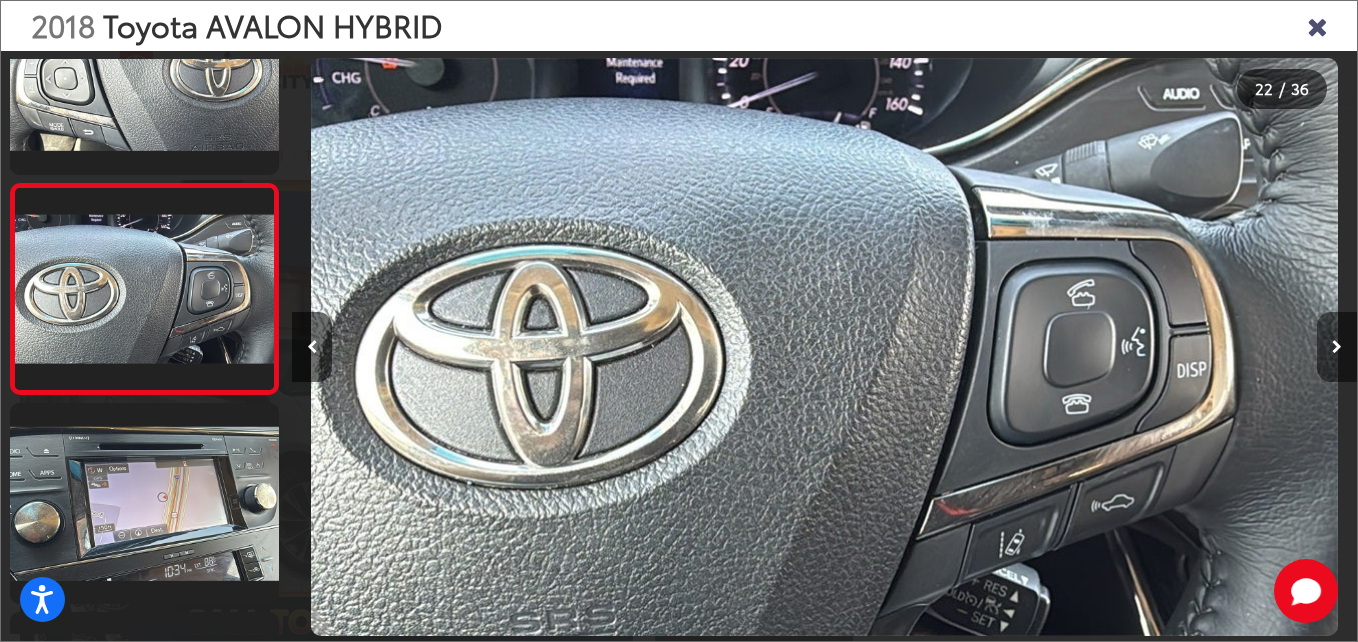 click at bounding box center (1337, 347) 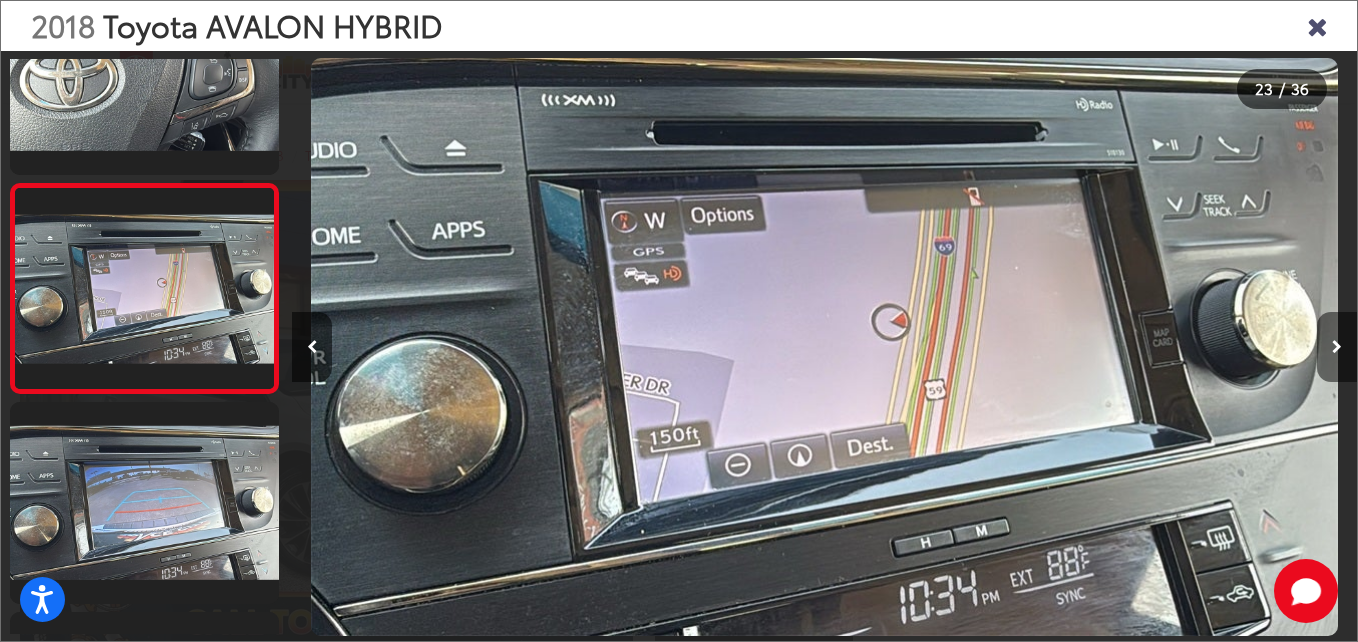 click at bounding box center (1337, 347) 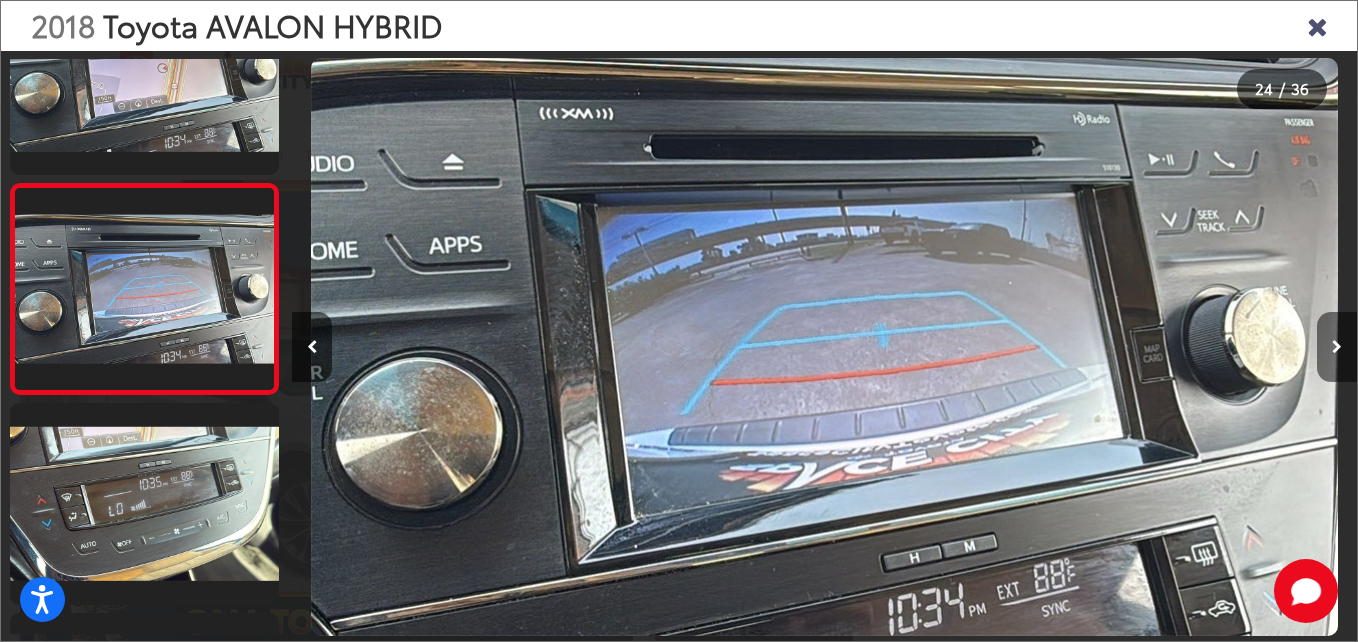 click at bounding box center (1337, 347) 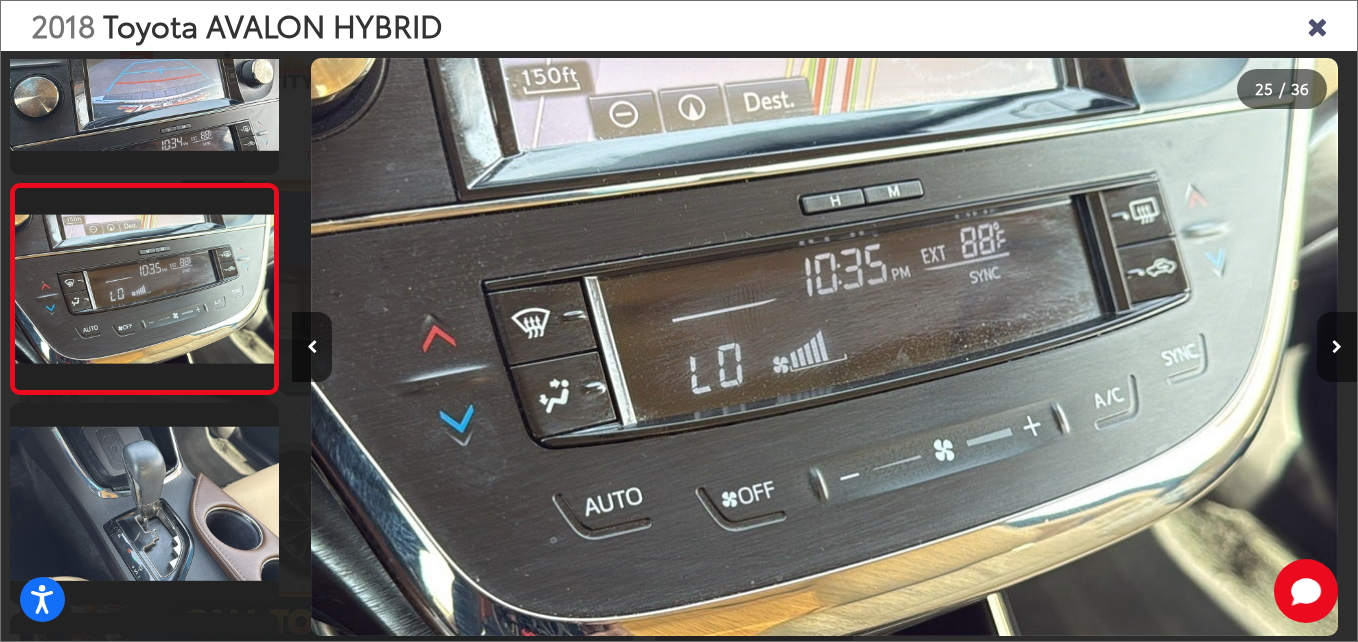 click at bounding box center (1337, 347) 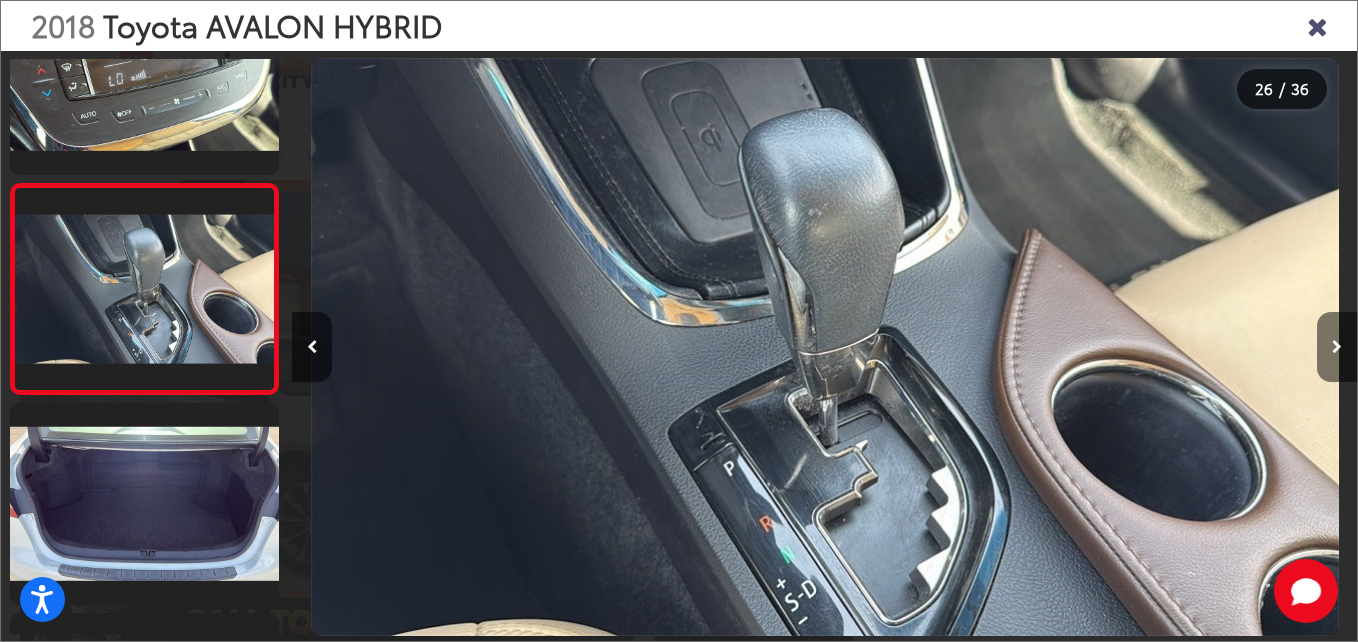 click at bounding box center (1337, 347) 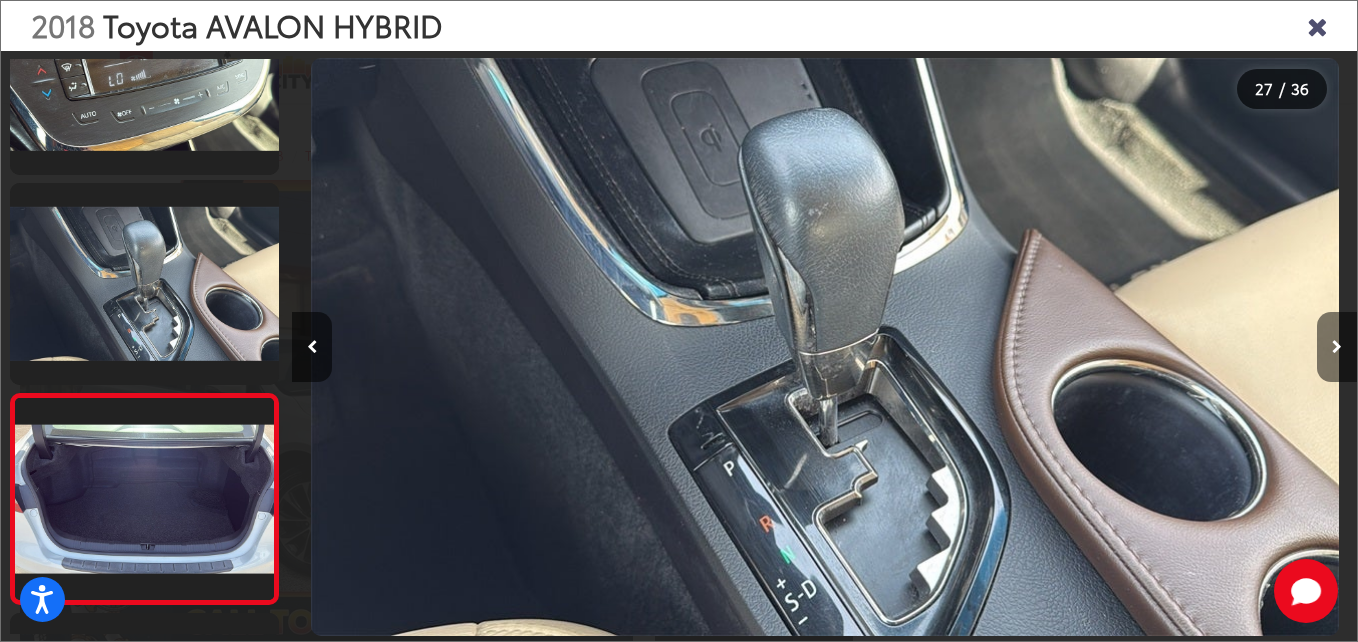 scroll, scrollTop: 0, scrollLeft: 27134, axis: horizontal 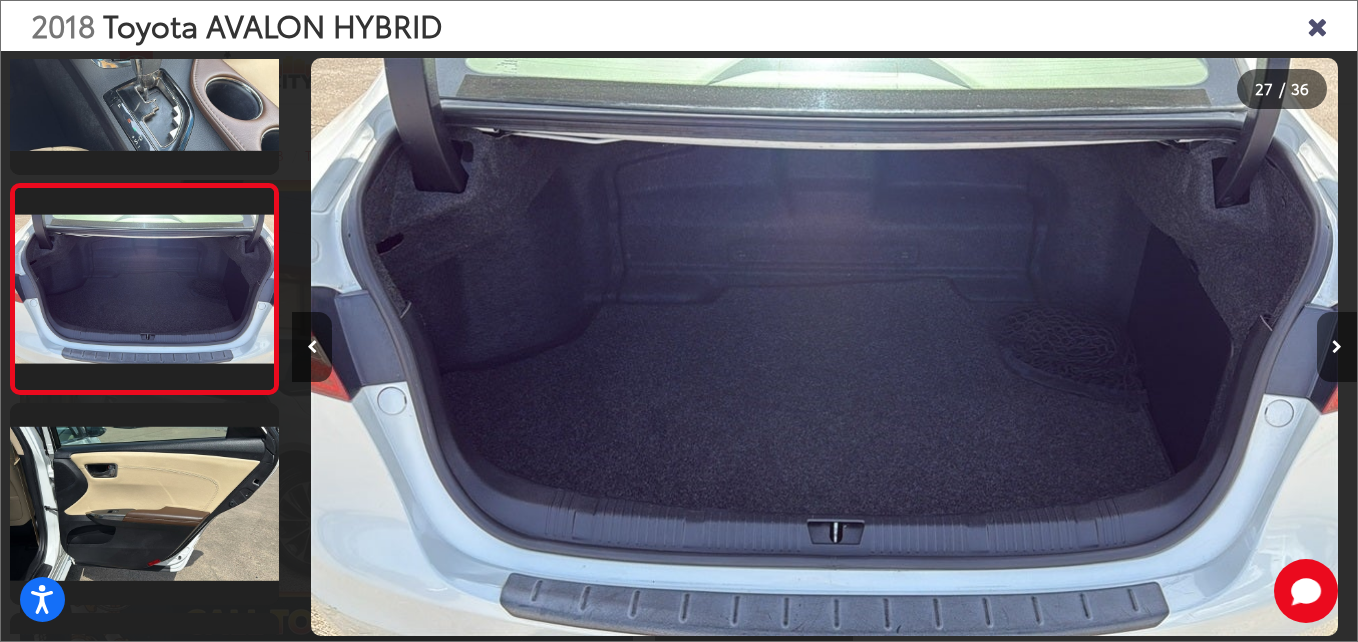 click at bounding box center (1337, 347) 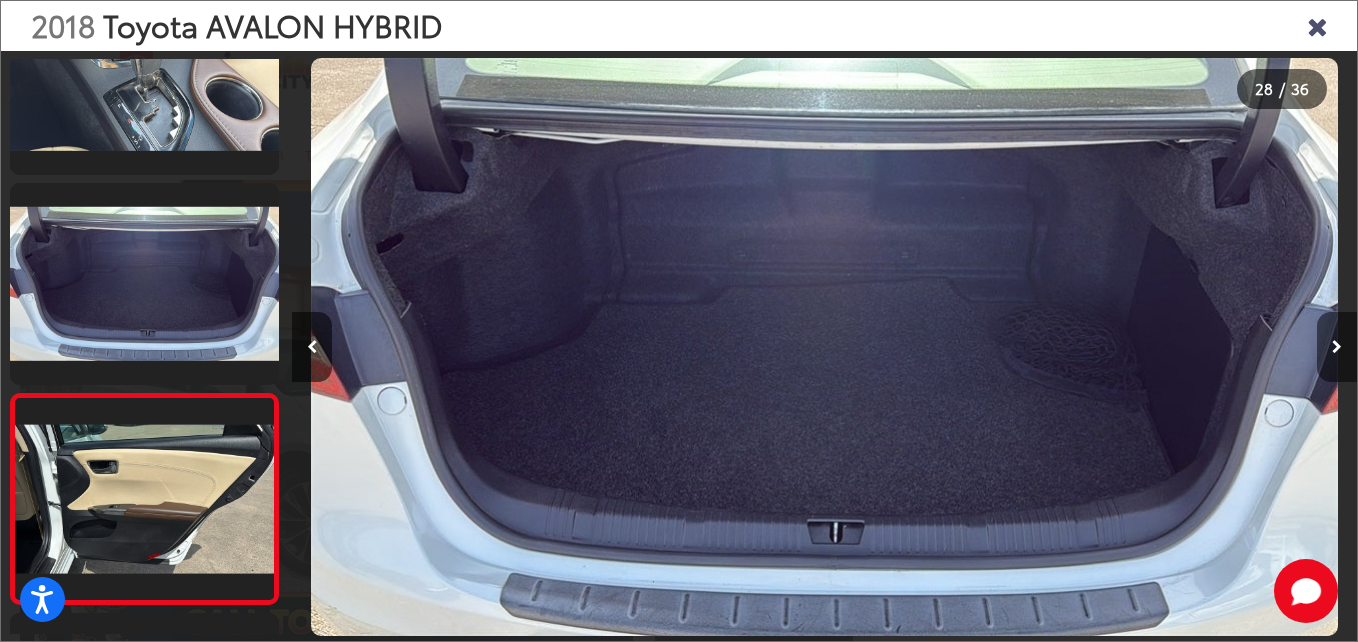 scroll, scrollTop: 0, scrollLeft: 28201, axis: horizontal 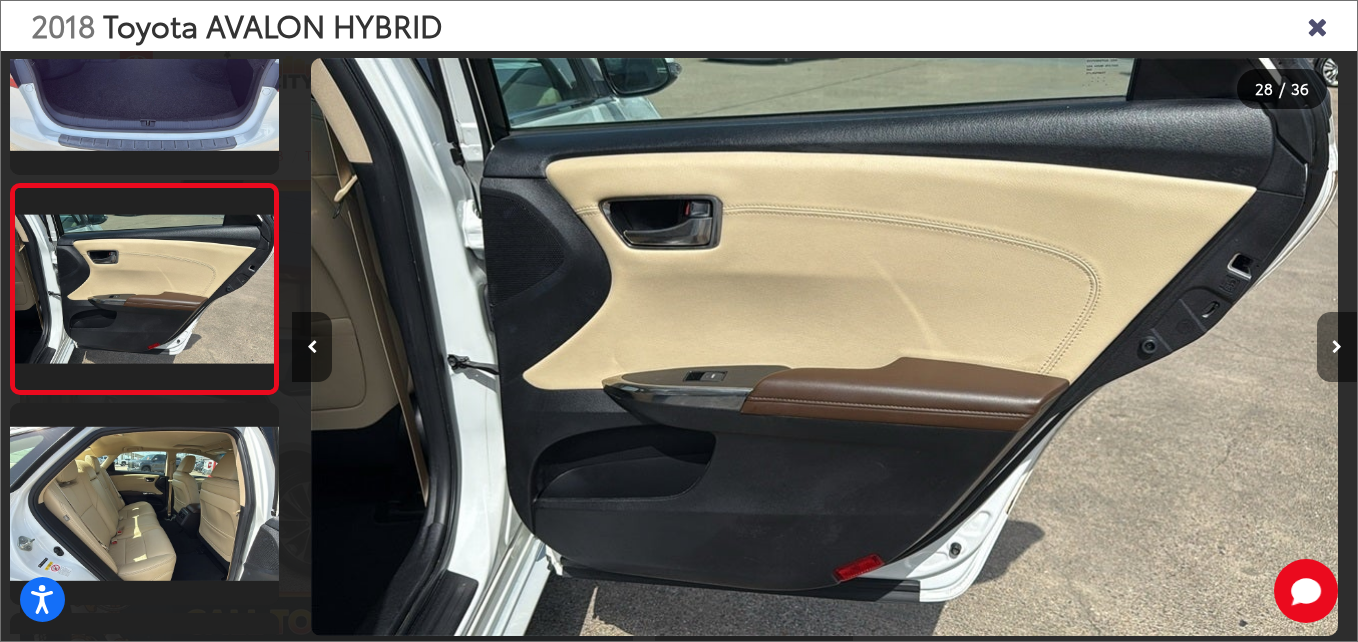 click at bounding box center (1337, 347) 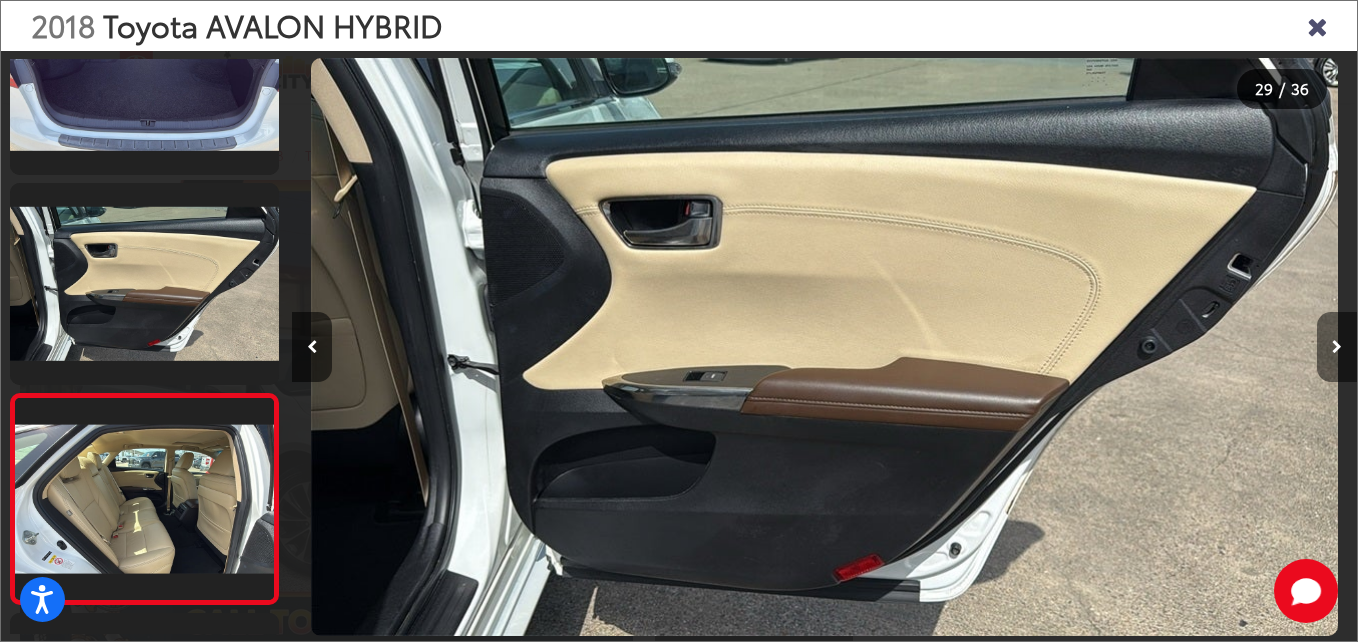scroll, scrollTop: 0, scrollLeft: 29265, axis: horizontal 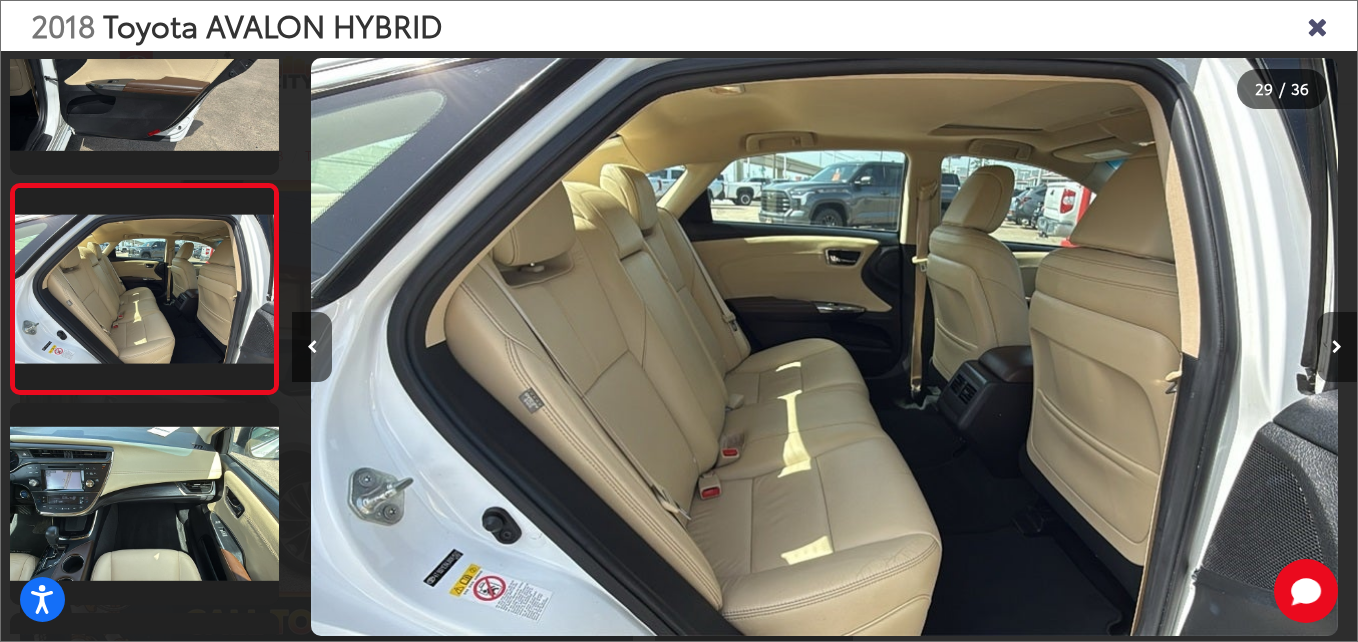 click at bounding box center [1337, 347] 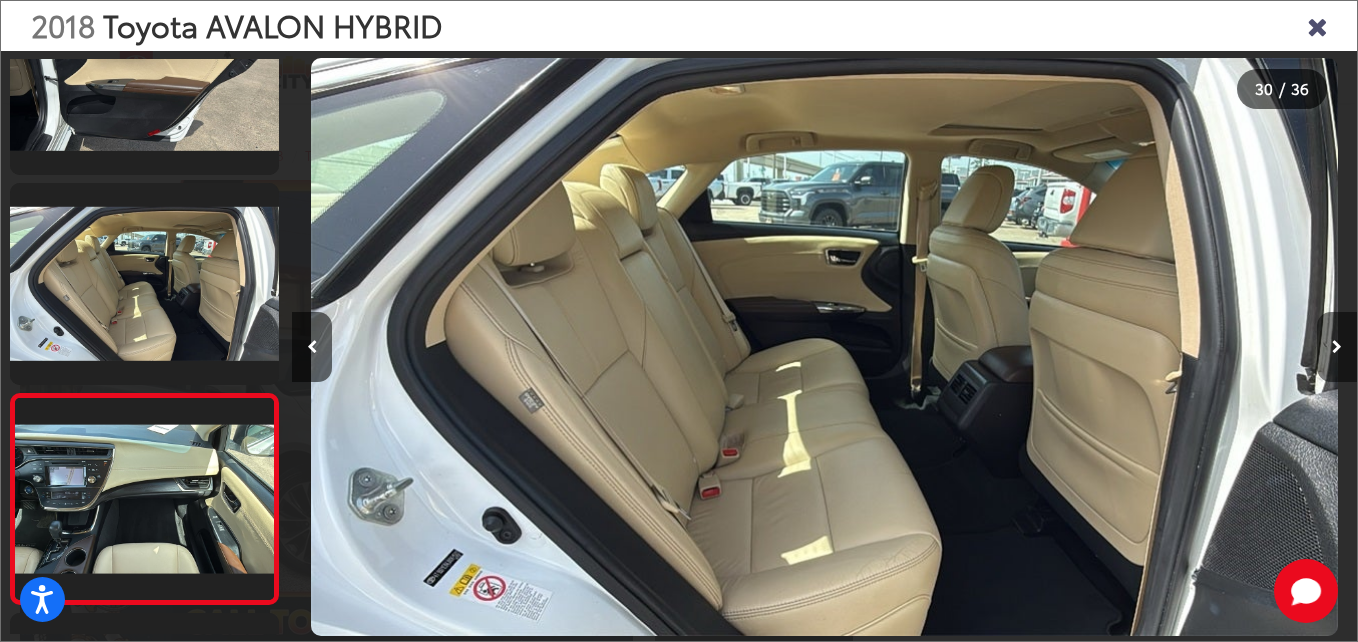 scroll, scrollTop: 0, scrollLeft: 29947, axis: horizontal 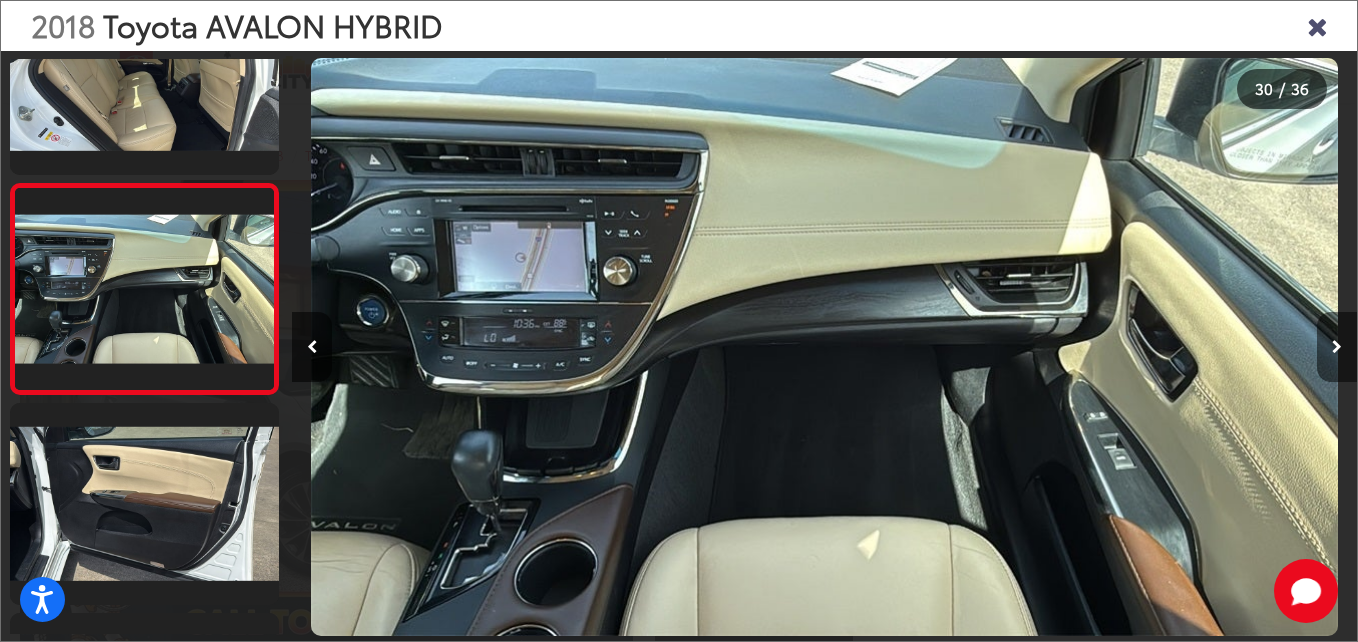 click at bounding box center [1337, 347] 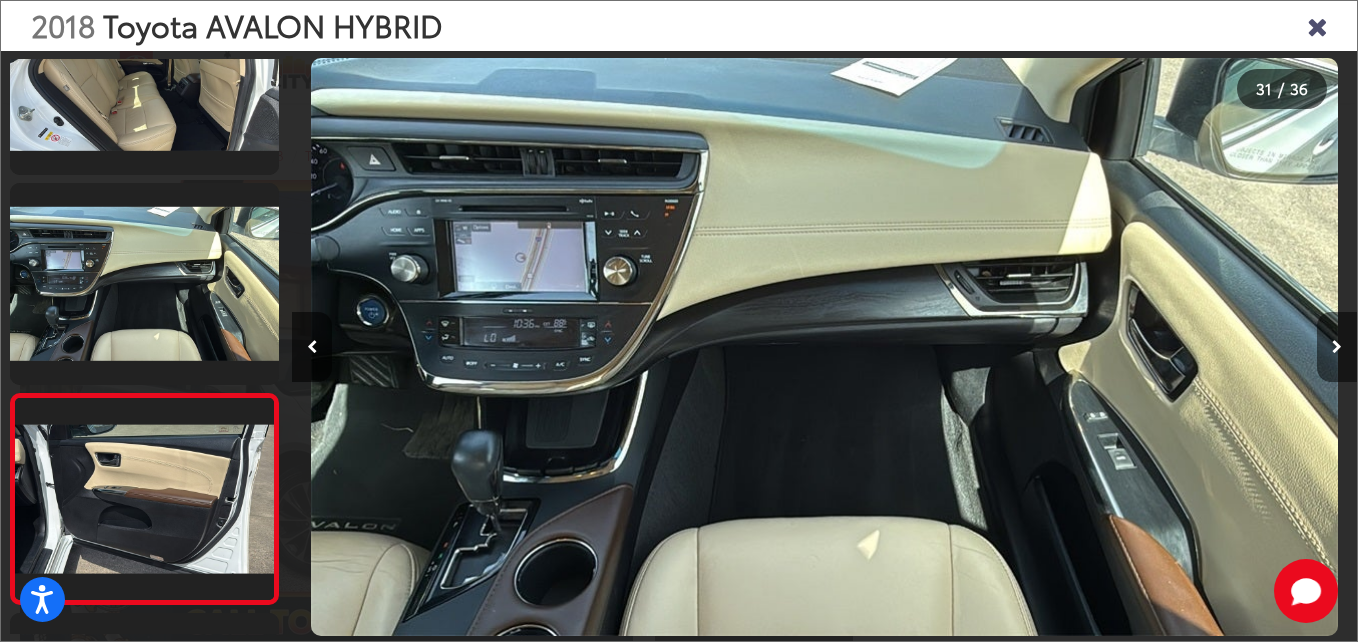 scroll, scrollTop: 0, scrollLeft: 31507, axis: horizontal 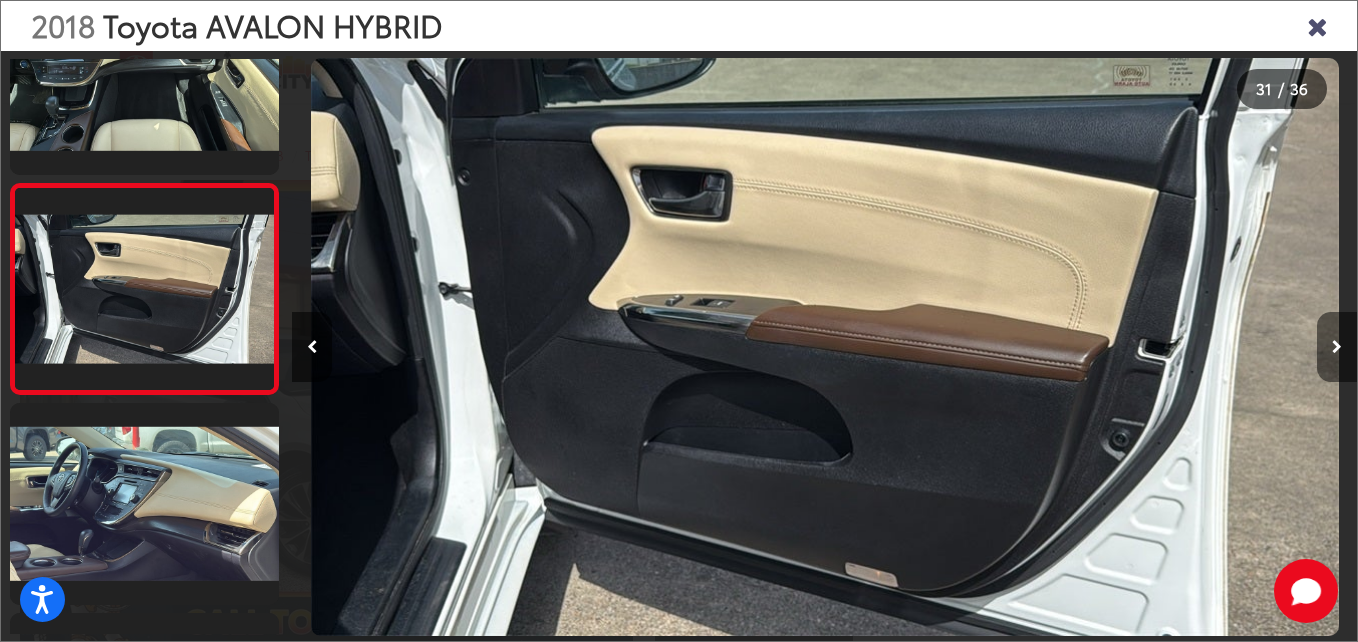 click at bounding box center [1337, 347] 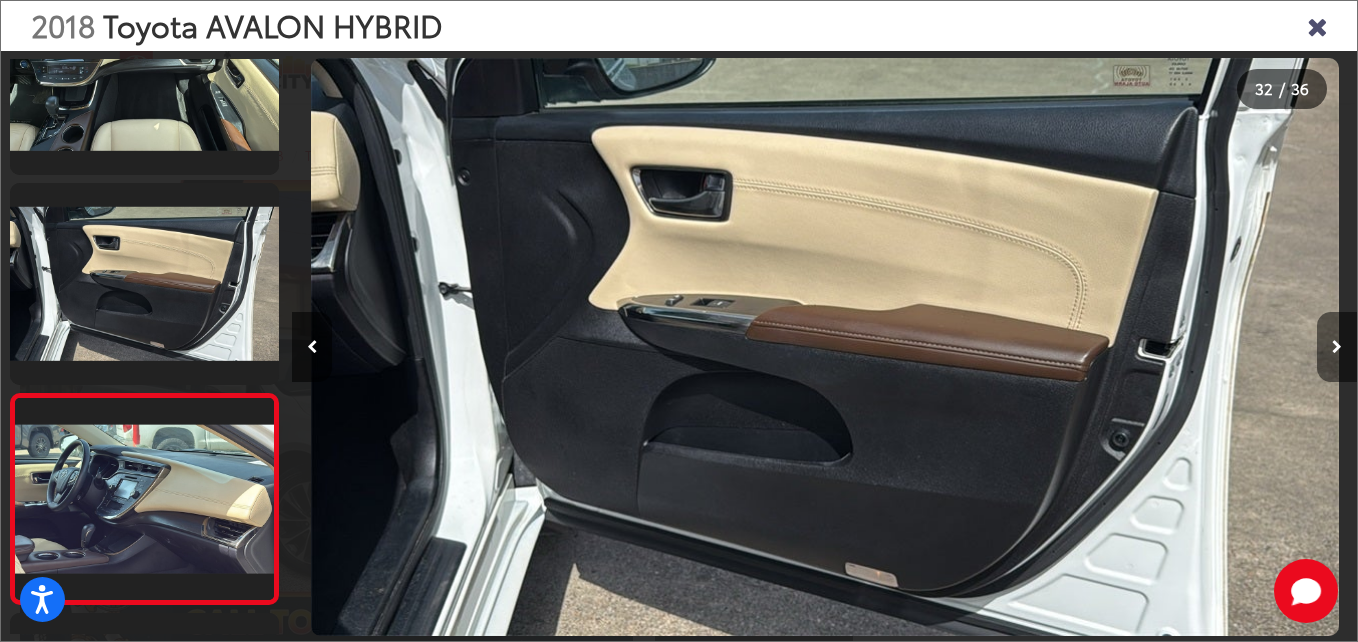 scroll, scrollTop: 0, scrollLeft: 32076, axis: horizontal 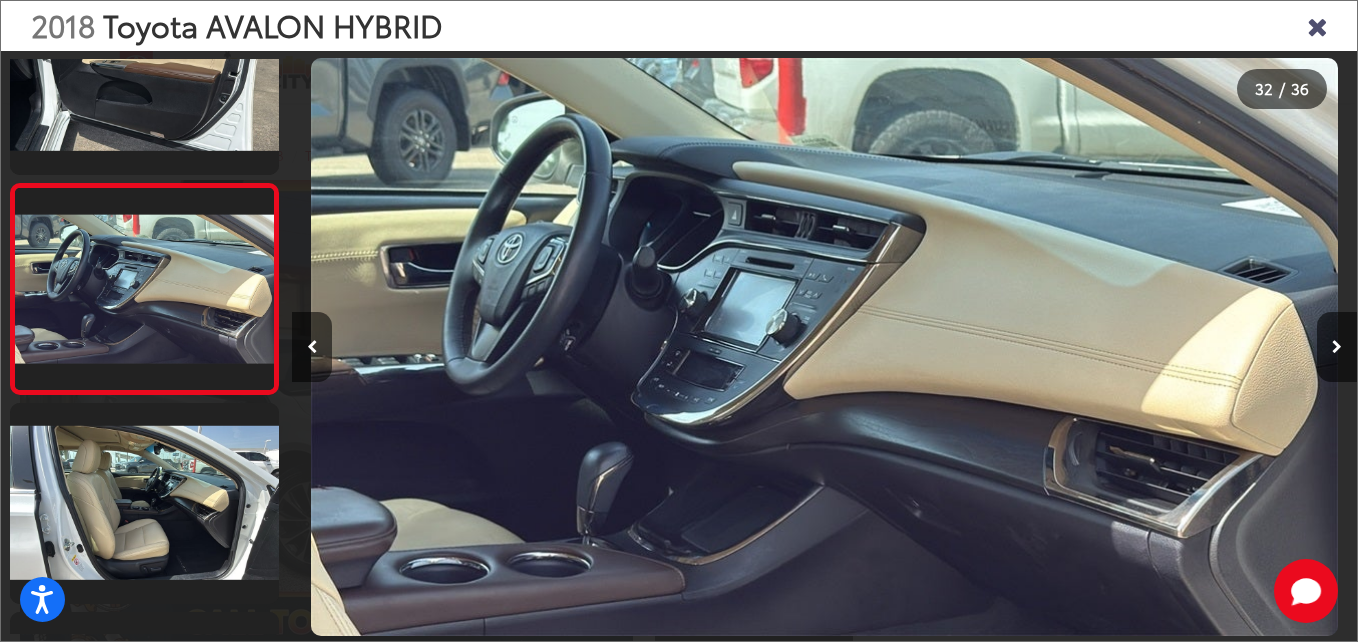 click at bounding box center [1317, 25] 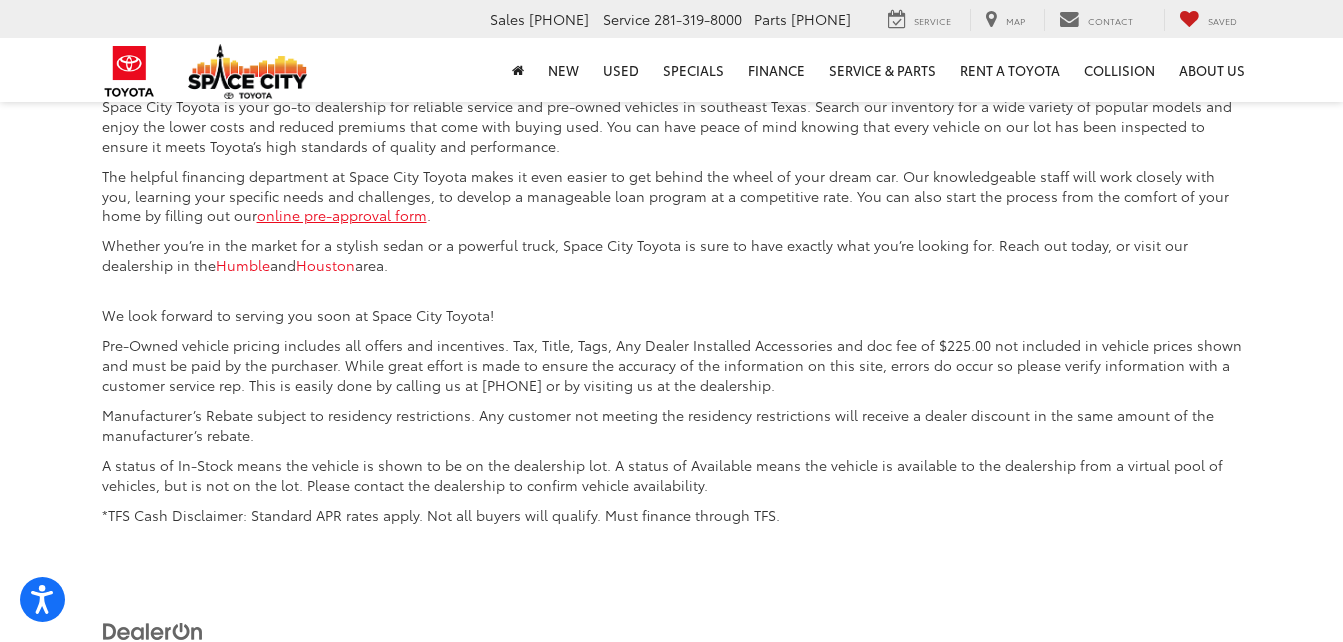 scroll, scrollTop: 2349, scrollLeft: 0, axis: vertical 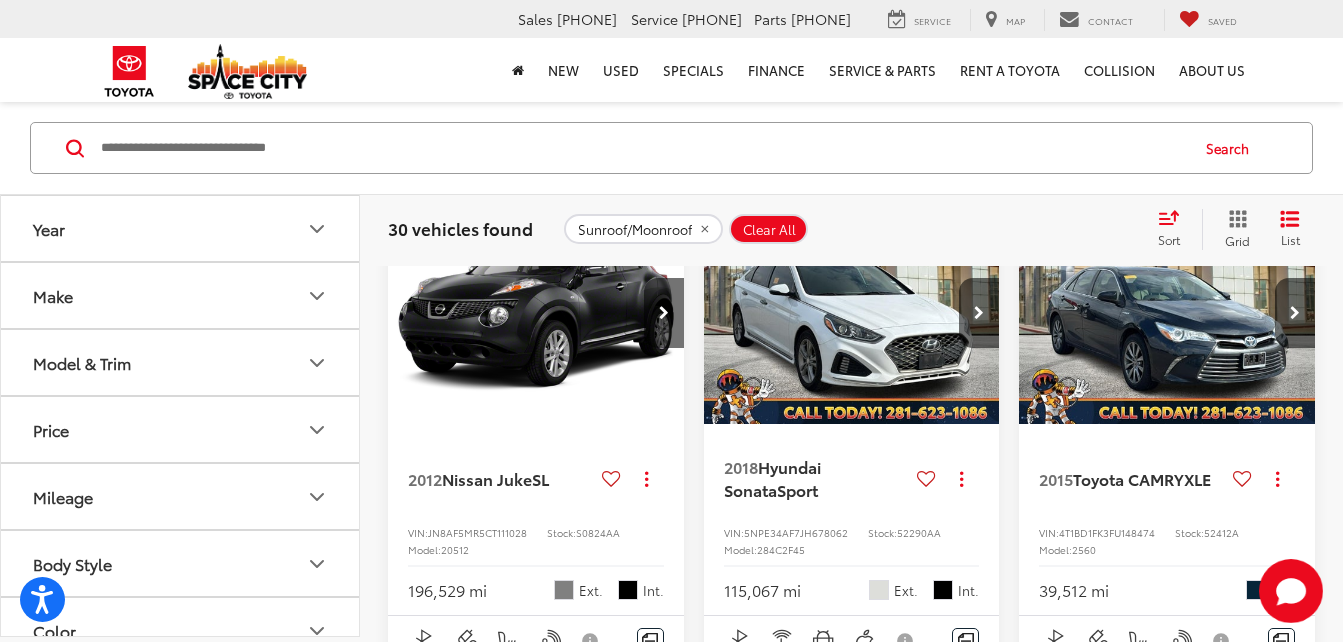 click at bounding box center [536, 313] 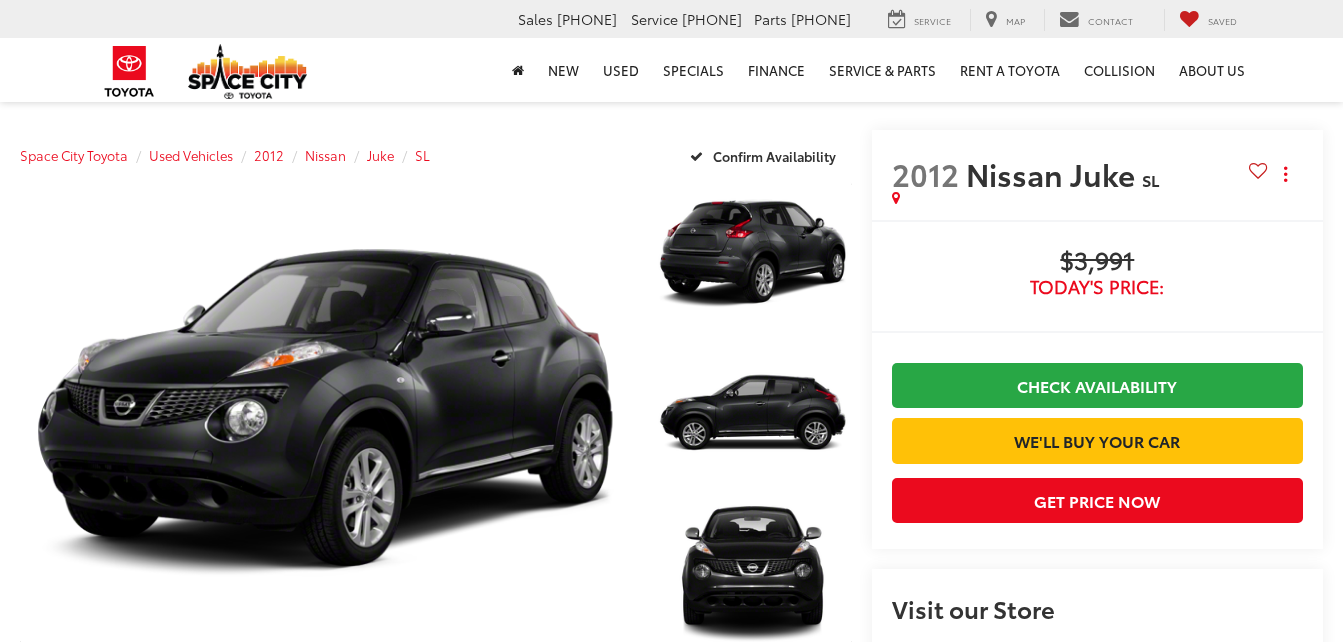 scroll, scrollTop: 0, scrollLeft: 0, axis: both 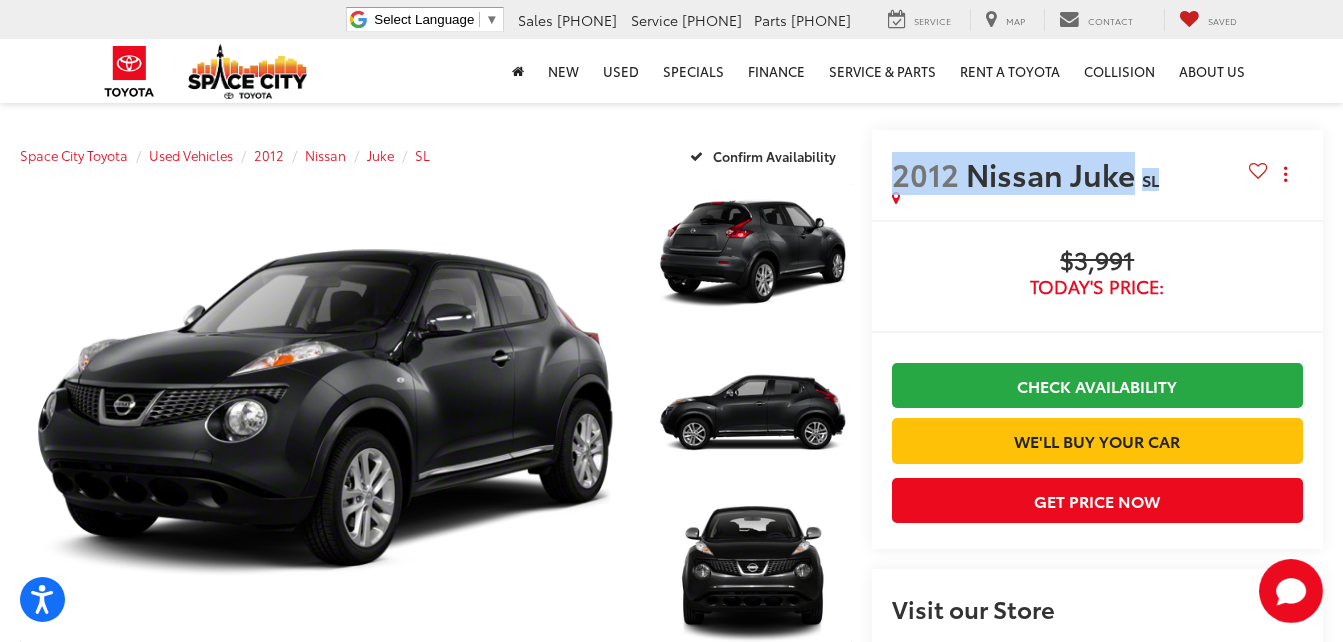 drag, startPoint x: 1161, startPoint y: 179, endPoint x: 899, endPoint y: 167, distance: 262.27466 